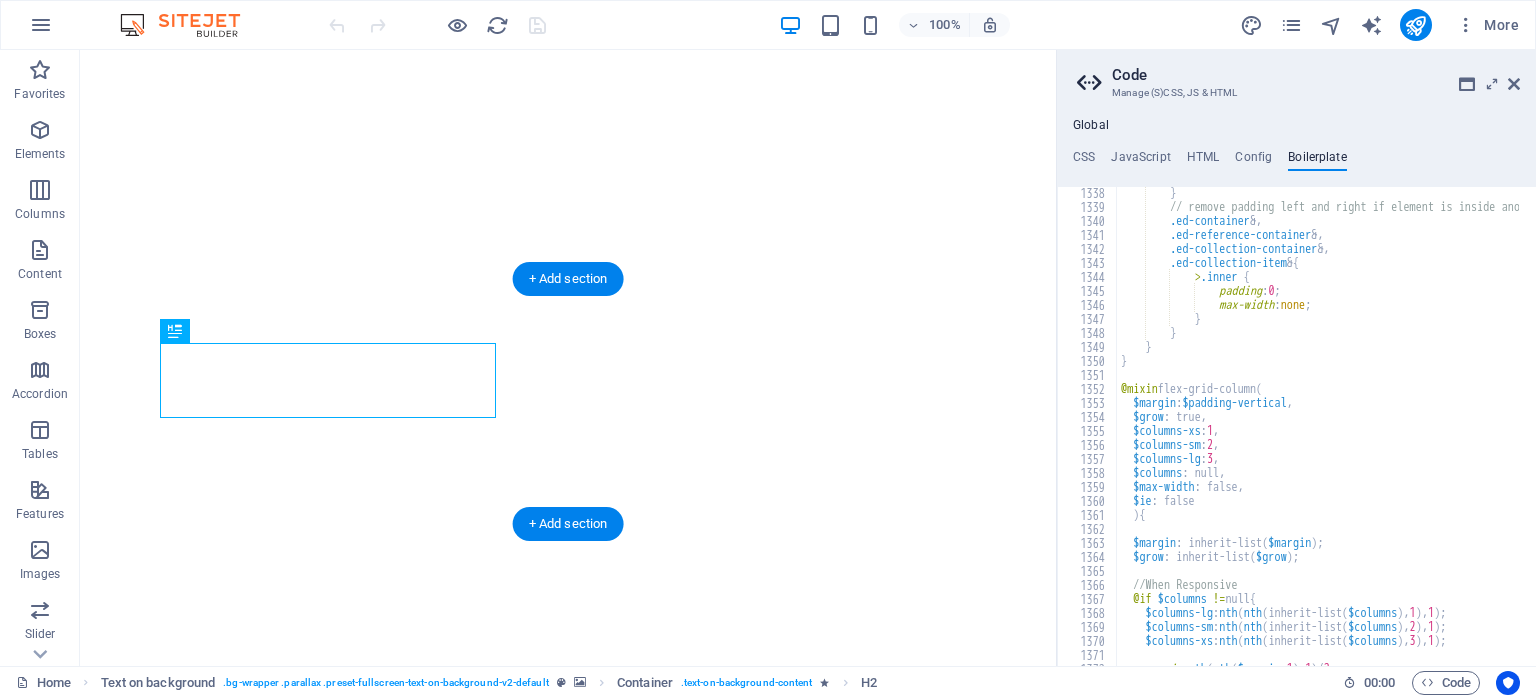 scroll, scrollTop: 0, scrollLeft: 0, axis: both 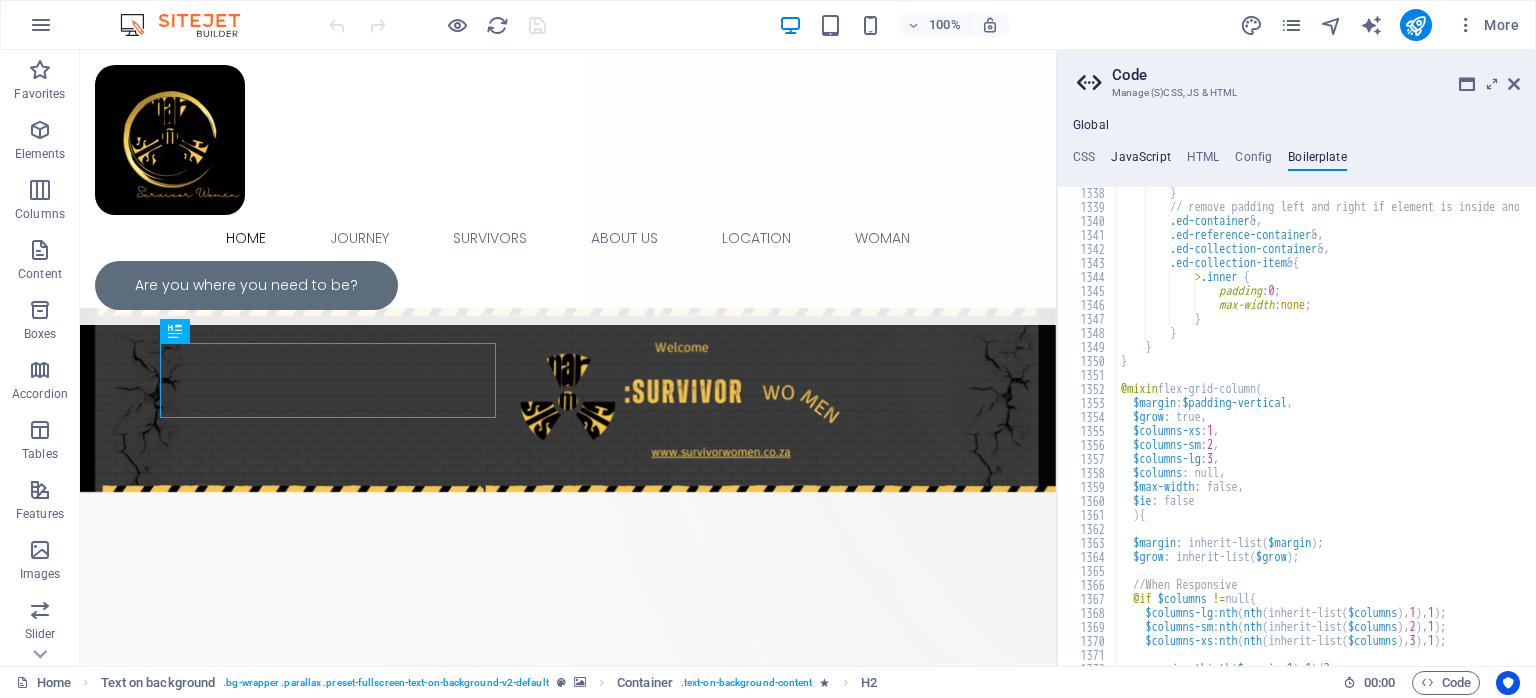 click on "JavaScript" at bounding box center (1140, 161) 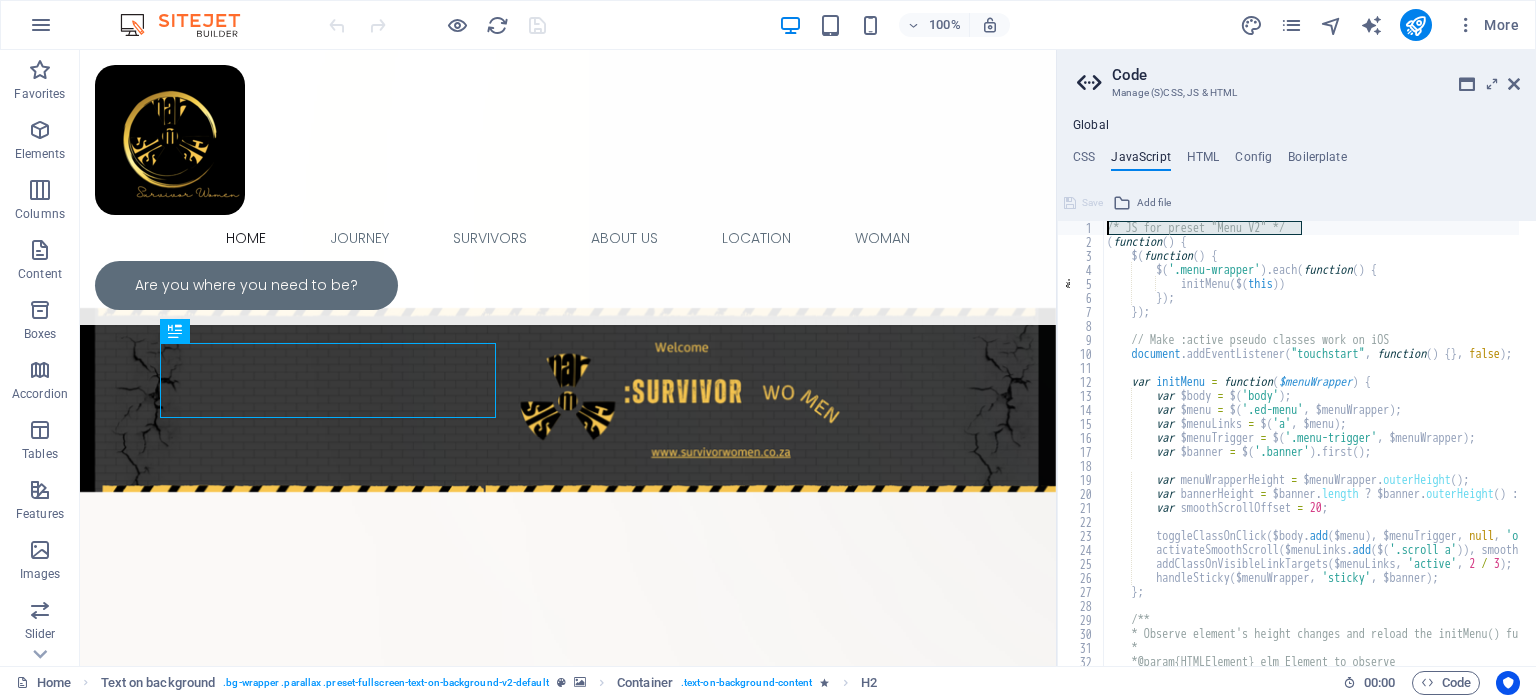 drag, startPoint x: 1311, startPoint y: 226, endPoint x: 1099, endPoint y: 231, distance: 212.05896 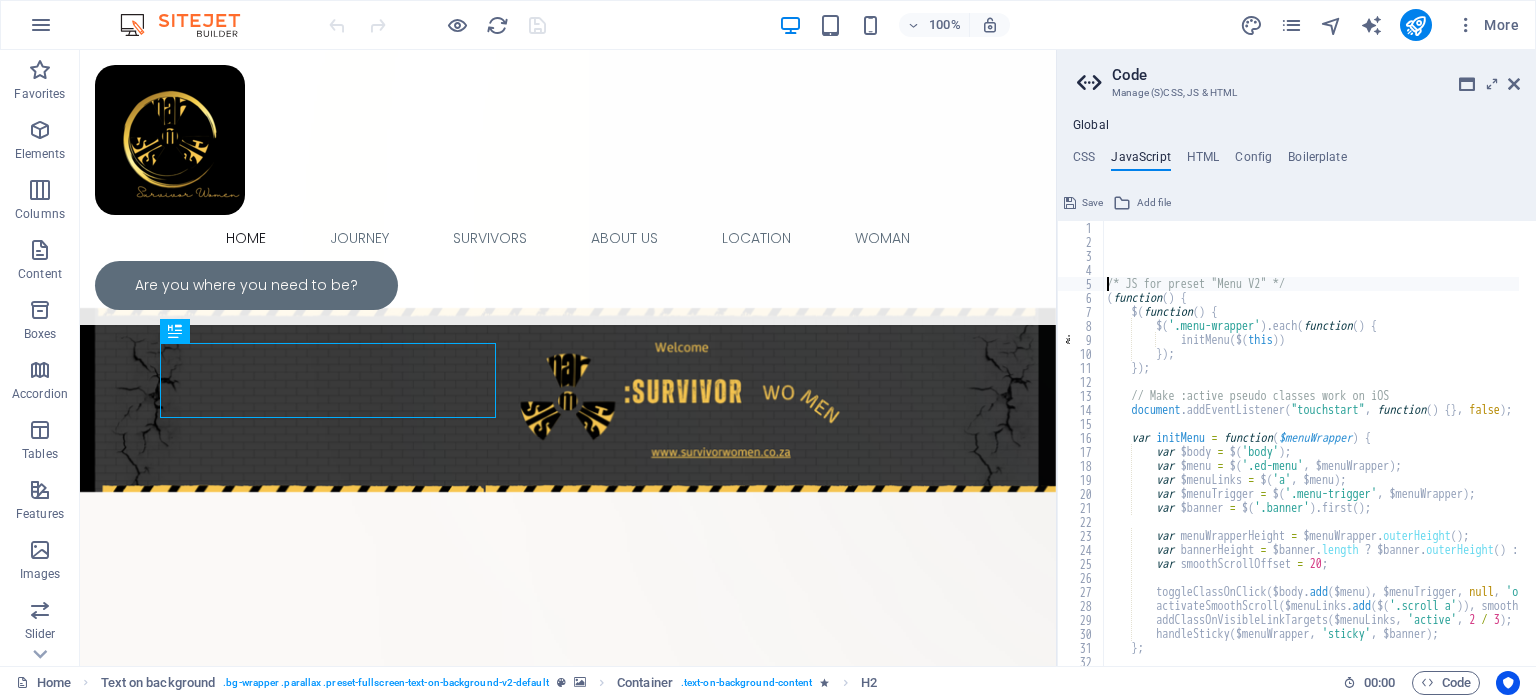 type on "/* JS for preset "Menu V2" */" 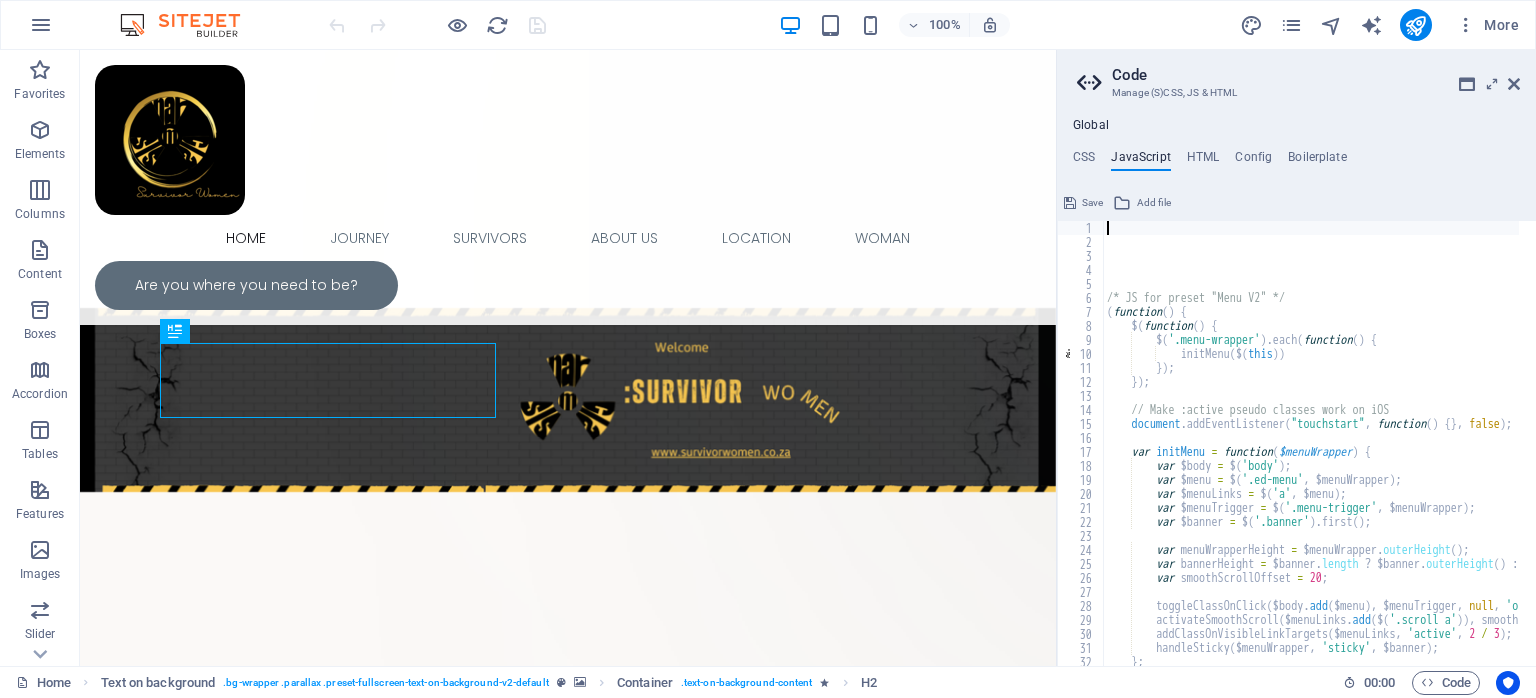 click on "/* JS for preset "Menu V2" */ ( function ( )   {      $ ( function ( )   {           $ ( '.menu-wrapper' ) . each ( function ( )   {                initMenu ( $ ( this ))           }) ;      }) ;      // Make :active pseudo classes work on iOS      document . addEventListener ( "touchstart" ,   function ( )   { } ,   false ) ;      var   initMenu   =   function ( $menuWrapper )   {           var   $body   =   $ ( 'body' ) ;           var   $menu   =   $ ( '.ed-menu' ,   $menuWrapper ) ;           var   $menuLinks   =   $ ( 'a' ,   $menu ) ;           var   $menuTrigger   =   $ ( '.menu-trigger' ,   $menuWrapper ) ;           var   $banner   =   $ ( '.banner' ) . first ( ) ;           var   menuWrapperHeight   =   $menuWrapper . outerHeight ( ) ;           var   bannerHeight   =   $banner . length   ?   $banner . outerHeight ( )   :   0 ;           var   smoothScrollOffset   =   20 ;                     toggleClassOnClick ( $body . add ( $menu ) ,   $menuTrigger ,   null ,   'open open-menu' ) ;             (" at bounding box center [1562, 449] 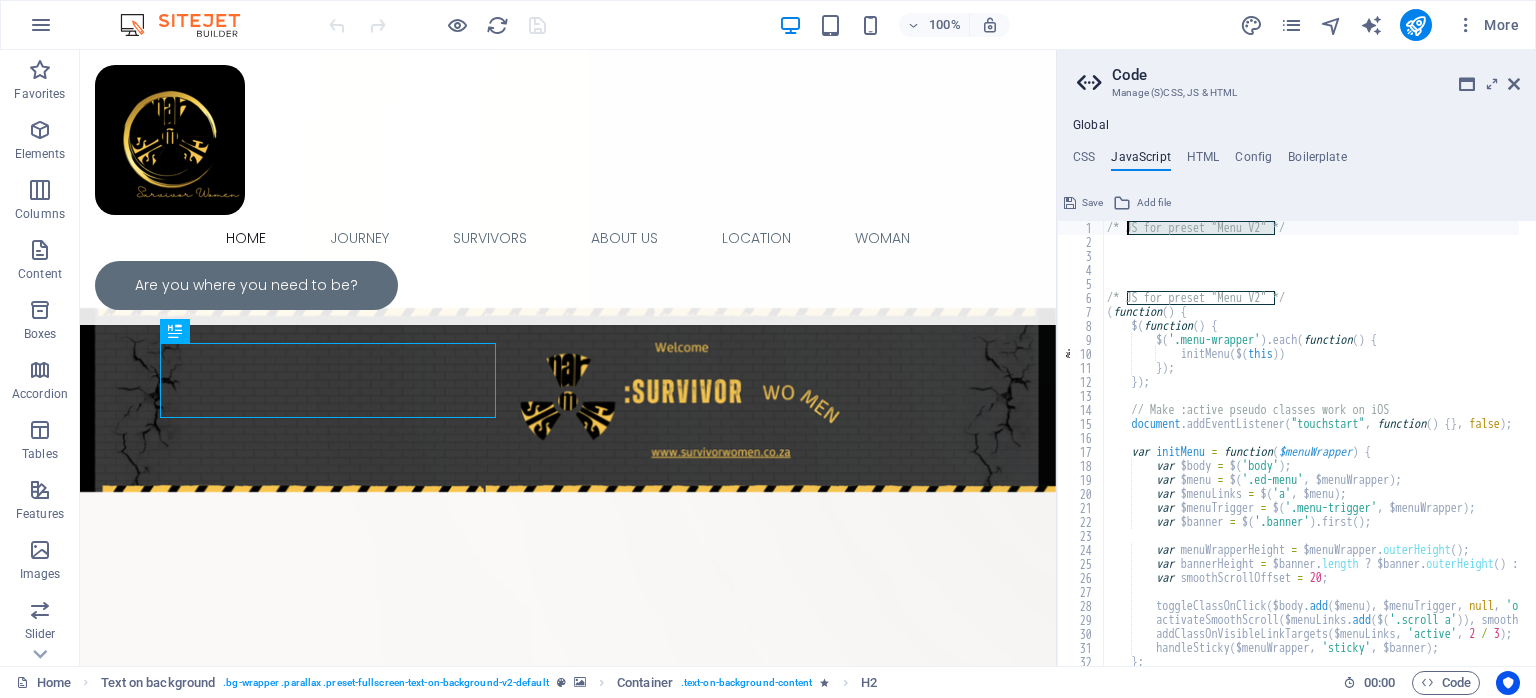drag, startPoint x: 1276, startPoint y: 229, endPoint x: 1130, endPoint y: 230, distance: 146.00342 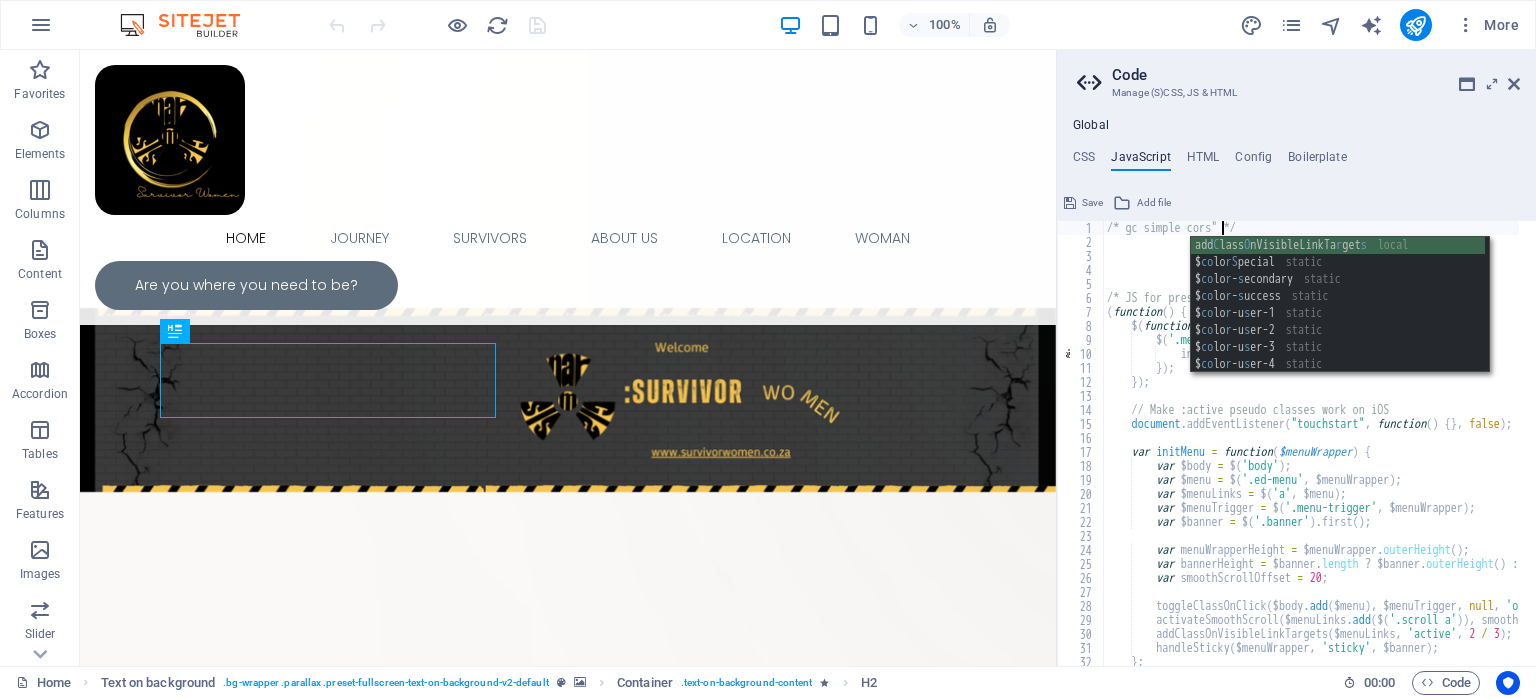 scroll, scrollTop: 0, scrollLeft: 10, axis: horizontal 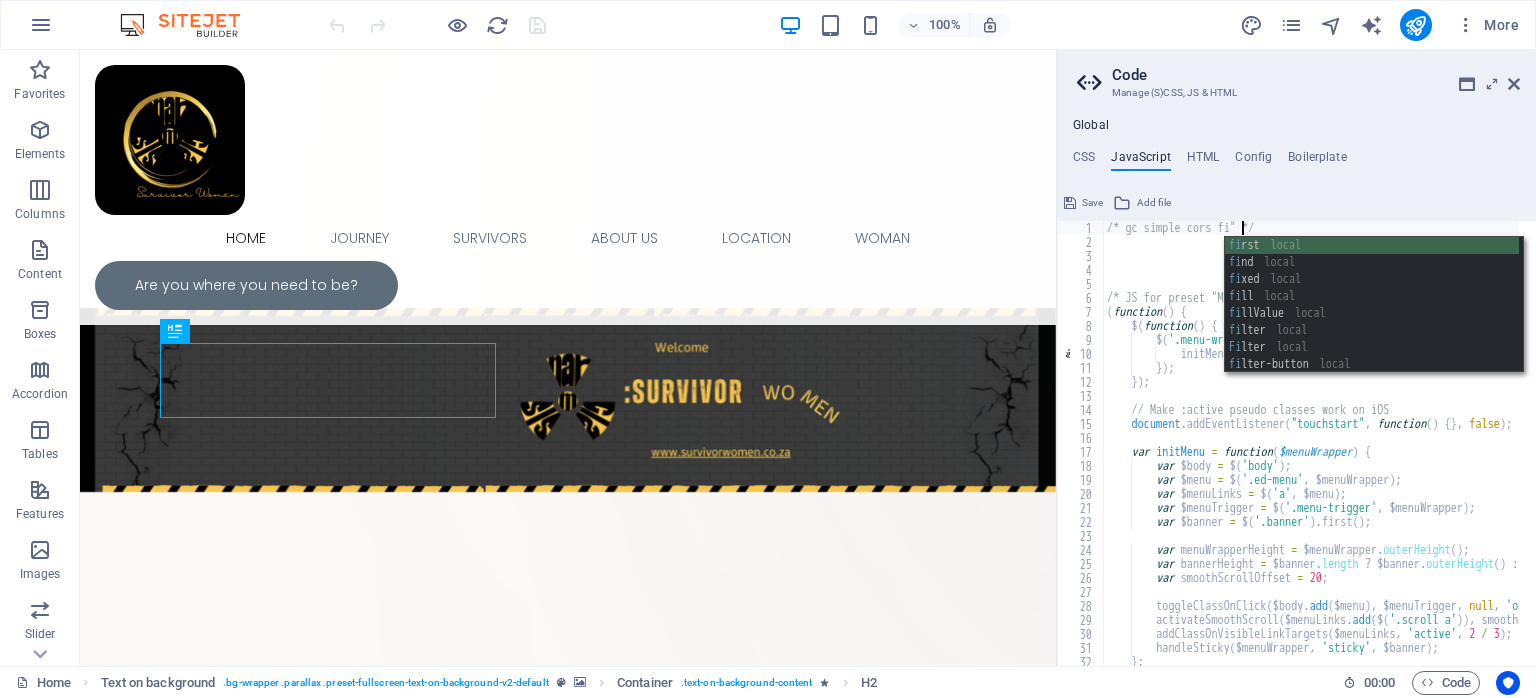 type on "/* gc simple cors fix" */" 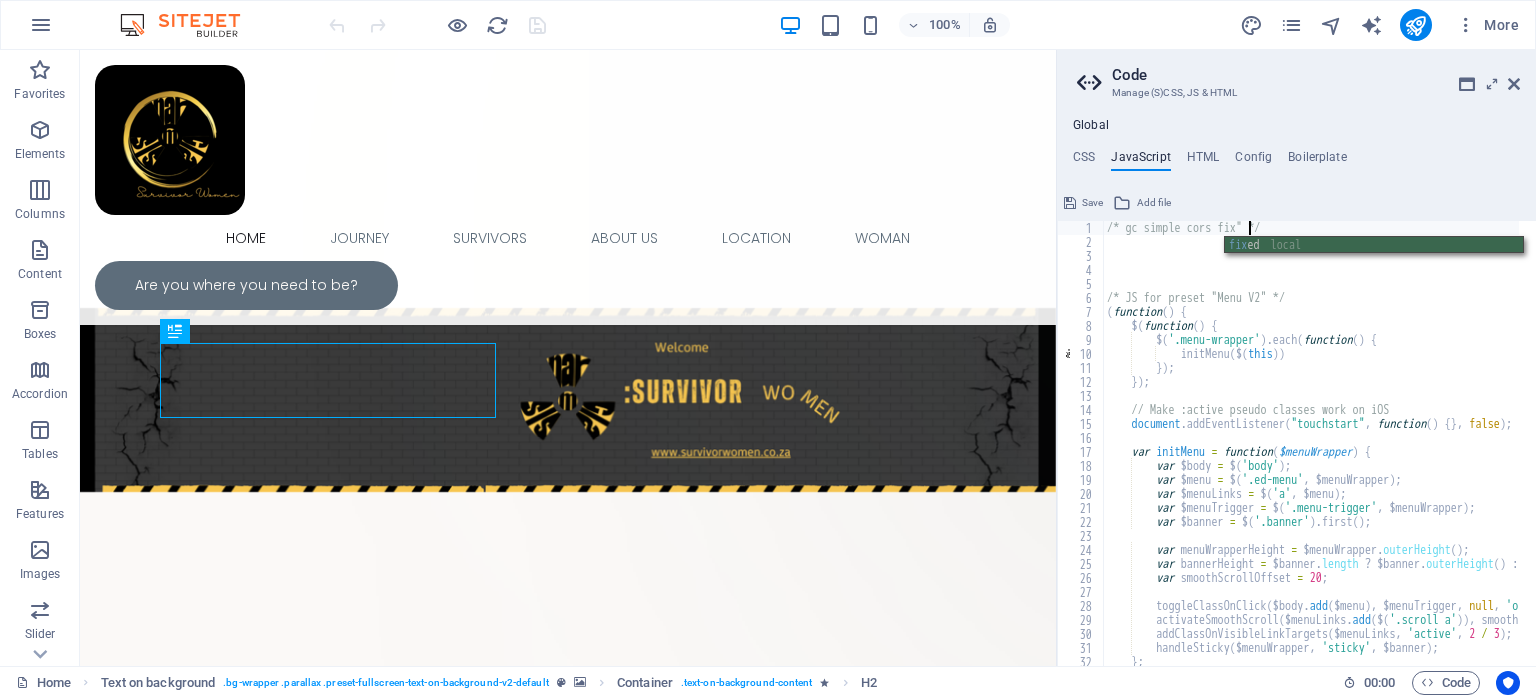 scroll, scrollTop: 0, scrollLeft: 12, axis: horizontal 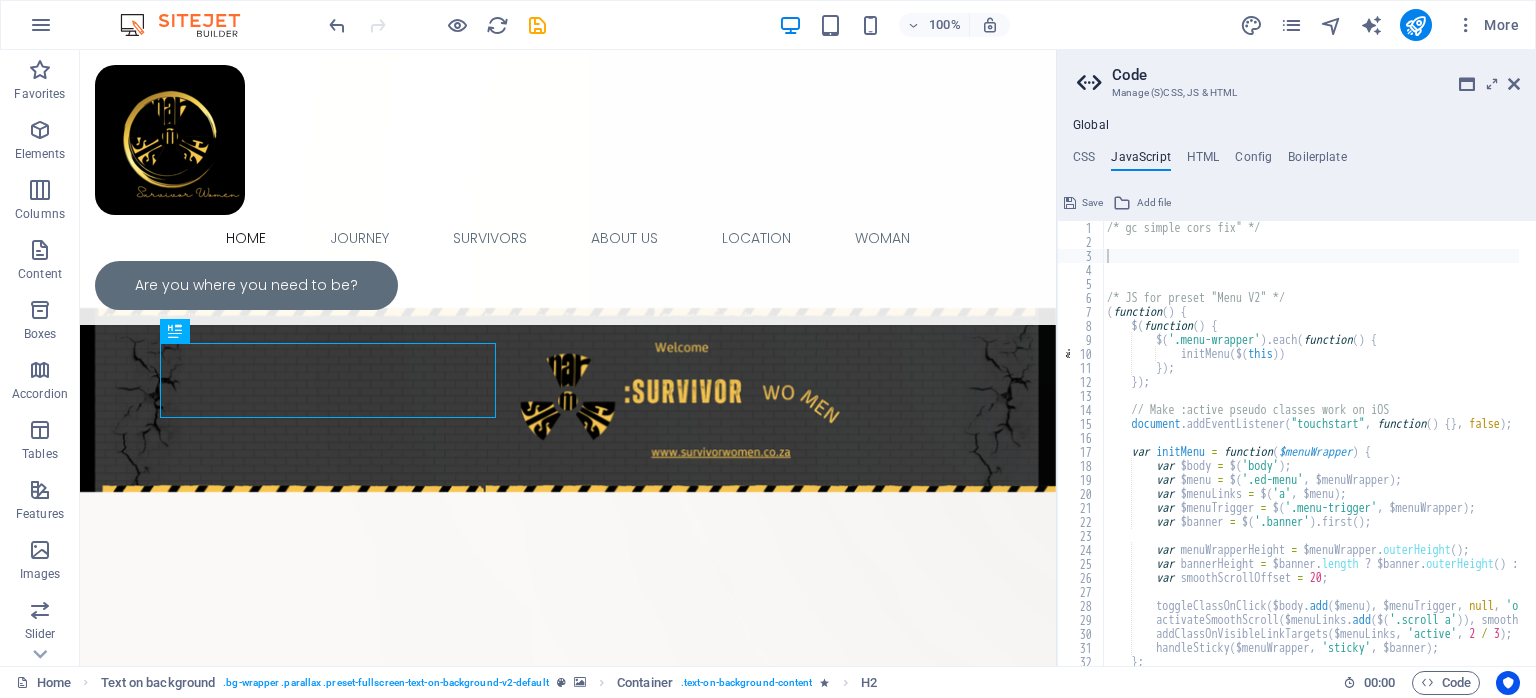 click on "/* gc simple cors fix" */ /* JS for preset "Menu V2" */ ( function ( )   {      $ ( function ( )   {           $ ( '.menu-wrapper' ) . each ( function ( )   {                initMenu ( $ ( this ))           }) ;      }) ;      // Make :active pseudo classes work on iOS      document . addEventListener ( "touchstart" ,   function ( )   { } ,   false ) ;      var   initMenu   =   function ( $menuWrapper )   {           var   $body   =   $ ( 'body' ) ;           var   $menu   =   $ ( '.ed-menu' ,   $menuWrapper ) ;           var   $menuLinks   =   $ ( 'a' ,   $menu ) ;           var   $menuTrigger   =   $ ( '.menu-trigger' ,   $menuWrapper ) ;           var   $banner   =   $ ( '.banner' ) . first ( ) ;           var   menuWrapperHeight   =   $menuWrapper . outerHeight ( ) ;           var   bannerHeight   =   $banner . length   ?   $banner . outerHeight ( )   :   0 ;           var   smoothScrollOffset   =   20 ;                     toggleClassOnClick ( $body . add ( $menu ) ,   $menuTrigger ,   null ,   ) ;   ( ." at bounding box center (1562, 449) 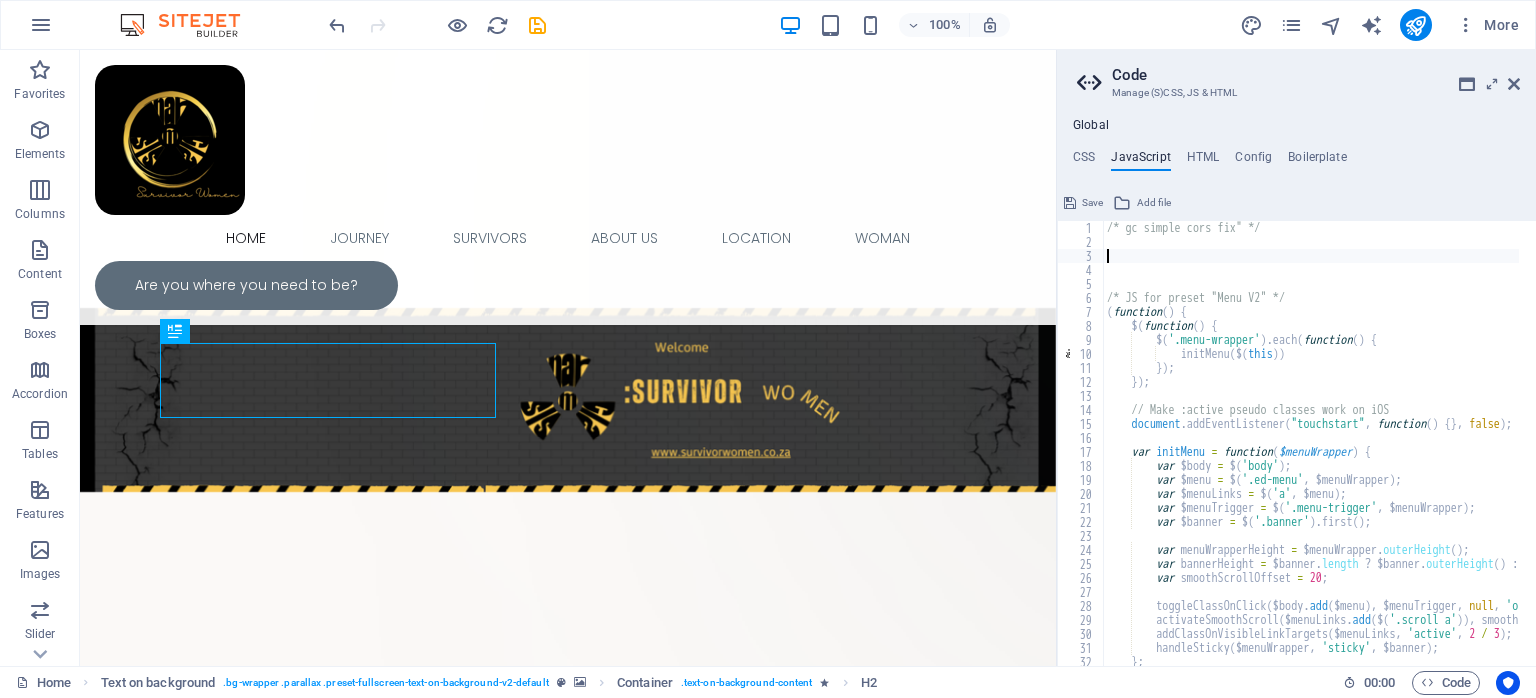click on "/* gc simple cors fix" */ /* JS for preset "Menu V2" */ ( function ( )   {      $ ( function ( )   {           $ ( '.menu-wrapper' ) . each ( function ( )   {                initMenu ( $ ( this ))           }) ;      }) ;      // Make :active pseudo classes work on iOS      document . addEventListener ( "touchstart" ,   function ( )   { } ,   false ) ;      var   initMenu   =   function ( $menuWrapper )   {           var   $body   =   $ ( 'body' ) ;           var   $menu   =   $ ( '.ed-menu' ,   $menuWrapper ) ;           var   $menuLinks   =   $ ( 'a' ,   $menu ) ;           var   $menuTrigger   =   $ ( '.menu-trigger' ,   $menuWrapper ) ;           var   $banner   =   $ ( '.banner' ) . first ( ) ;           var   menuWrapperHeight   =   $menuWrapper . outerHeight ( ) ;           var   bannerHeight   =   $banner . length   ?   $banner . outerHeight ( )   :   0 ;           var   smoothScrollOffset   =   20 ;                     toggleClassOnClick ( $body . add ( $menu ) ,   $menuTrigger ,   null ,   ) ;   ( ." at bounding box center (1562, 449) 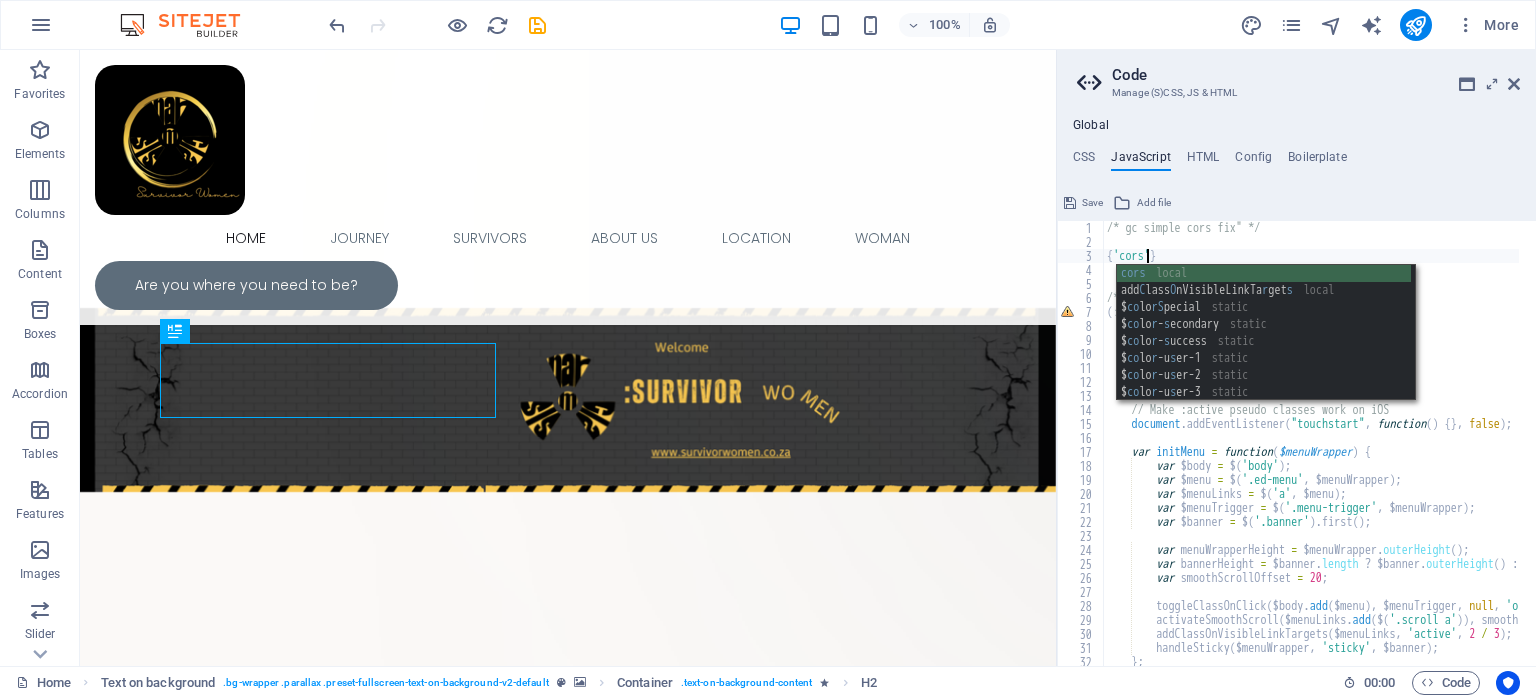scroll, scrollTop: 0, scrollLeft: 4, axis: horizontal 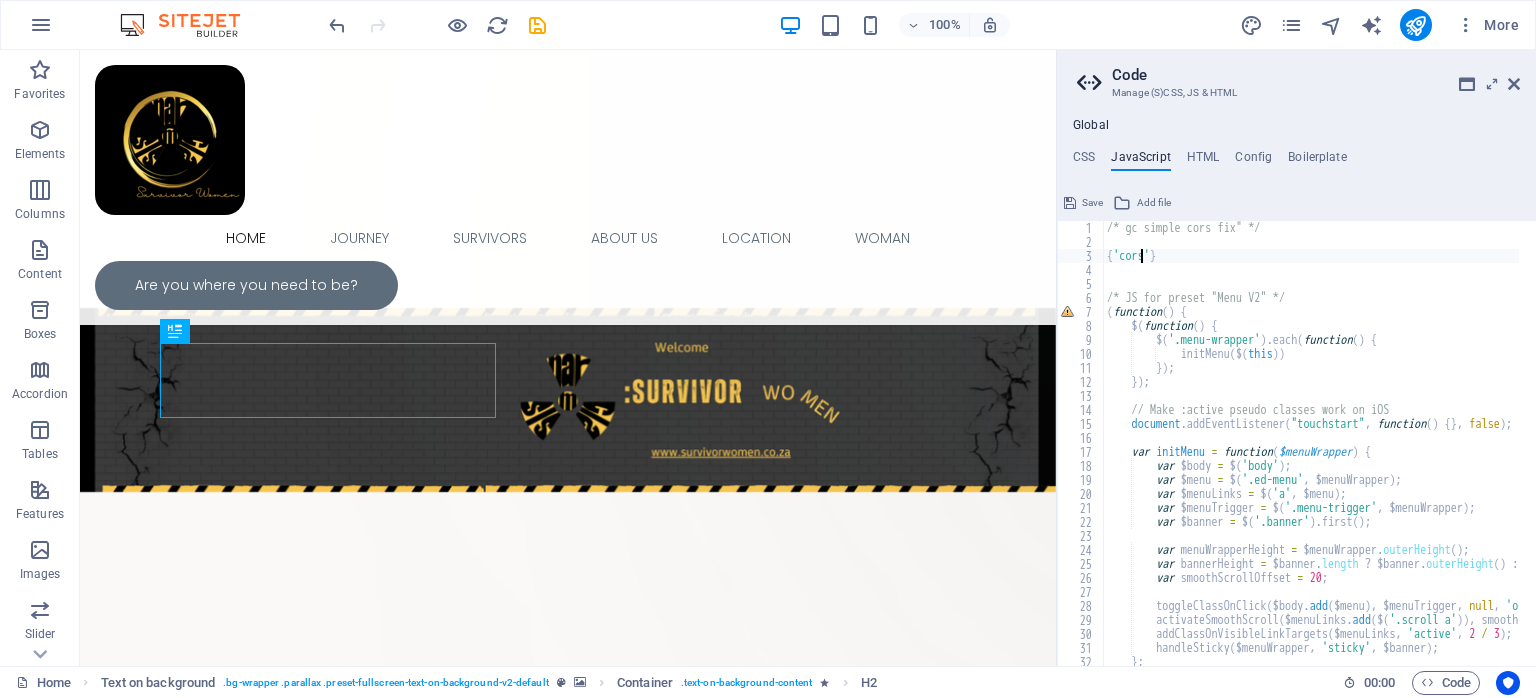 click on "/* gc simple cors fix" */ { 'cors' } /* JS for preset "Menu V2" */ ( function ( )   {      $ ( function ( )   {           $ ( '.menu-wrapper' ) . each ( function ( )   {                initMenu ( $ ( this ))           }) ;      }) ;      // Make :active pseudo classes work on iOS      document . addEventListener ( "touchstart" ,   function ( )   { } ,   false ) ;      var   initMenu   =   function ( $menuWrapper )   {           var   $body   =   $ ( 'body' ) ;           var   $menu   =   $ ( '.ed-menu' ,   $menuWrapper ) ;           var   $menuLinks   =   $ ( 'a' ,   $menu ) ;           var   $menuTrigger   =   $ ( '.menu-trigger' ,   $menuWrapper ) ;           var   $banner   =   $ ( '.banner' ) . first ( ) ;           var   menuWrapperHeight   =   $menuWrapper . outerHeight ( ) ;           var   bannerHeight   =   $banner . length   ?   $banner . outerHeight ( )   :   0 ;           var   smoothScrollOffset   =   20 ;                     toggleClassOnClick ( $body . add ( $menu ) ,   $menuTrigger ,   null ," at bounding box center [1562, 449] 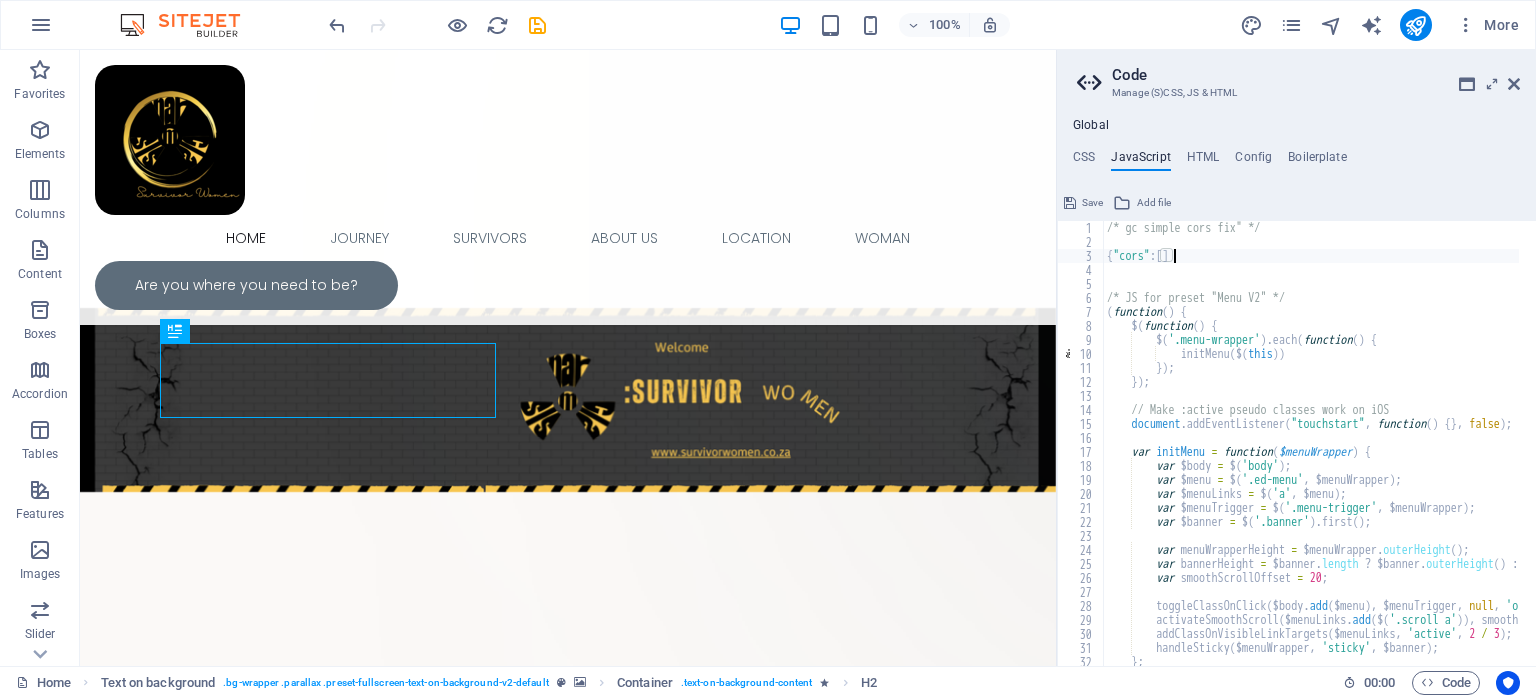 scroll, scrollTop: 0, scrollLeft: 4, axis: horizontal 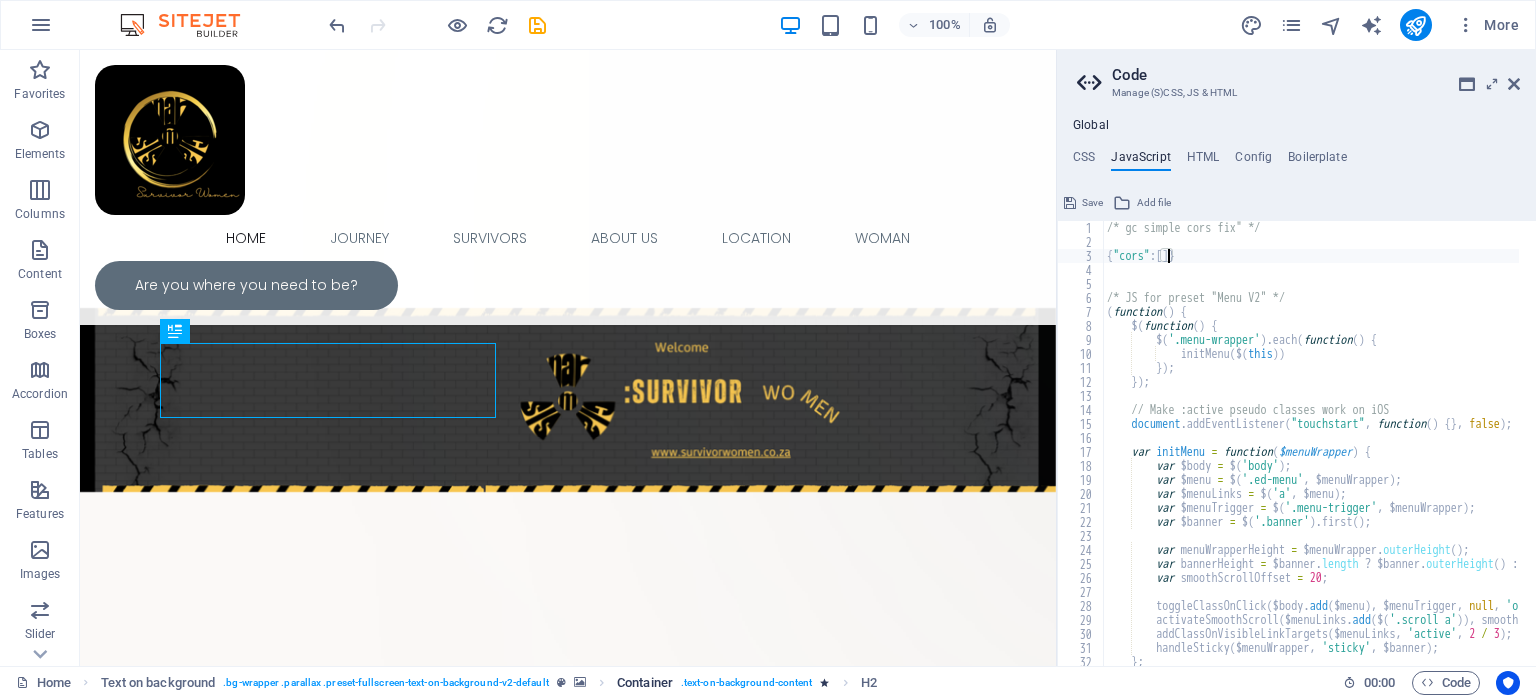type on "{"cors":[]}" 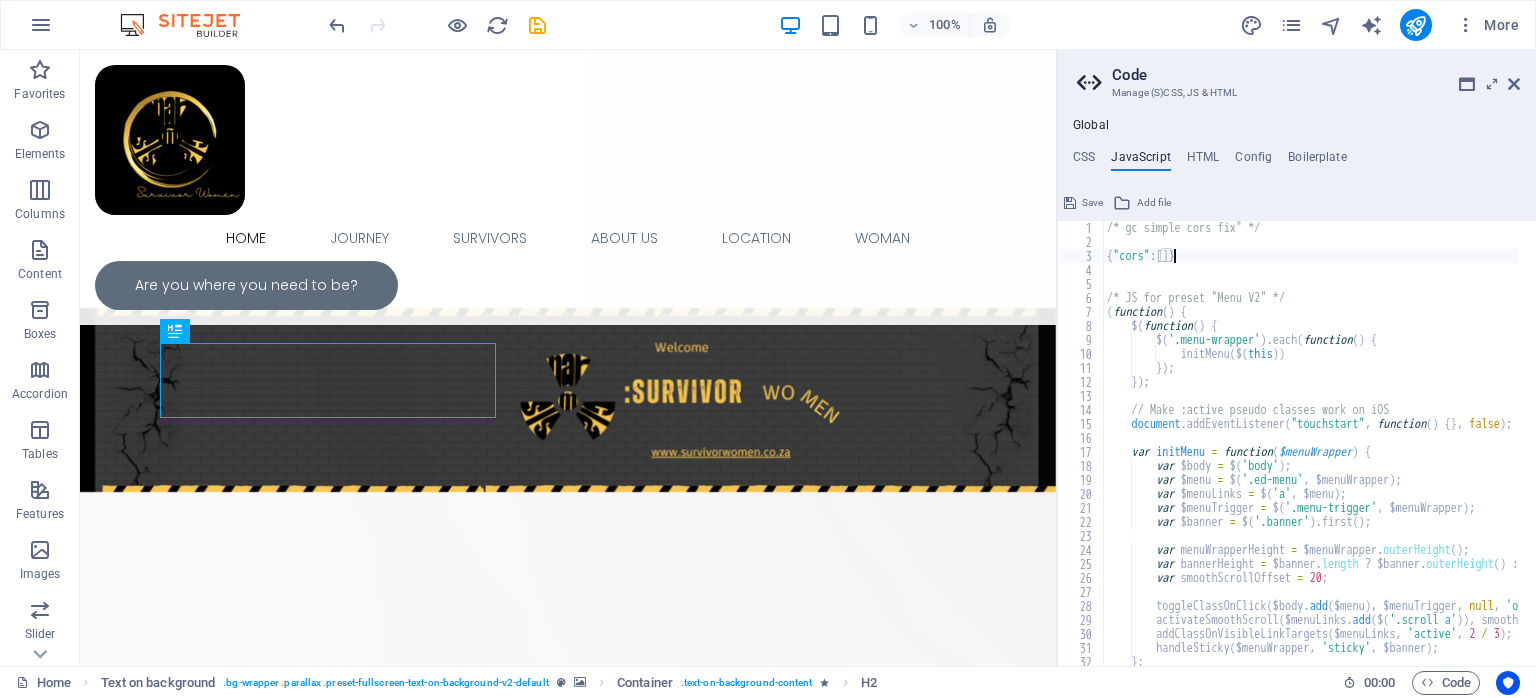 click on "/* gc simple cors fix" */ { "cors" : [ ]} /* JS for preset "Menu V2" */ ( function ( )   {      $ ( function ( )   {           $ ( '.menu-wrapper' ) . each ( function ( )   {                initMenu ( $ ( this ))           }) ;      }) ;      // Make :active pseudo classes work on iOS      document . addEventListener ( "touchstart" ,   function ( )   { } ,   false ) ;      var   initMenu   =   function ( $menuWrapper )   {           var   $body   =   $ ( 'body' ) ;           var   $menu   =   $ ( '.ed-menu' ,   $menuWrapper ) ;           var   $menuLinks   =   $ ( 'a' ,   $menu ) ;           var   $menuTrigger   =   $ ( '.menu-trigger' ,   $menuWrapper ) ;           var   $banner   =   $ ( '.banner' ) . first ( ) ;           var   menuWrapperHeight   =   $menuWrapper . outerHeight ( ) ;           var   bannerHeight   =   $banner . length   ?   $banner . outerHeight ( )   :   0 ;           var   smoothScrollOffset   =   20 ;                     toggleClassOnClick ( $body . add ( $menu ) ,   $menuTrigger ," at bounding box center (1562, 449) 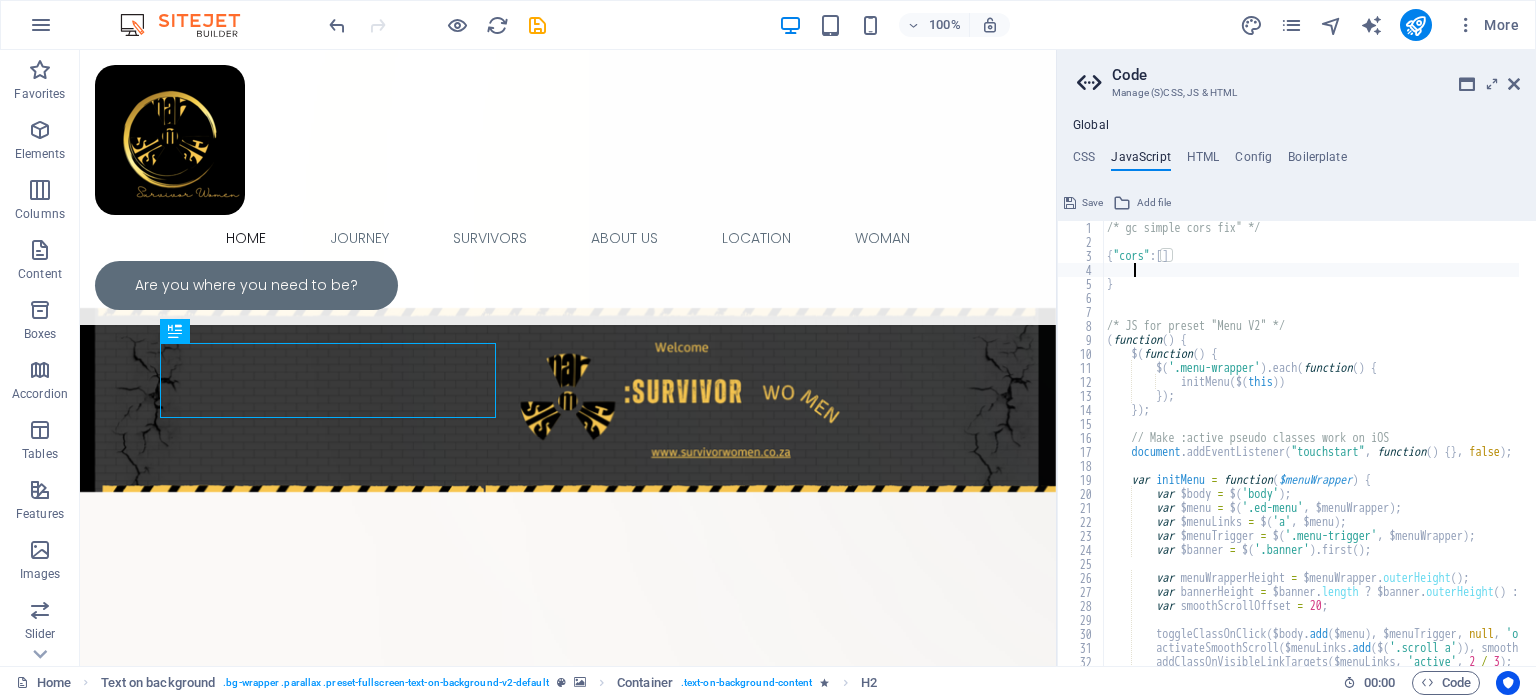 scroll, scrollTop: 0, scrollLeft: 0, axis: both 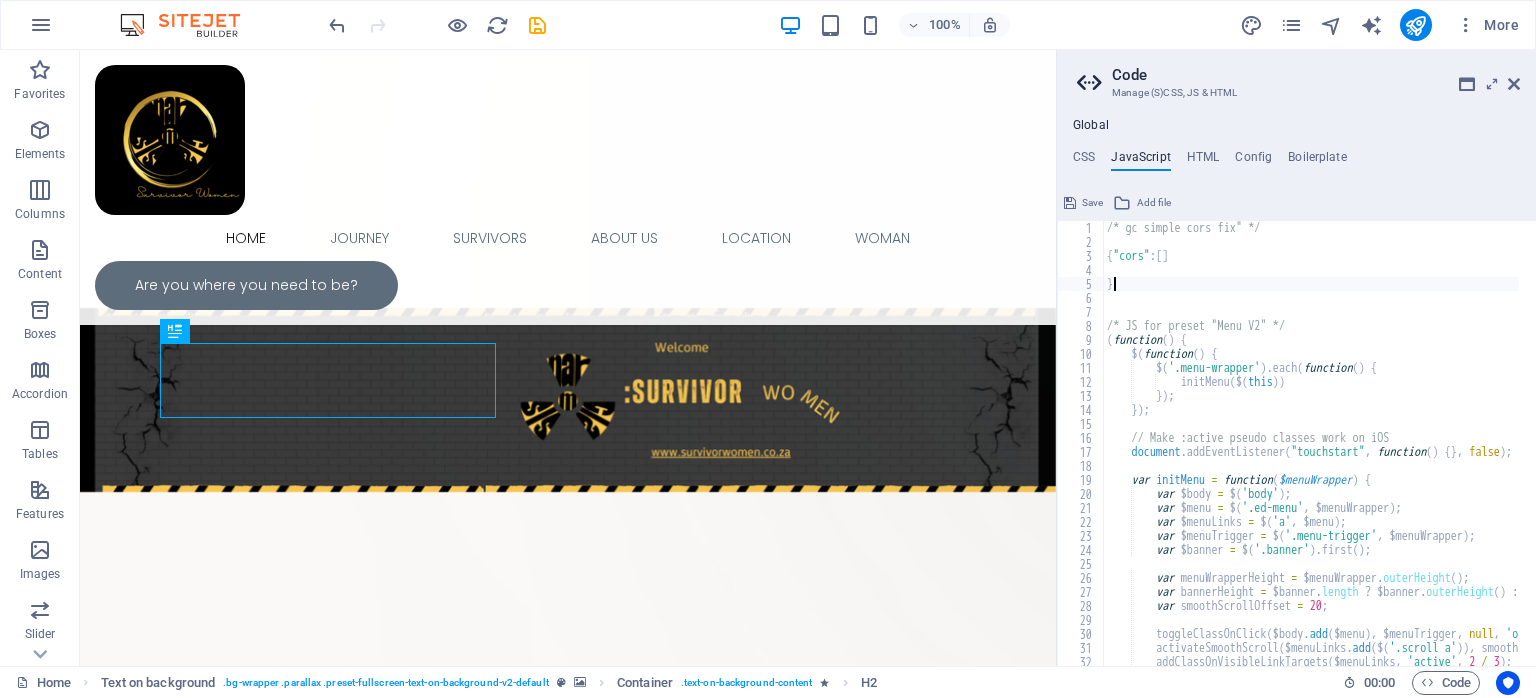 click on "/* gc simple cors fix" */ { "cors" : [ ]      } /* JS for preset "Menu V2" */ ( function ( )   {      $ ( function ( )   {           $ ( '.menu-wrapper' ) . each ( function ( )   {                initMenu ( $ ( this ))           }) ;      }) ;      // Make :active pseudo classes work on iOS      document . addEventListener ( "touchstart" ,   function ( )   { } ,   false ) ;      var   initMenu   =   function ( $menuWrapper )   {           var   $body   =   $ ( 'body' ) ;           var   $menu   =   $ ( '.ed-menu' ,   $menuWrapper ) ;           var   $menuLinks   =   $ ( 'a' ,   $menu ) ;           var   $menuTrigger   =   $ ( '.menu-trigger' ,   $menuWrapper ) ;           var   $banner   =   $ ( '.banner' ) . first ( ) ;           var   menuWrapperHeight   =   $menuWrapper . outerHeight ( ) ;           var   bannerHeight   =   $banner . length   ?   $banner . outerHeight ( )   :   0 ;           var   smoothScrollOffset   =   20 ;                     toggleClassOnClick ( $body . add ( $menu ) ,   $menuTrigger" at bounding box center (1562, 449) 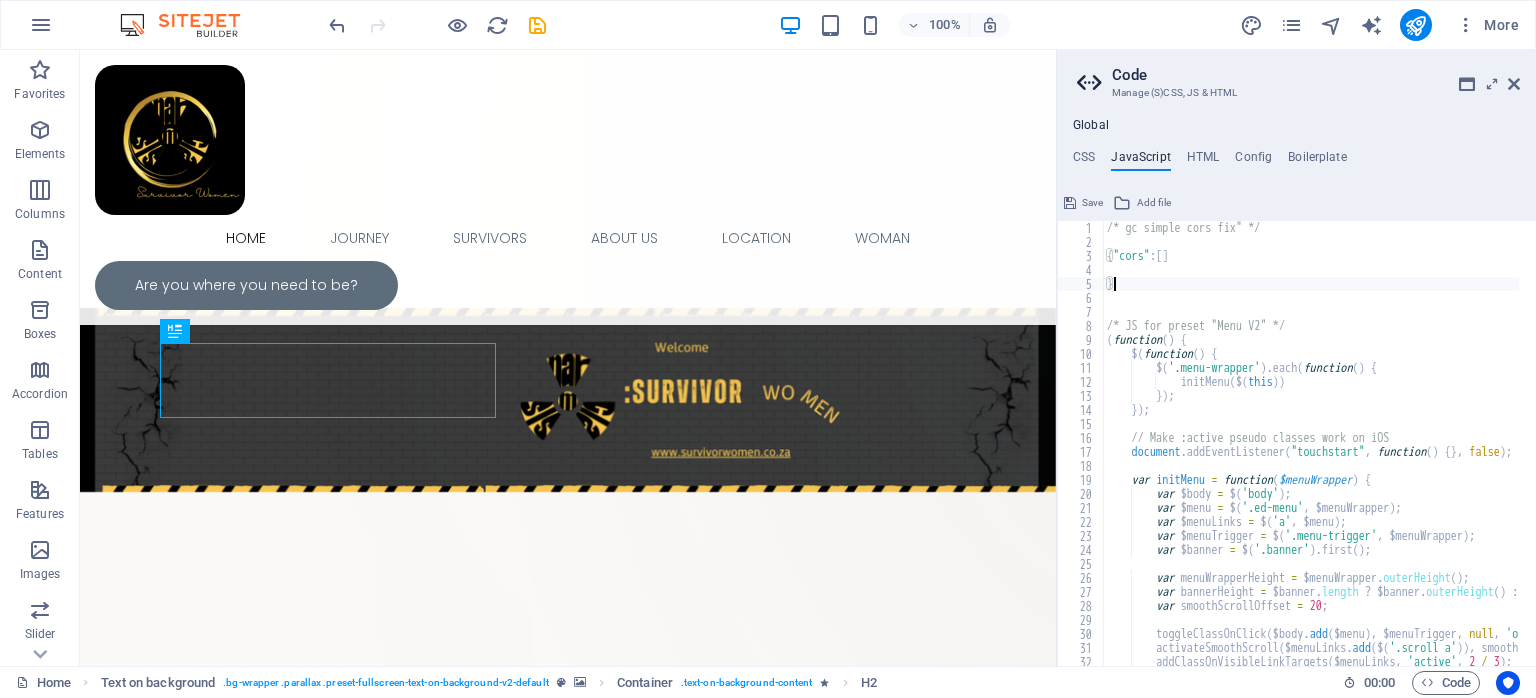 click on "/* gc simple cors fix" */ { "cors" : [ ]      } /* JS for preset "Menu V2" */ ( function ( )   {      $ ( function ( )   {           $ ( '.menu-wrapper' ) . each ( function ( )   {                initMenu ( $ ( this ))           }) ;      }) ;      // Make :active pseudo classes work on iOS      document . addEventListener ( "touchstart" ,   function ( )   { } ,   false ) ;      var   initMenu   =   function ( $menuWrapper )   {           var   $body   =   $ ( 'body' ) ;           var   $menu   =   $ ( '.ed-menu' ,   $menuWrapper ) ;           var   $menuLinks   =   $ ( 'a' ,   $menu ) ;           var   $menuTrigger   =   $ ( '.menu-trigger' ,   $menuWrapper ) ;           var   $banner   =   $ ( '.banner' ) . first ( ) ;           var   menuWrapperHeight   =   $menuWrapper . outerHeight ( ) ;           var   bannerHeight   =   $banner . length   ?   $banner . outerHeight ( )   :   0 ;           var   smoothScrollOffset   =   20 ;                     toggleClassOnClick ( $body . add ( $menu ) ,   $menuTrigger" at bounding box center (1562, 449) 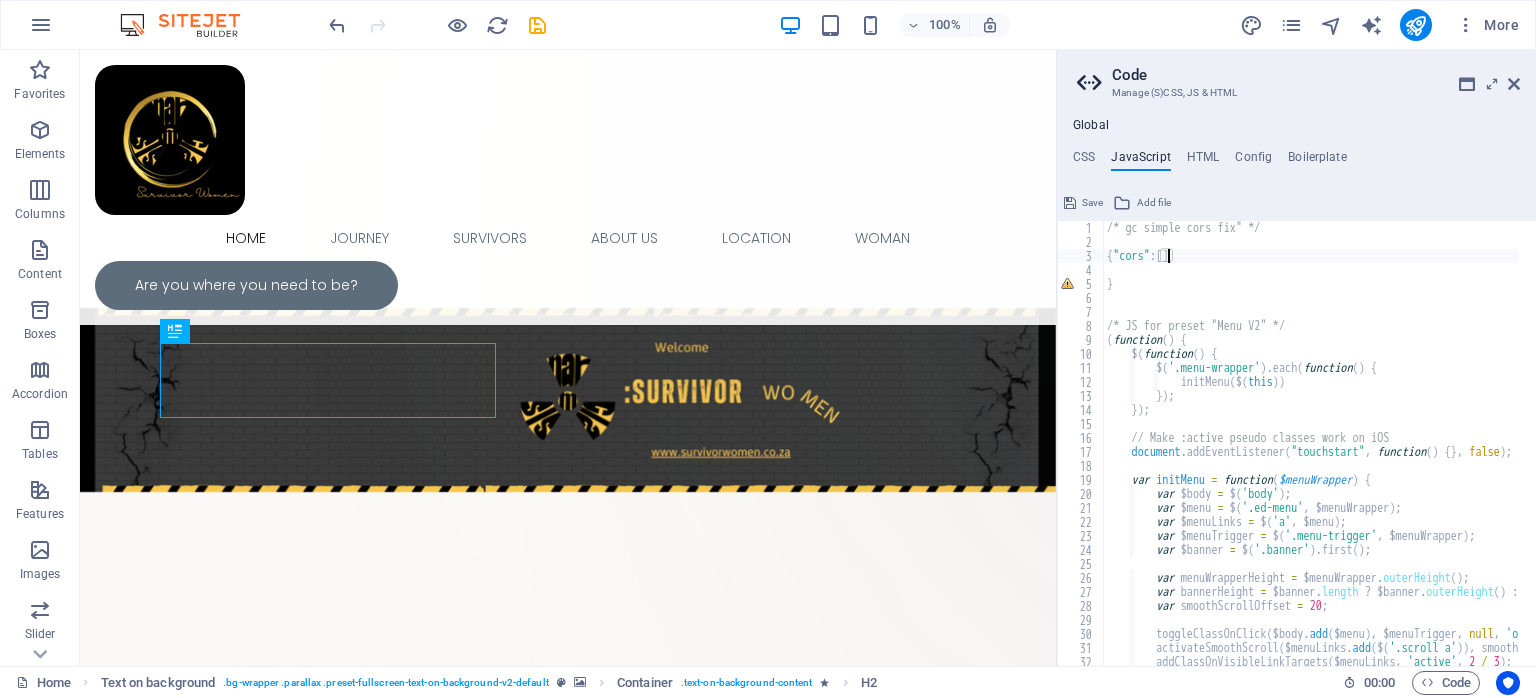 click on "/* gc simple cors fix" */ { "cors" : [ ]      } /* JS for preset "Menu V2" */ ( function ( )   {      $ ( function ( )   {           $ ( '.menu-wrapper' ) . each ( function ( )   {                initMenu ( $ ( this ))           }) ;      }) ;      // Make :active pseudo classes work on iOS      document . addEventListener ( "touchstart" ,   function ( )   { } ,   false ) ;      var   initMenu   =   function ( $menuWrapper )   {           var   $body   =   $ ( 'body' ) ;           var   $menu   =   $ ( '.ed-menu' ,   $menuWrapper ) ;           var   $menuLinks   =   $ ( 'a' ,   $menu ) ;           var   $menuTrigger   =   $ ( '.menu-trigger' ,   $menuWrapper ) ;           var   $banner   =   $ ( '.banner' ) . first ( ) ;           var   menuWrapperHeight   =   $menuWrapper . outerHeight ( ) ;           var   bannerHeight   =   $banner . length   ?   $banner . outerHeight ( )   :   0 ;           var   smoothScrollOffset   =   20 ;                     toggleClassOnClick ( $body . add ( $menu ) ,   $menuTrigger" at bounding box center [1562, 449] 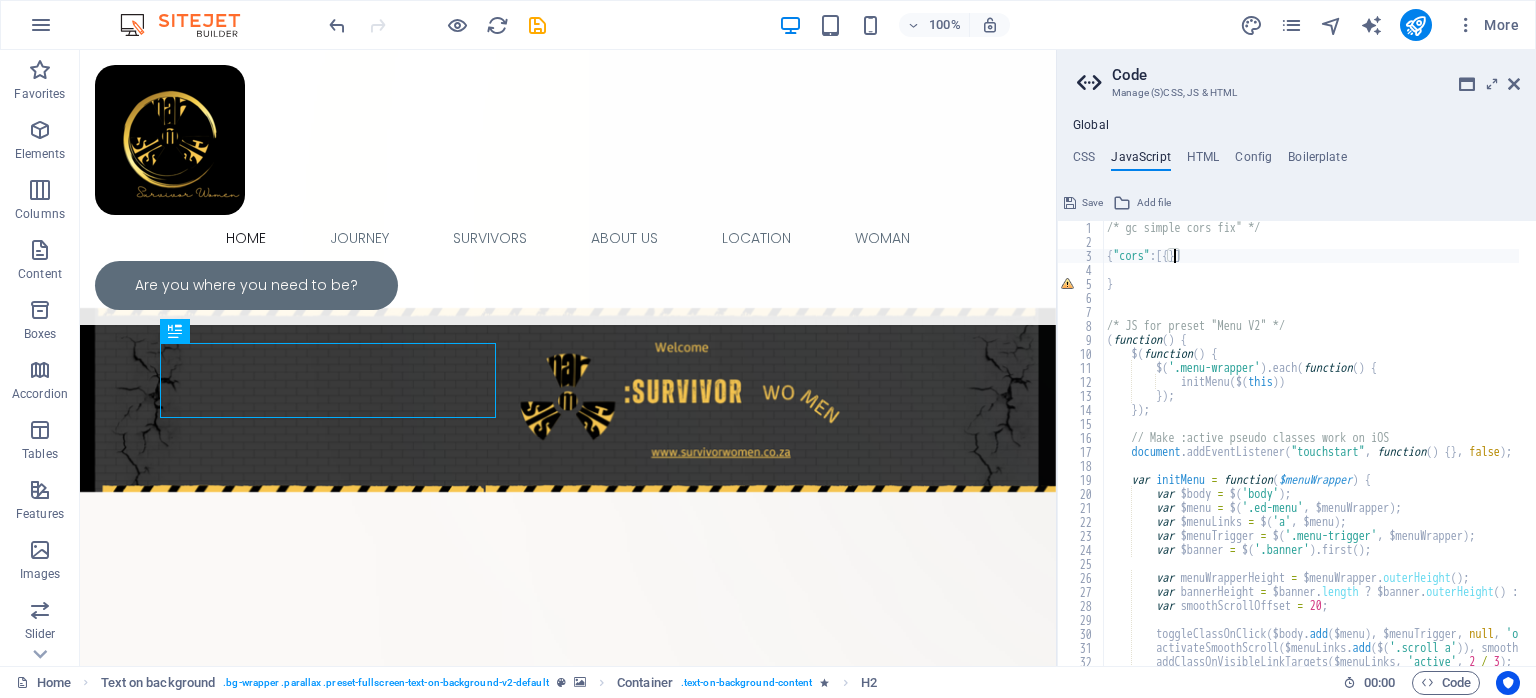 click on "/* gc simple cors fix" */ { "cors" : [{ }]      } /* JS for preset "Menu V2" */ ( function ( )   {      $ ( function ( )   {           $ ( '.menu-wrapper' ) . each ( function ( )   {                initMenu ( $ ( this ))           }) ;      }) ;      // Make :active pseudo classes work on iOS      document . addEventListener ( "touchstart" ,   function ( )   { } ,   false ) ;      var   initMenu   =   function ( $menuWrapper )   {           var   $body   =   $ ( 'body' ) ;           var   $menu   =   $ ( '.ed-menu' ,   $menuWrapper ) ;           var   $menuLinks   =   $ ( 'a' ,   $menu ) ;           var   $menuTrigger   =   $ ( '.menu-trigger' ,   $menuWrapper ) ;           var   $banner   =   $ ( '.banner' ) . first ( ) ;           var   menuWrapperHeight   =   $menuWrapper . outerHeight ( ) ;           var   bannerHeight   =   $banner . length   ?   $banner . outerHeight ( )   :   0 ;           var   smoothScrollOffset   =   20 ;                     toggleClassOnClick ( $body . add ( $menu ) ,   ,   null ," at bounding box center [1562, 449] 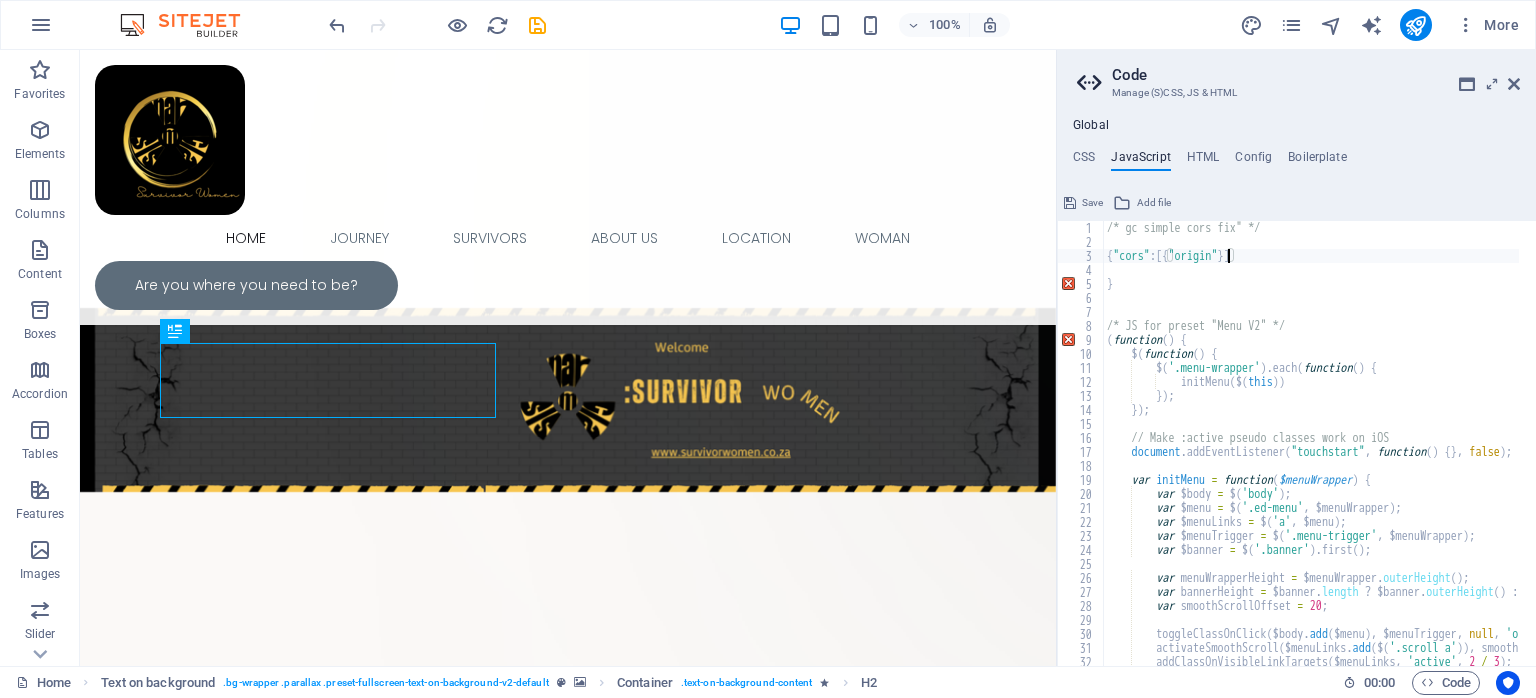scroll, scrollTop: 0, scrollLeft: 10, axis: horizontal 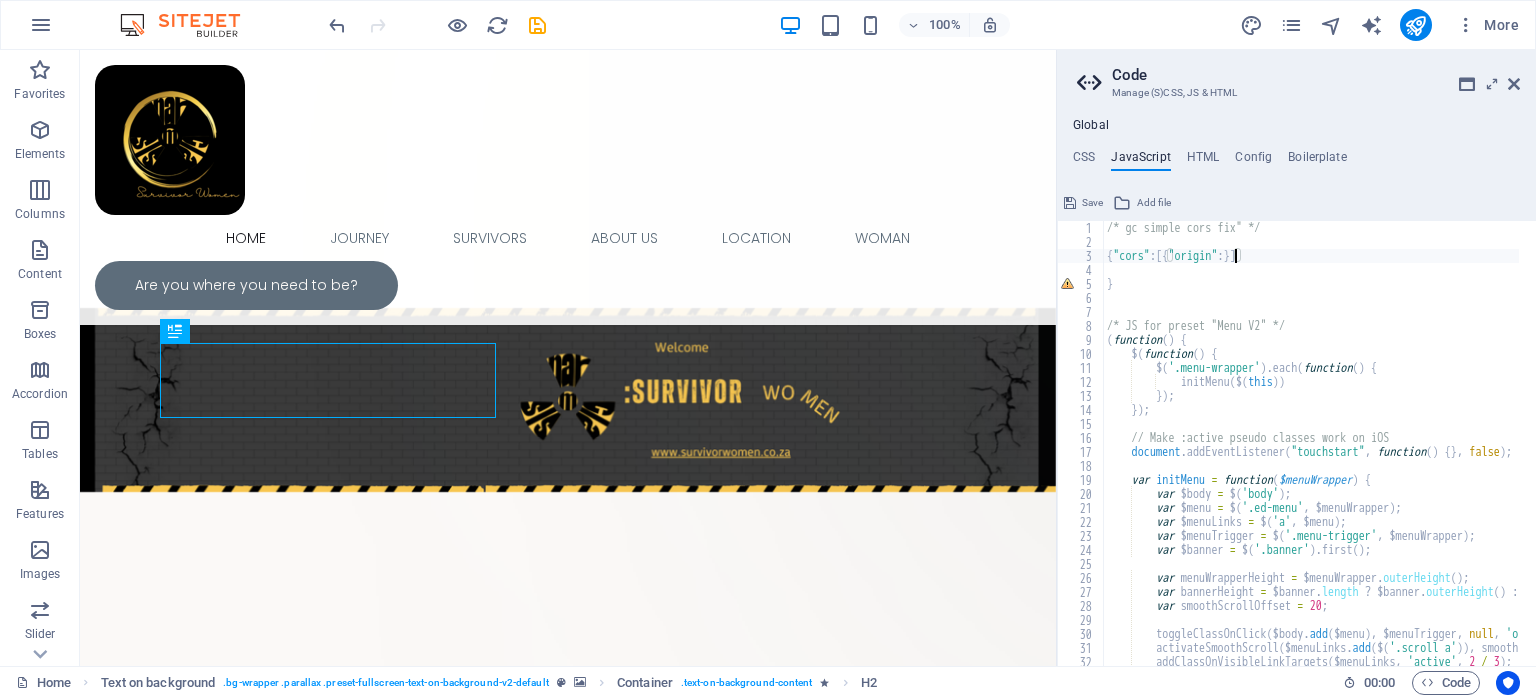 click on "/* gc simple cors fix" */ { "cors" : [{ "origin" : }]      } /* JS for preset "Menu V2" */ ( function ( )   {      $ ( function ( )   {           $ ( '.menu-wrapper' ) . each ( function ( )   {                initMenu ( $ ( this ))           }) ;      }) ;      // Make :active pseudo classes work on iOS      document . addEventListener ( "touchstart" ,   function ( )   { } ,   false ) ;      var   initMenu   =   function ( $menuWrapper )   {           var   $body   =   $ ( 'body' ) ;           var   $menu   =   $ ( '.ed-menu' ,   $menuWrapper ) ;           var   $menuLinks   =   $ ( 'a' ,   $menu ) ;           var   $menuTrigger   =   $ ( '.menu-trigger' ,   $menuWrapper ) ;           var   $banner   =   $ ( '.banner' ) . first ( ) ;           var   menuWrapperHeight   =   $menuWrapper . outerHeight ( ) ;           var   bannerHeight   =   $banner . length   ?   $banner . outerHeight ( )   :   0 ;           var   smoothScrollOffset   =   20 ;                     toggleClassOnClick ( $body . add ( $menu ) ," at bounding box center [1562, 449] 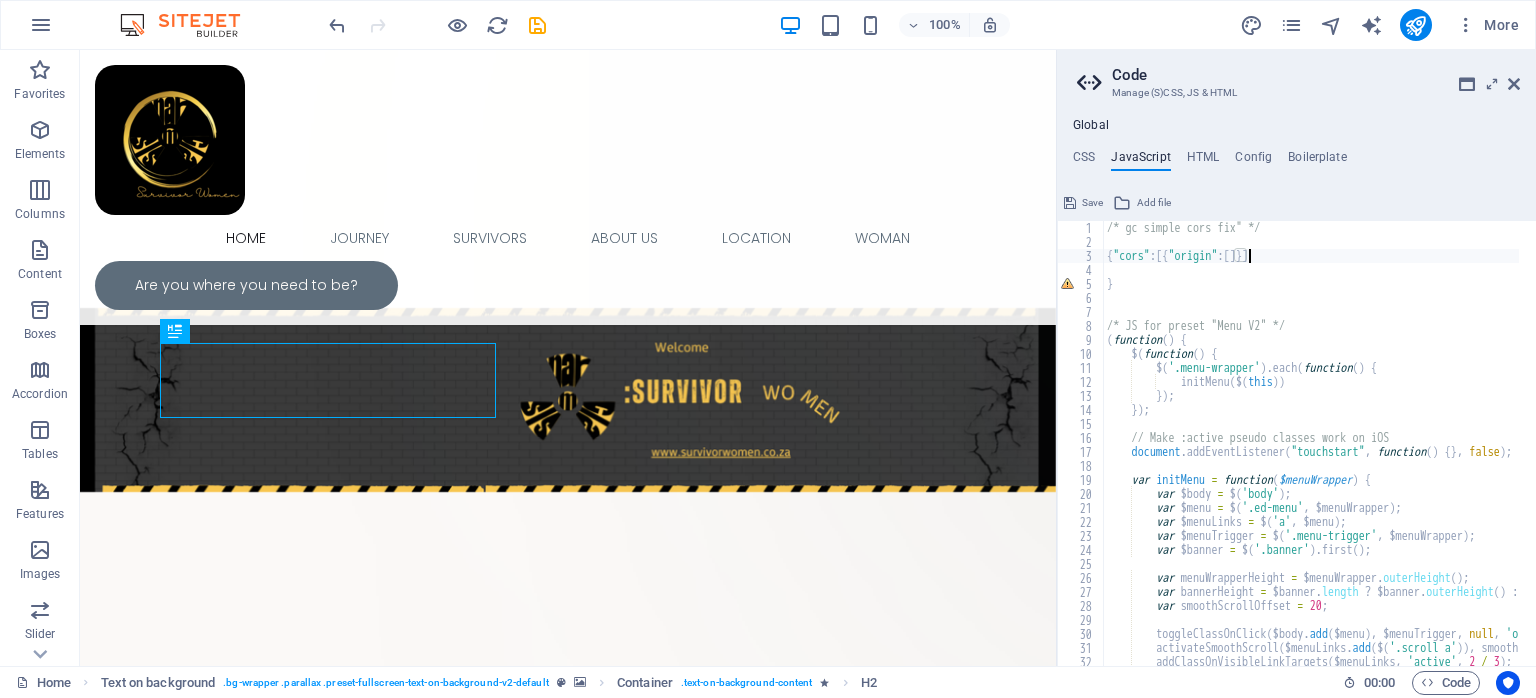 scroll, scrollTop: 0, scrollLeft: 11, axis: horizontal 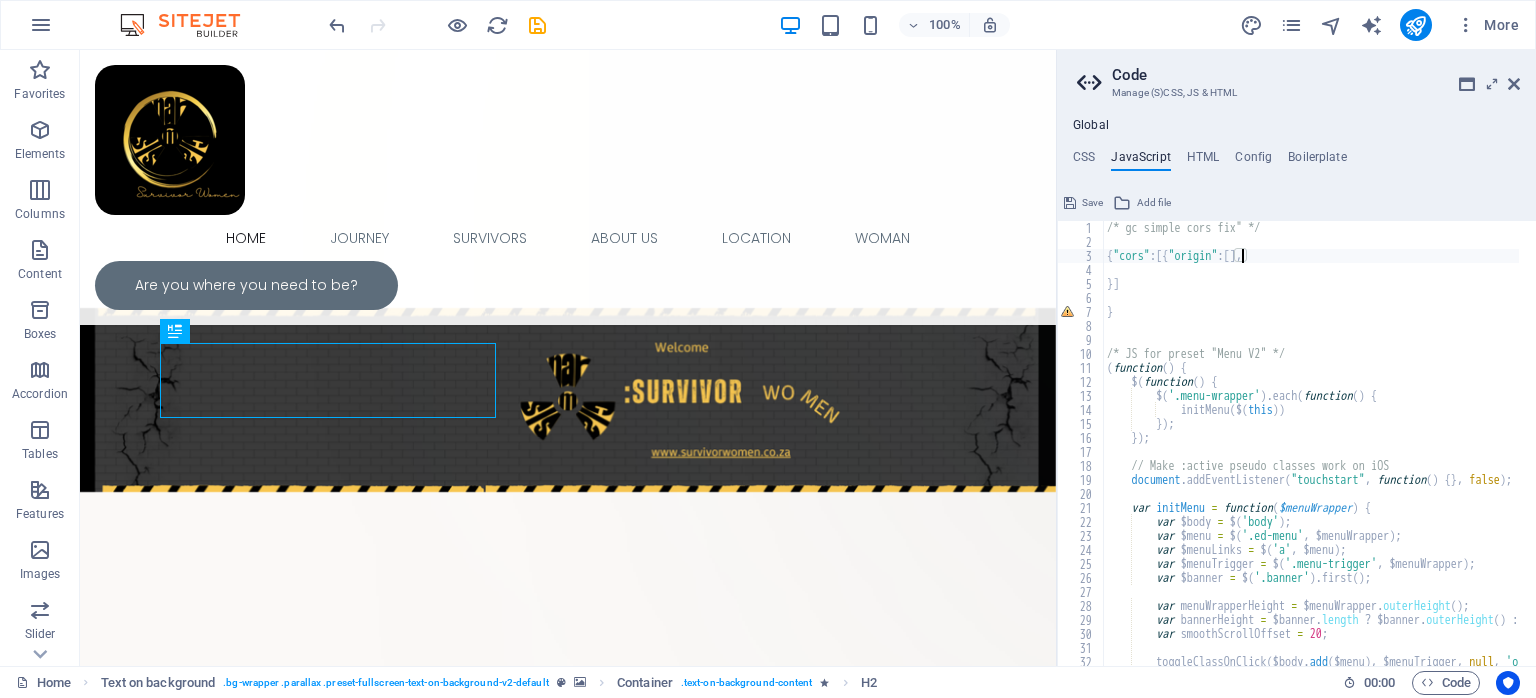 click on "/* gc simple cors fix" */ { "cors" : [{ "origin" : [ ] ,      }]      } /* JS for preset "Menu V2" */ ( function ( )   {      $ ( function ( )   {           $ ( '.menu-wrapper' ) . each ( function ( )   {                initMenu ( $ ( this ))           }) ;      }) ;      // Make :active pseudo classes work on iOS      document . addEventListener ( "touchstart" ,   function ( )   { } ,   false ) ;      var   initMenu   =   function ( $menuWrapper )   {           var   $body   =   $ ( 'body' ) ;           var   $menu   =   $ ( '.ed-menu' ,   $menuWrapper ) ;           var   $menuLinks   =   $ ( 'a' ,   $menu ) ;           var   $menuTrigger   =   $ ( '.menu-trigger' ,   $menuWrapper ) ;           var   $banner   =   $ ( '.banner' ) . first ( ) ;           var   menuWrapperHeight   =   $menuWrapper . outerHeight ( ) ;           var   bannerHeight   =   $banner . length   ?   $banner . outerHeight ( )   :   0 ;           var   smoothScrollOffset   =   20 ;                     toggleClassOnClick ( $body . add ( )" at bounding box center [1562, 449] 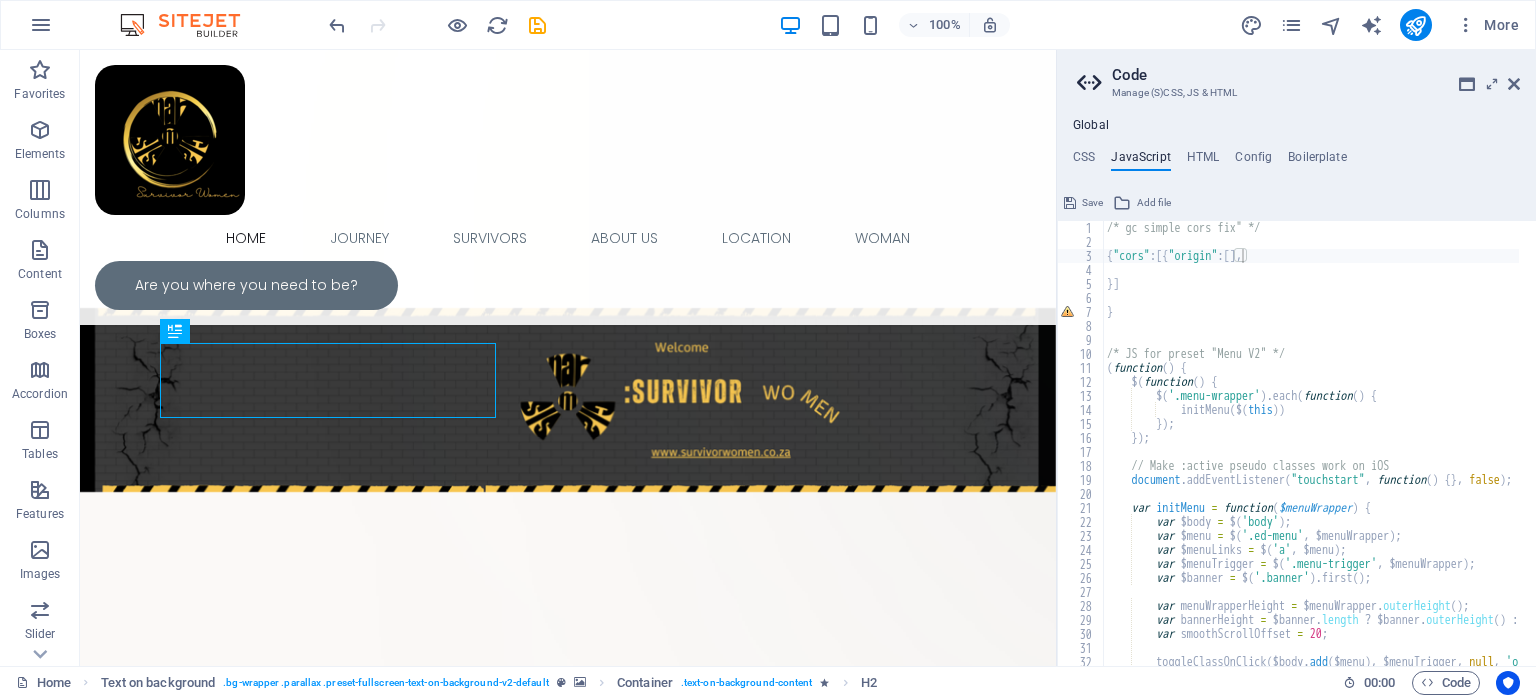 click on "/* gc simple cors fix" */ { "cors" : [{ "origin" : [ ] ,      }]      } /* JS for preset "Menu V2" */ ( function ( )   {      $ ( function ( )   {           $ ( '.menu-wrapper' ) . each ( function ( )   {                initMenu ( $ ( this ))           }) ;      }) ;      // Make :active pseudo classes work on iOS      document . addEventListener ( "touchstart" ,   function ( )   { } ,   false ) ;      var   initMenu   =   function ( $menuWrapper )   {           var   $body   =   $ ( 'body' ) ;           var   $menu   =   $ ( '.ed-menu' ,   $menuWrapper ) ;           var   $menuLinks   =   $ ( 'a' ,   $menu ) ;           var   $menuTrigger   =   $ ( '.menu-trigger' ,   $menuWrapper ) ;           var   $banner   =   $ ( '.banner' ) . first ( ) ;           var   menuWrapperHeight   =   $menuWrapper . outerHeight ( ) ;           var   bannerHeight   =   $banner . length   ?   $banner . outerHeight ( )   :   0 ;           var   smoothScrollOffset   =   20 ;                     toggleClassOnClick ( $body . add ( )" at bounding box center [1562, 449] 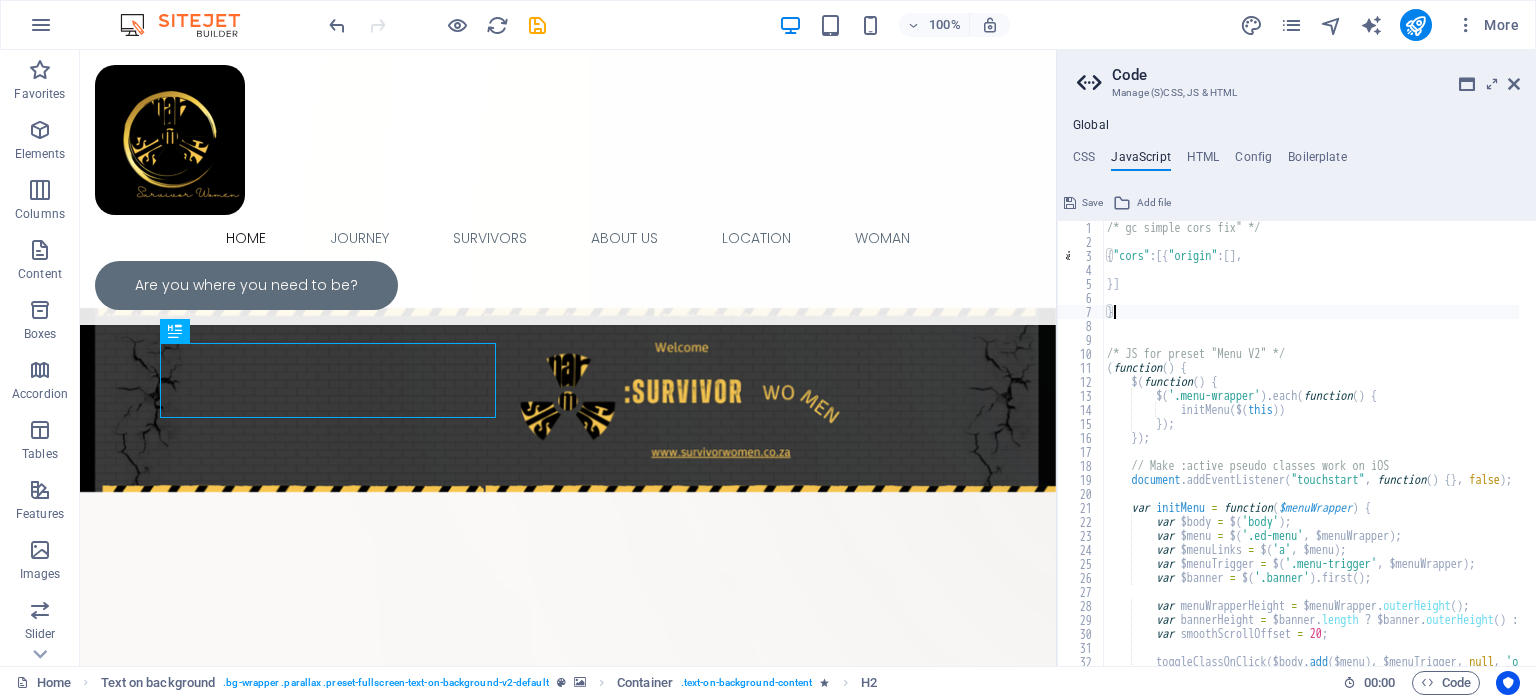scroll, scrollTop: 0, scrollLeft: 0, axis: both 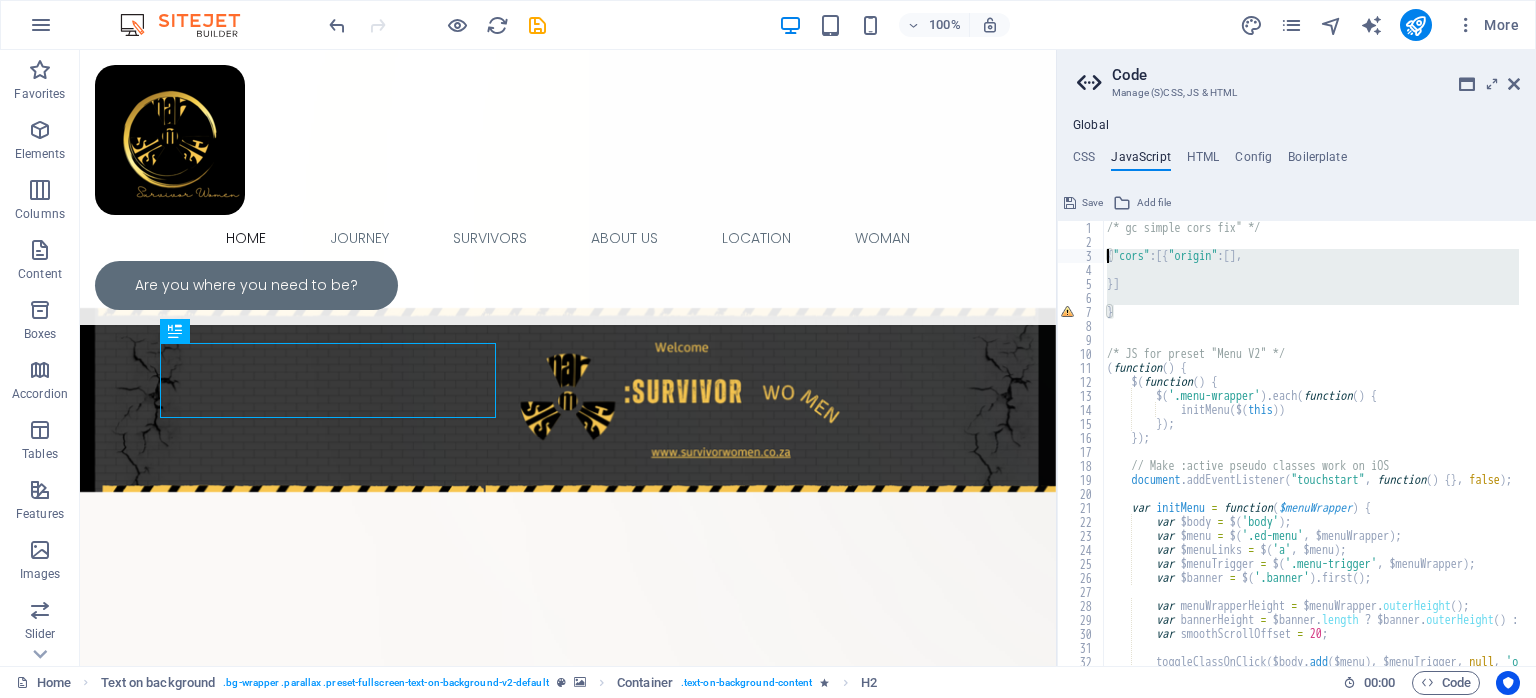 drag, startPoint x: 1129, startPoint y: 311, endPoint x: 1106, endPoint y: 257, distance: 58.694122 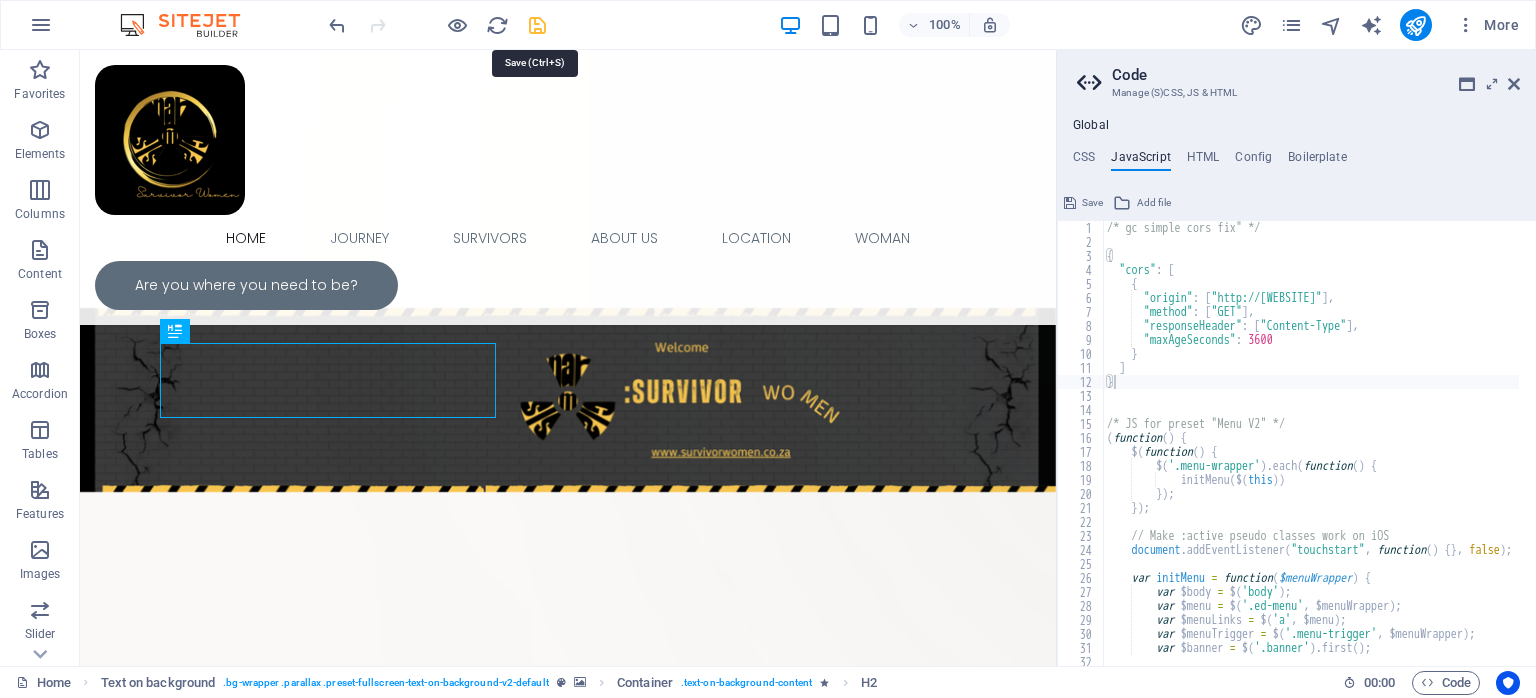 click at bounding box center (537, 25) 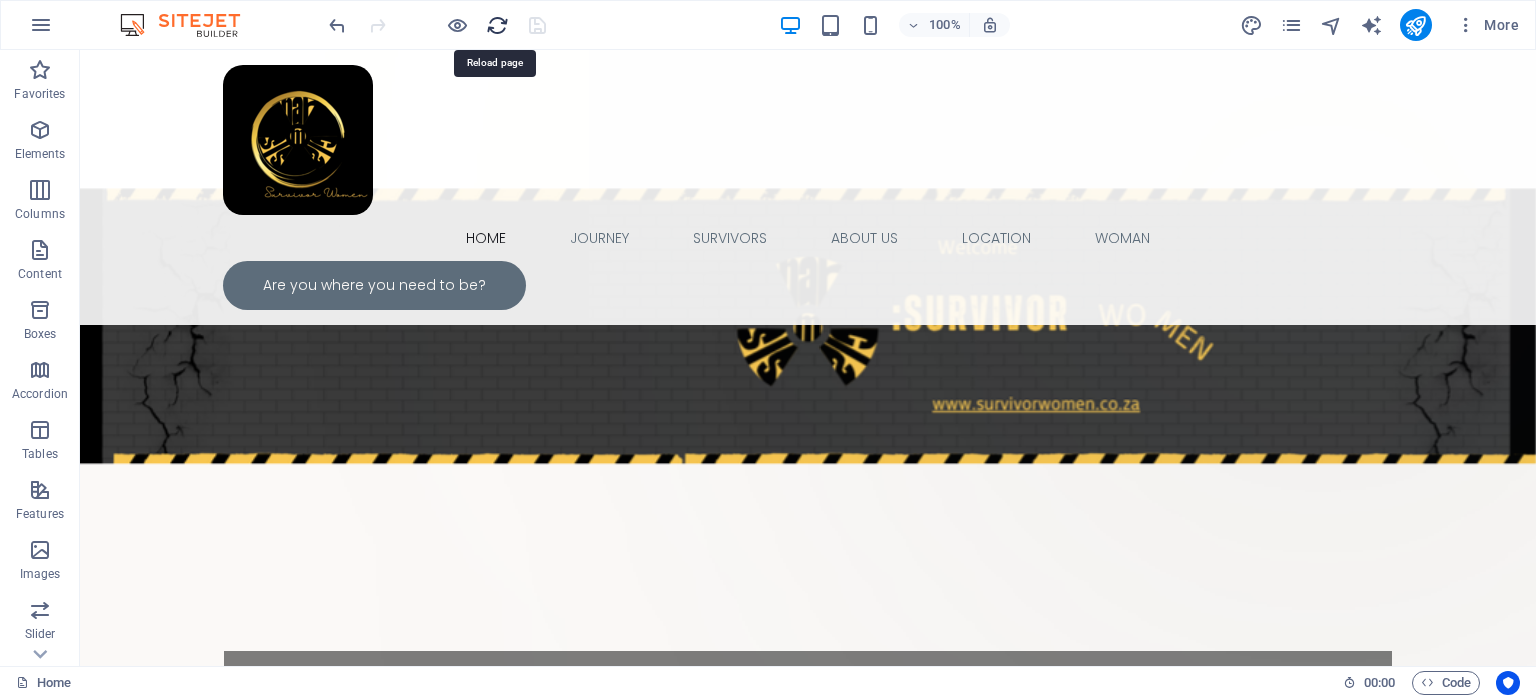 click at bounding box center (497, 25) 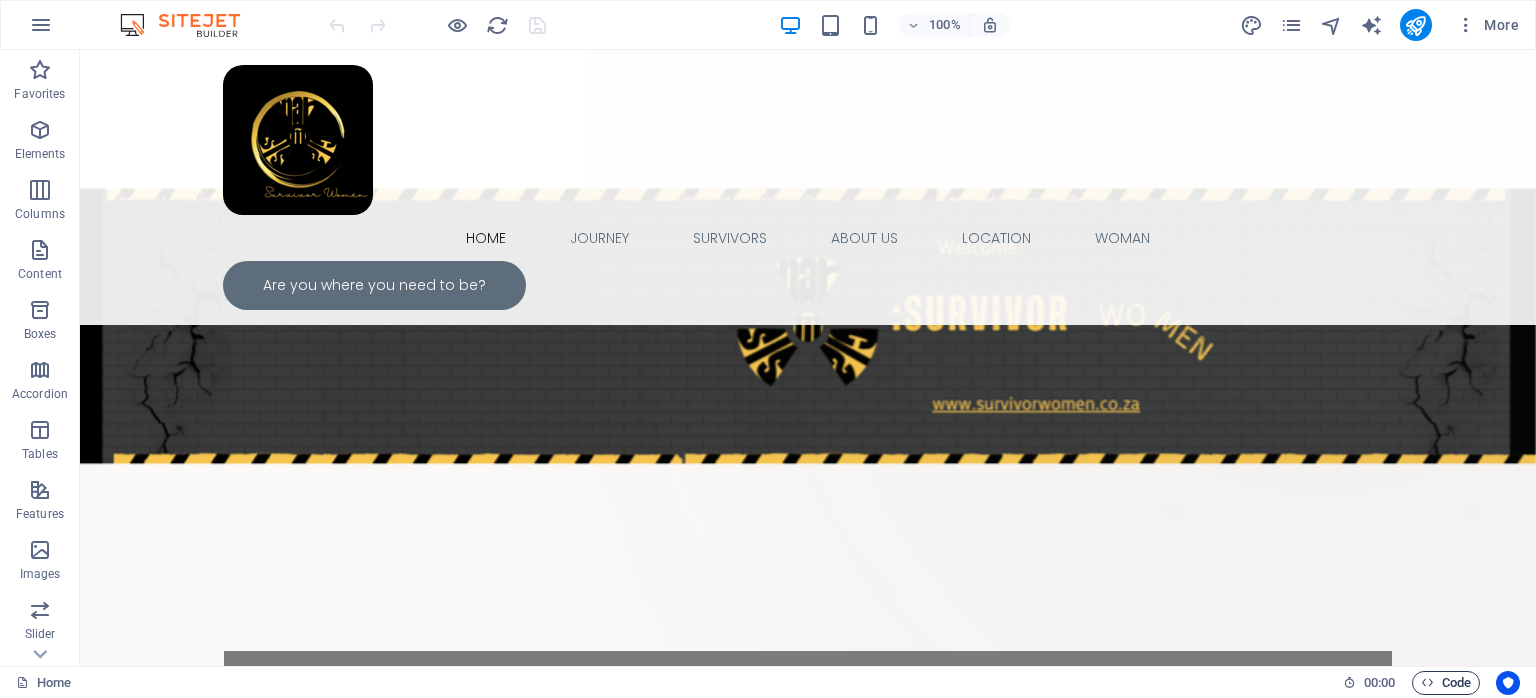 click on "Code" at bounding box center (1446, 683) 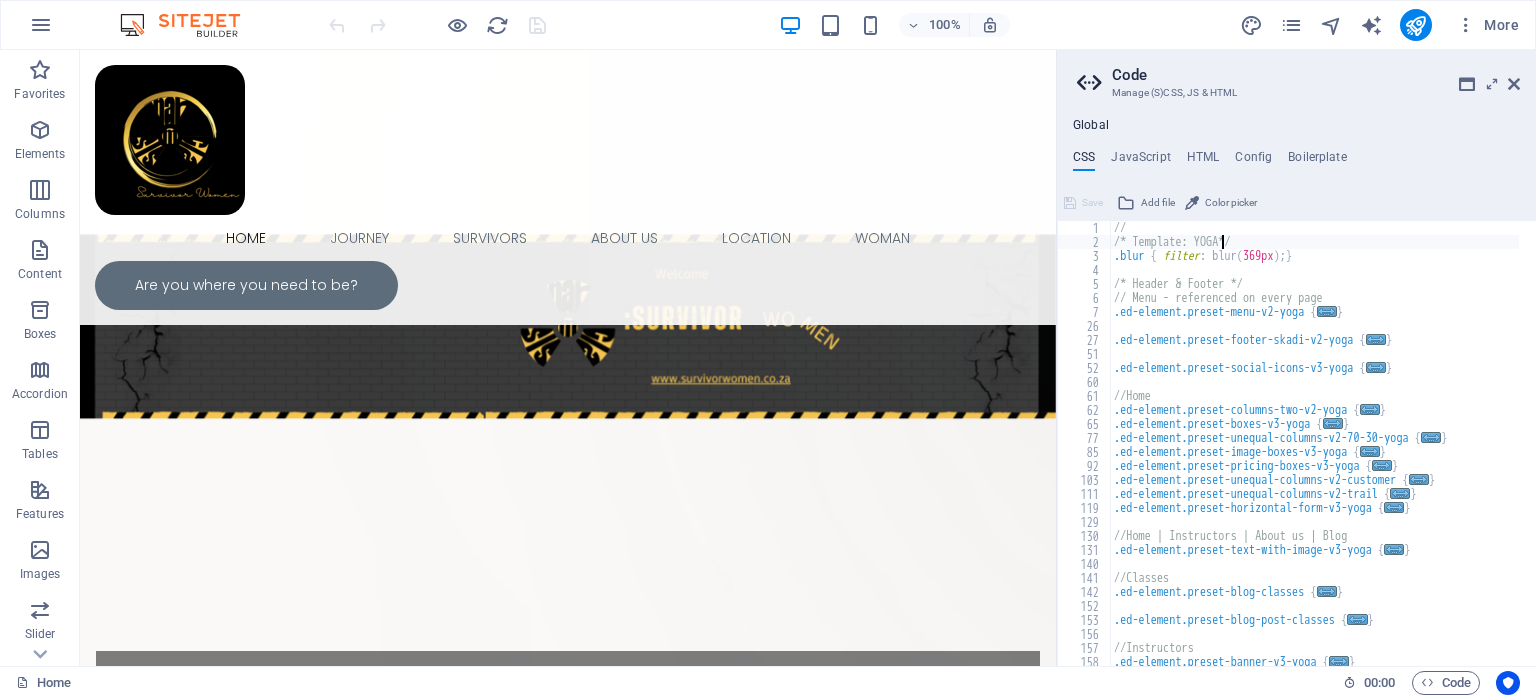 click on "/* Template: YOGA*/ .blur   {   filter : blur ( 369px ) ;  } /* Header & Footer */ // Menu - referenced on every page .ed-element.preset-menu-v2-yoga   { ... } .ed-element.preset-footer-skadi-v2-yoga   { ... } .ed-element.preset-social-icons-v3-yoga   { ... } //Home .ed-element.preset-columns-two-v2-yoga   { ... } .ed-element.preset-boxes-v3-yoga   { ... } .ed-element.preset-unequal-columns-v2-70-30-yoga   { ... } .ed-element.preset-image-boxes-v3-yoga   { ... } .ed-element.preset-pricing-boxes-v3-yoga   { ... } .ed-element.preset-unequal-columns-v2-customer   { ... } .ed-element.preset-unequal-columns-v2-trail   { ... } .ed-element.preset-horizontal-form-v3-yoga   { ... } //Home | Instructors | About us | Blog .ed-element.preset-text-with-image-v3-yoga   { ... } //Classes .ed-element.preset-blog-classes   { ... } .ed-element.preset-blog-post-classes   { ... } //Instructors .ed-element.preset-banner-v3-yoga   { ... }" at bounding box center (1319, 449) 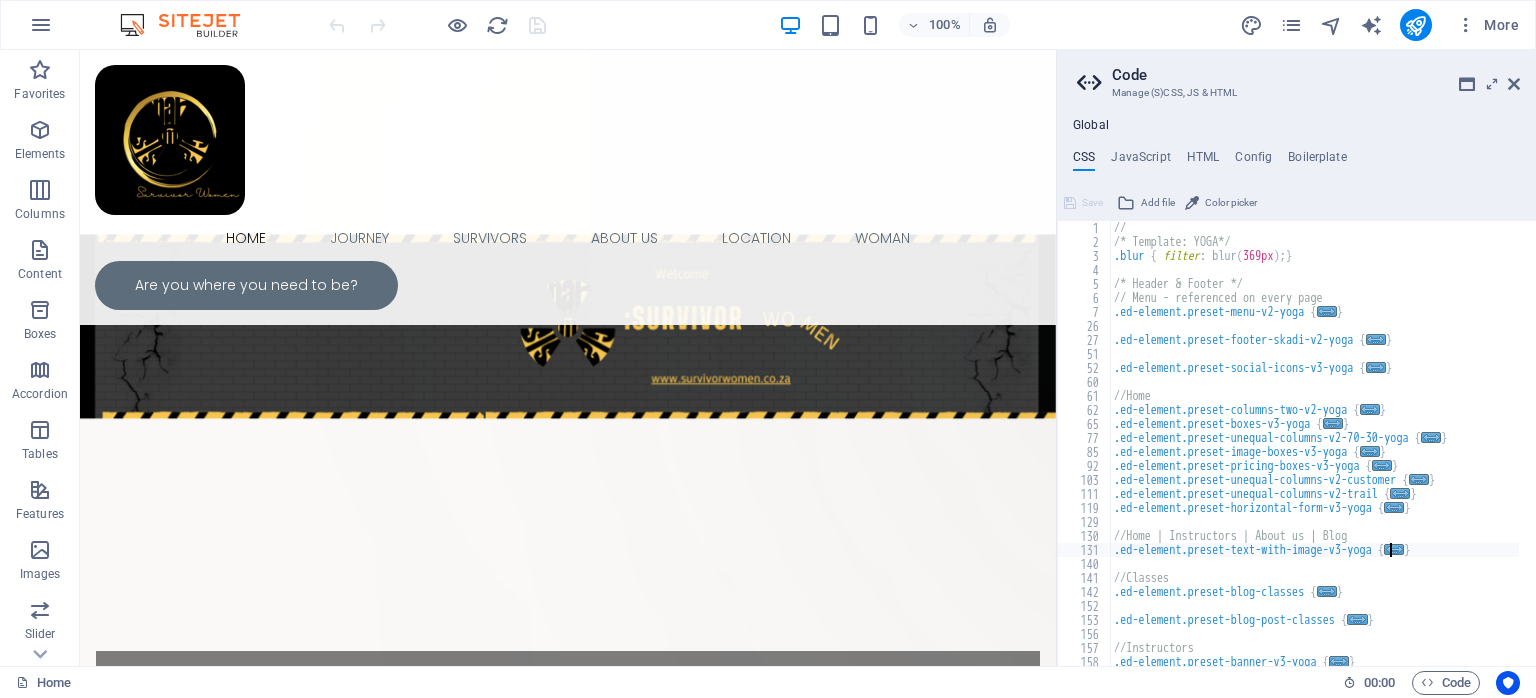 click on "/* Template: YOGA*/ .blur   {   filter : blur ( 369px ) ;  } /* Header & Footer */ // Menu - referenced on every page .ed-element.preset-menu-v2-yoga   { ... } .ed-element.preset-footer-skadi-v2-yoga   { ... } .ed-element.preset-social-icons-v3-yoga   { ... } //Home .ed-element.preset-columns-two-v2-yoga   { ... } .ed-element.preset-boxes-v3-yoga   { ... } .ed-element.preset-unequal-columns-v2-70-30-yoga   { ... } .ed-element.preset-image-boxes-v3-yoga   { ... } .ed-element.preset-pricing-boxes-v3-yoga   { ... } .ed-element.preset-unequal-columns-v2-customer   { ... } .ed-element.preset-unequal-columns-v2-trail   { ... } .ed-element.preset-horizontal-form-v3-yoga   { ... } //Home | Instructors | About us | Blog .ed-element.preset-text-with-image-v3-yoga   { ... } //Classes .ed-element.preset-blog-classes   { ... } .ed-element.preset-blog-post-classes   { ... } //Instructors .ed-element.preset-banner-v3-yoga   { ... }" at bounding box center [1319, 449] 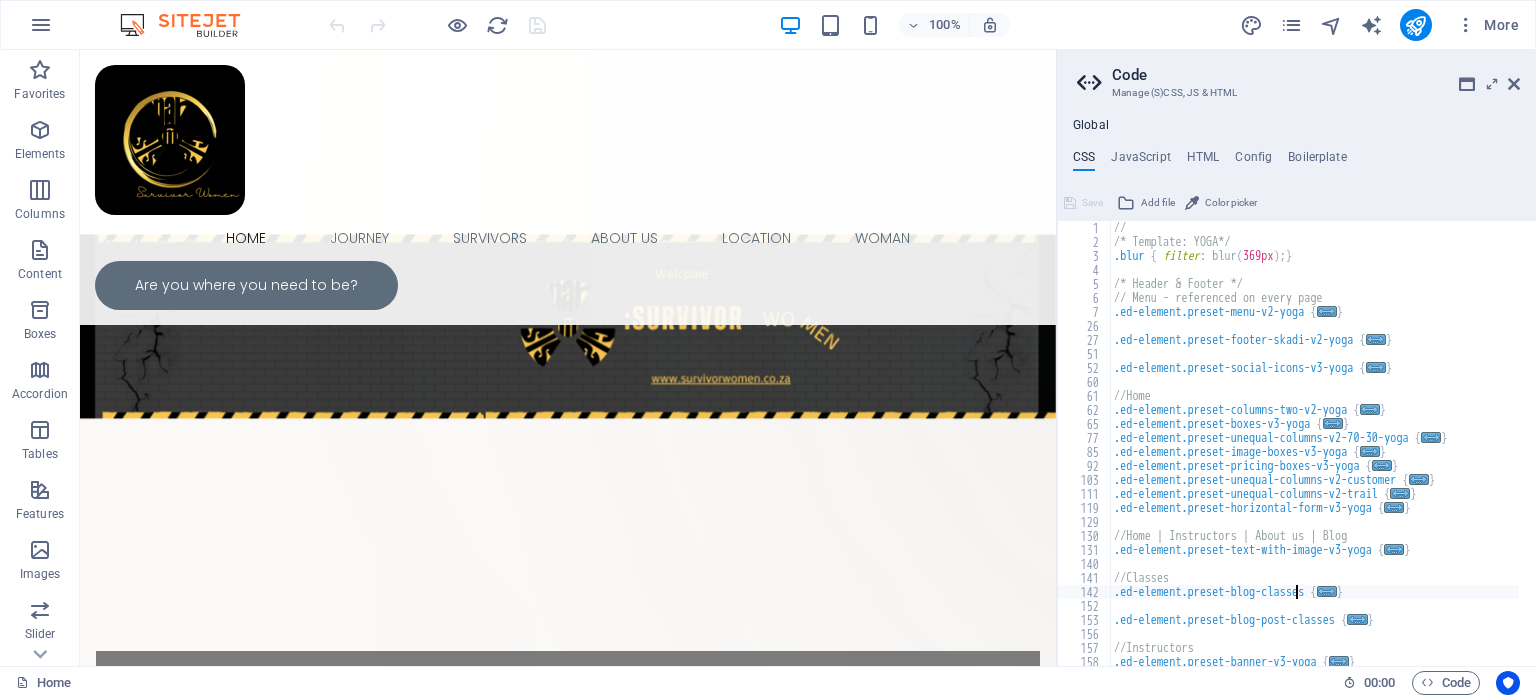 click on "/* Template: YOGA*/ .blur   {   filter : blur ( 369px ) ;  } /* Header & Footer */ // Menu - referenced on every page .ed-element.preset-menu-v2-yoga   { ... } .ed-element.preset-footer-skadi-v2-yoga   { ... } .ed-element.preset-social-icons-v3-yoga   { ... } //Home .ed-element.preset-columns-two-v2-yoga   { ... } .ed-element.preset-boxes-v3-yoga   { ... } .ed-element.preset-unequal-columns-v2-70-30-yoga   { ... } .ed-element.preset-image-boxes-v3-yoga   { ... } .ed-element.preset-pricing-boxes-v3-yoga   { ... } .ed-element.preset-unequal-columns-v2-customer   { ... } .ed-element.preset-unequal-columns-v2-trail   { ... } .ed-element.preset-horizontal-form-v3-yoga   { ... } //Home | Instructors | About us | Blog .ed-element.preset-text-with-image-v3-yoga   { ... } //Classes .ed-element.preset-blog-classes   { ... } .ed-element.preset-blog-post-classes   { ... } //Instructors .ed-element.preset-banner-v3-yoga   { ... }" at bounding box center (1319, 449) 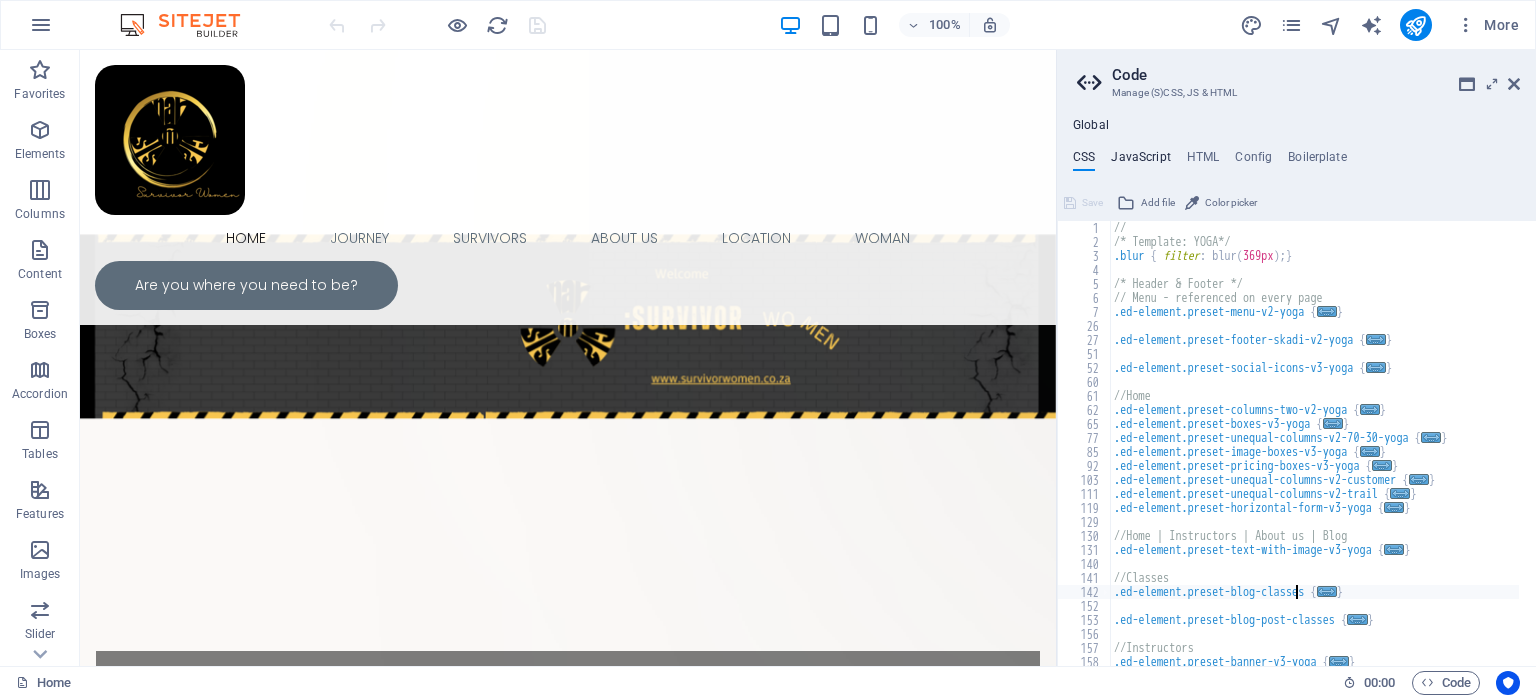click on "JavaScript" at bounding box center (1140, 161) 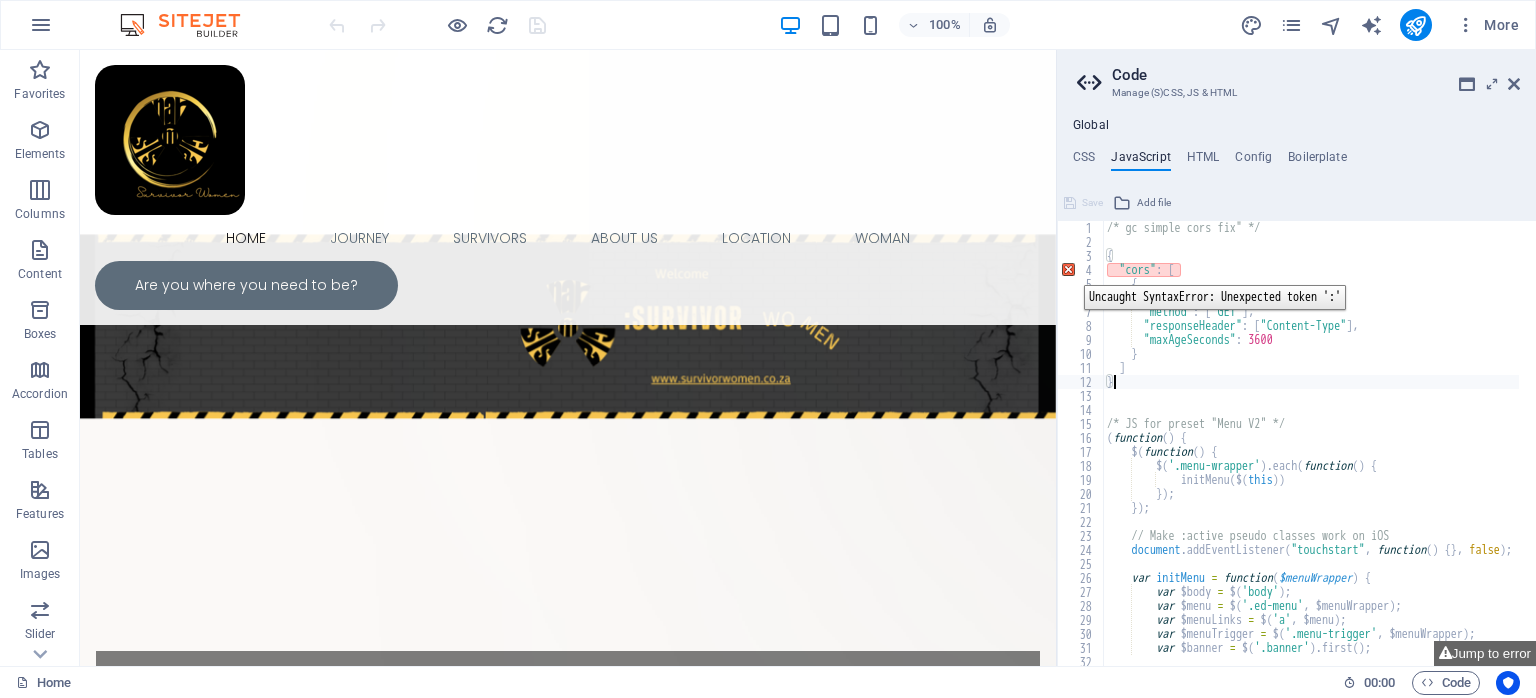 click on "4" at bounding box center [1081, 270] 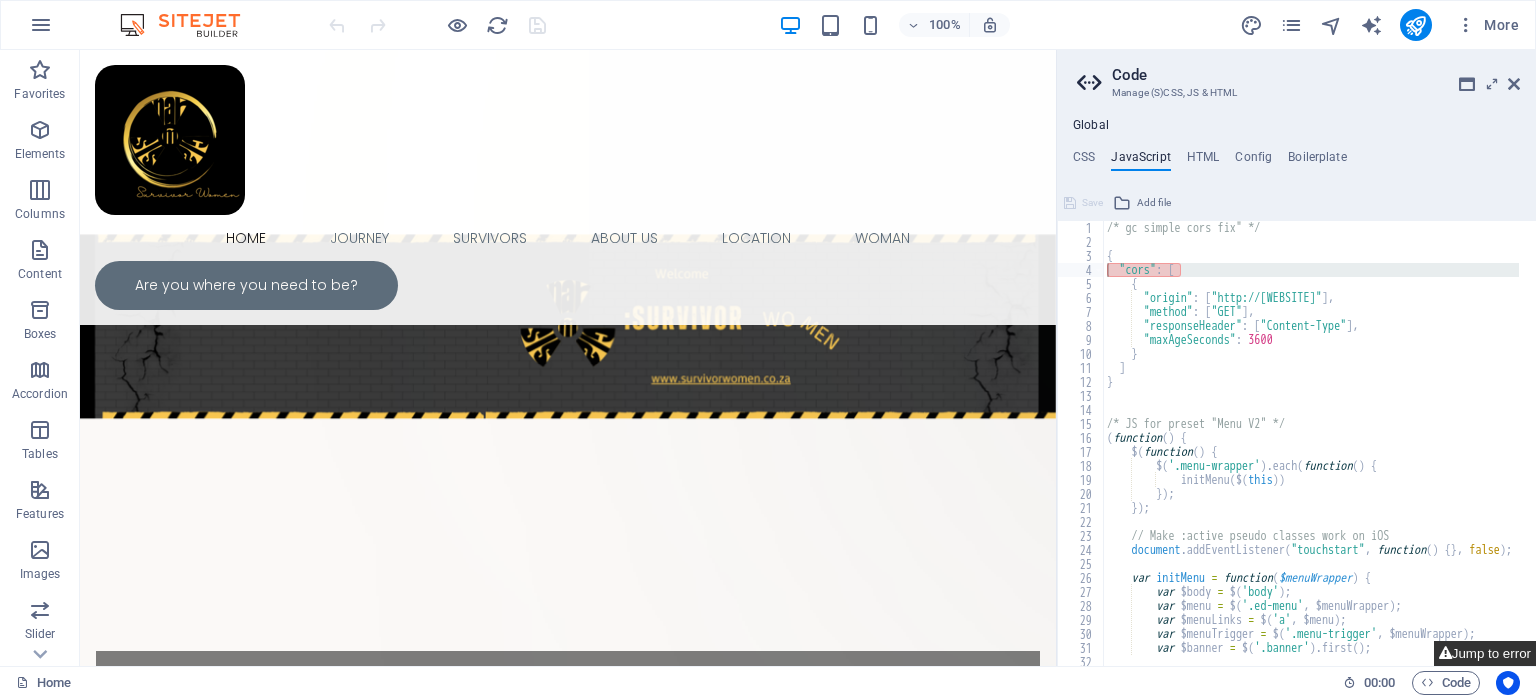 click on "Jump to error" at bounding box center [1485, 653] 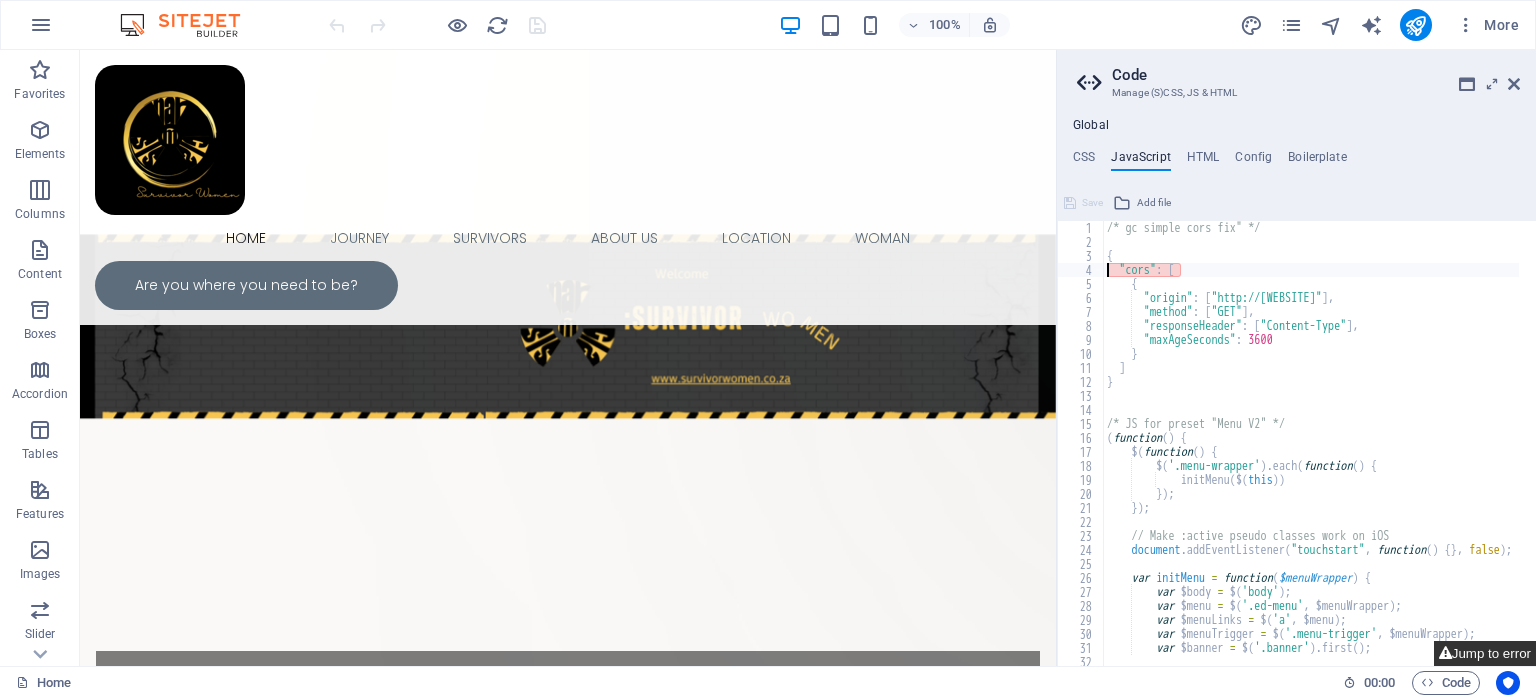 click at bounding box center [1445, 653] 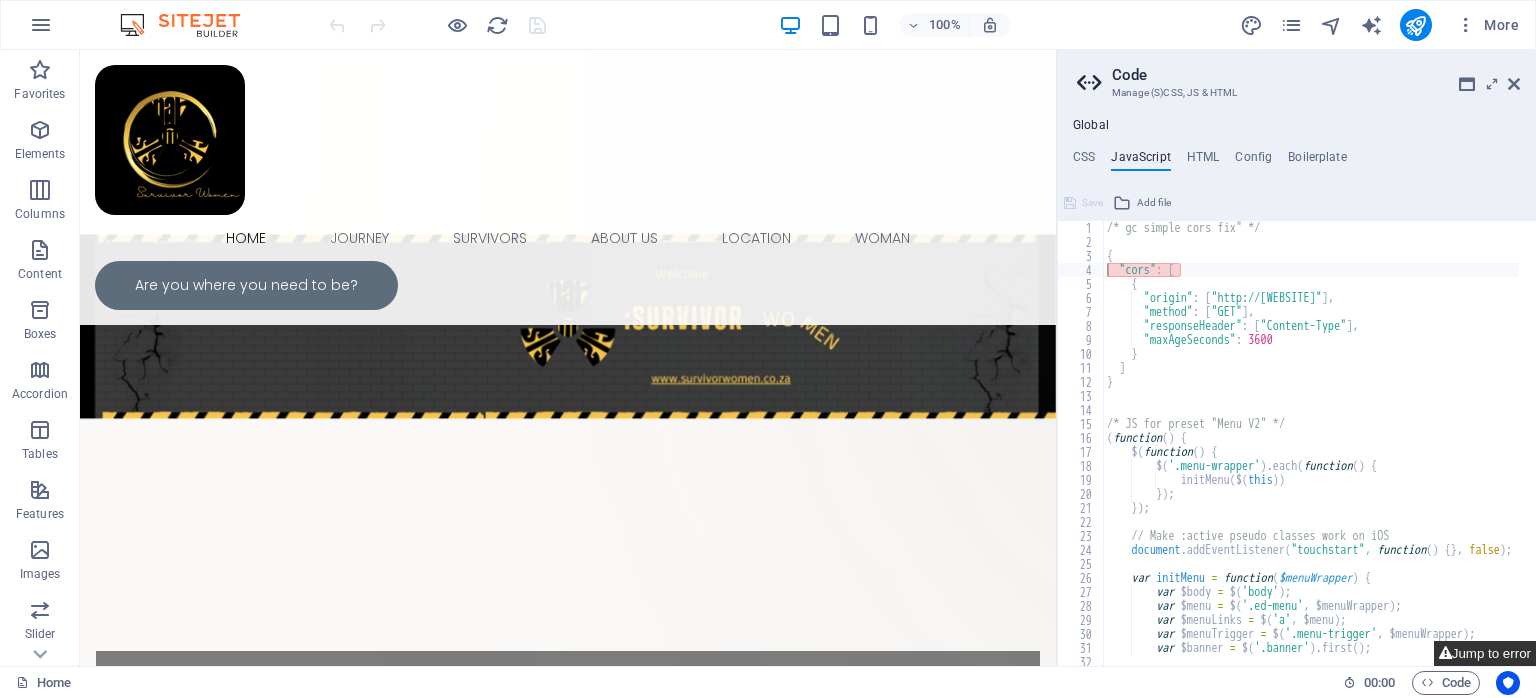 click at bounding box center (1445, 653) 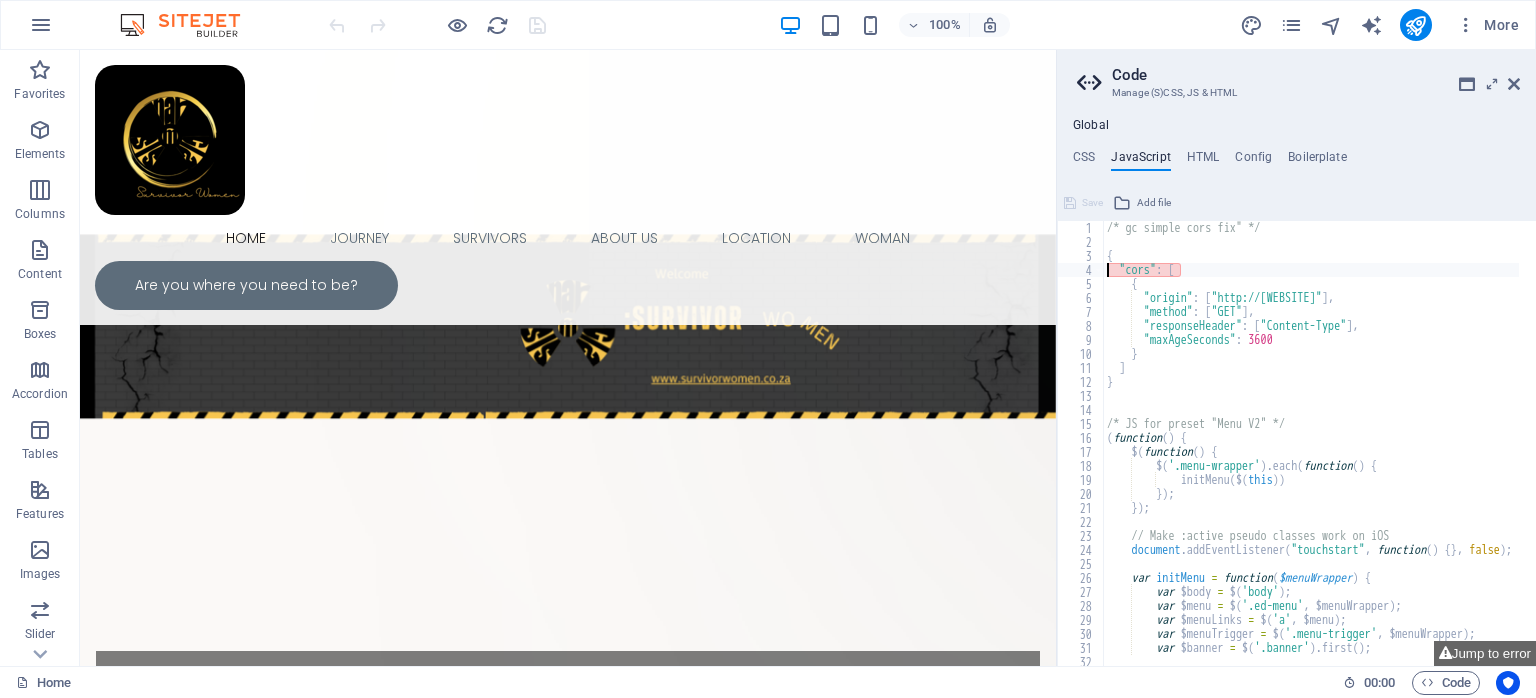 click on "/* gc simple cors fix" */ {    "cors" :   [      {         "origin" :   [ "http://[WEBSITE]" ] ,         "method" :   [ "GET" ] ,         "responseHeader" :   [ "Content-Type" ] ,         "maxAgeSeconds" :   3600      }    ] } /* JS for preset "Menu V2" */ ( function ( )   {      $ ( function ( )   {           $ ( '.menu-wrapper' ) . each ( function ( )   {                initMenu ( $ ( this ))           }) ;      }) ;      // Make :active pseudo classes work on iOS      document . addEventListener ( "touchstart" ,   function ( )   { } ,   false ) ;      var   initMenu   =   function ( $menuWrapper )   {           var   $body   =   $ ( 'body' ) ;           var   $menu   =   $ ( '.ed-menu' ,   $menuWrapper ) ;           var   $menuLinks   =   $ ( 'a' ,   $menu ) ;           var   $menuTrigger   =   $ ( '.menu-trigger' ,   $menuWrapper ) ;           var   $banner   =   $ ( '.banner' ) . first ( ) ;" at bounding box center [1562, 449] 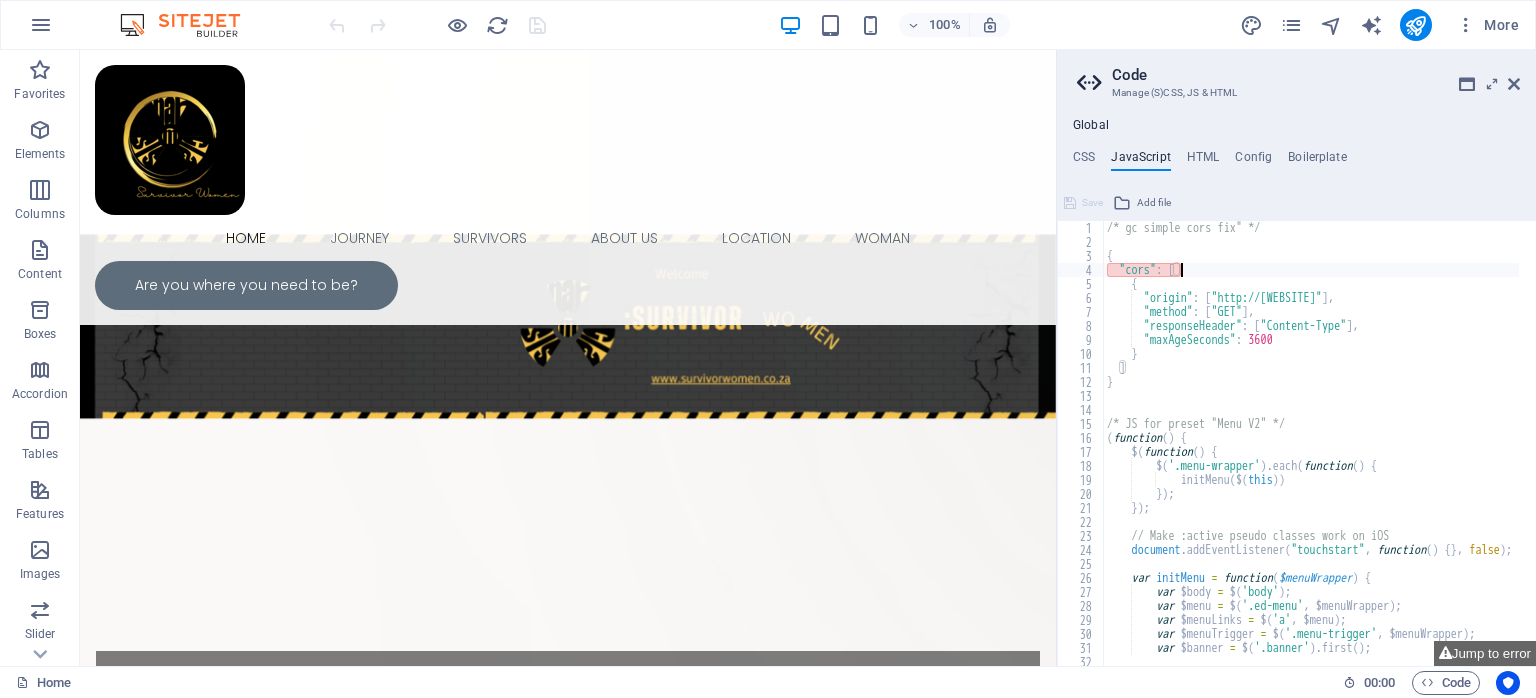 click on "/* gc simple cors fix" */ {    "cors" :   [      {         "origin" :   [ "http://[WEBSITE]" ] ,         "method" :   [ "GET" ] ,         "responseHeader" :   [ "Content-Type" ] ,         "maxAgeSeconds" :   3600      }    ] } /* JS for preset "Menu V2" */ ( function ( )   {      $ ( function ( )   {           $ ( '.menu-wrapper' ) . each ( function ( )   {                initMenu ( $ ( this ))           }) ;      }) ;      // Make :active pseudo classes work on iOS      document . addEventListener ( "touchstart" ,   function ( )   { } ,   false ) ;      var   initMenu   =   function ( $menuWrapper )   {           var   $body   =   $ ( 'body' ) ;           var   $menu   =   $ ( '.ed-menu' ,   $menuWrapper ) ;           var   $menuLinks   =   $ ( 'a' ,   $menu ) ;           var   $menuTrigger   =   $ ( '.menu-trigger' ,   $menuWrapper ) ;           var   $banner   =   $ ( '.banner' ) . first ( ) ;" at bounding box center [1562, 449] 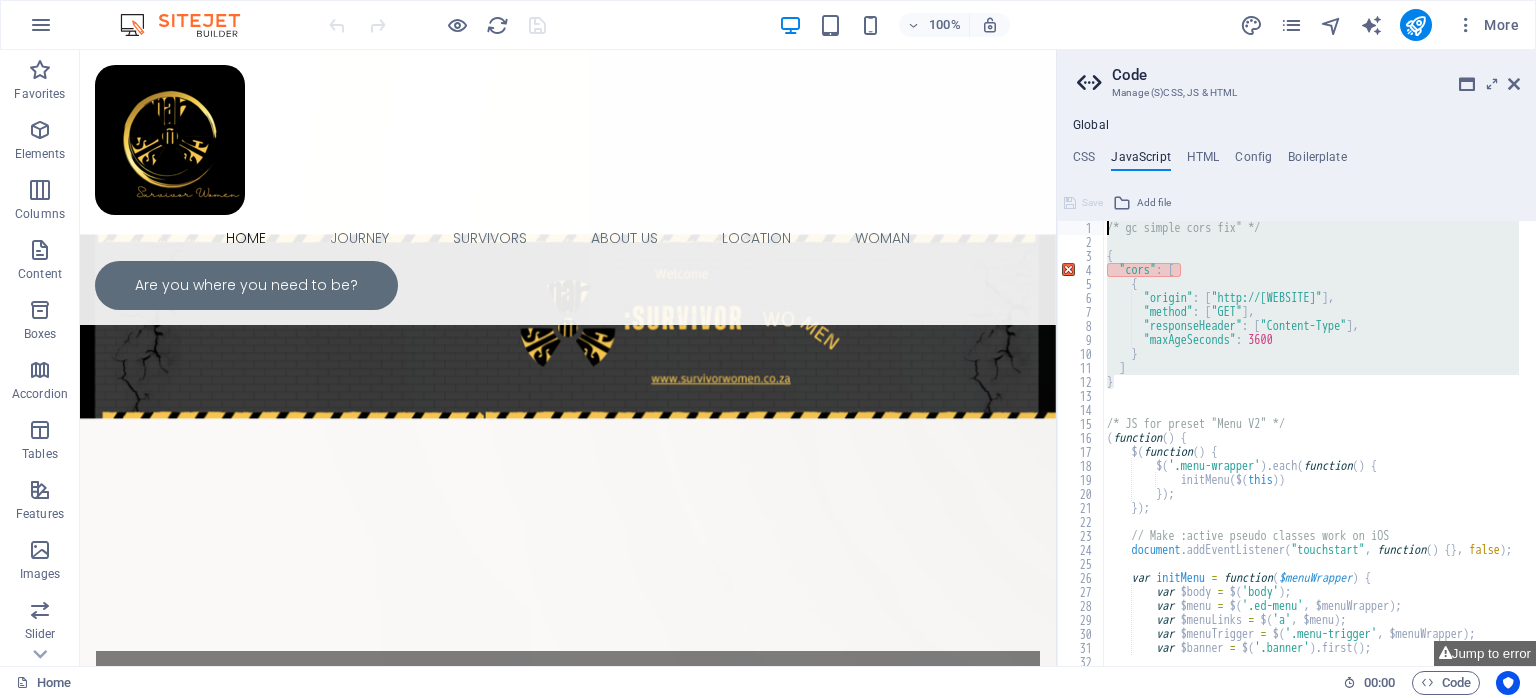 drag, startPoint x: 1120, startPoint y: 380, endPoint x: 1103, endPoint y: 220, distance: 160.90059 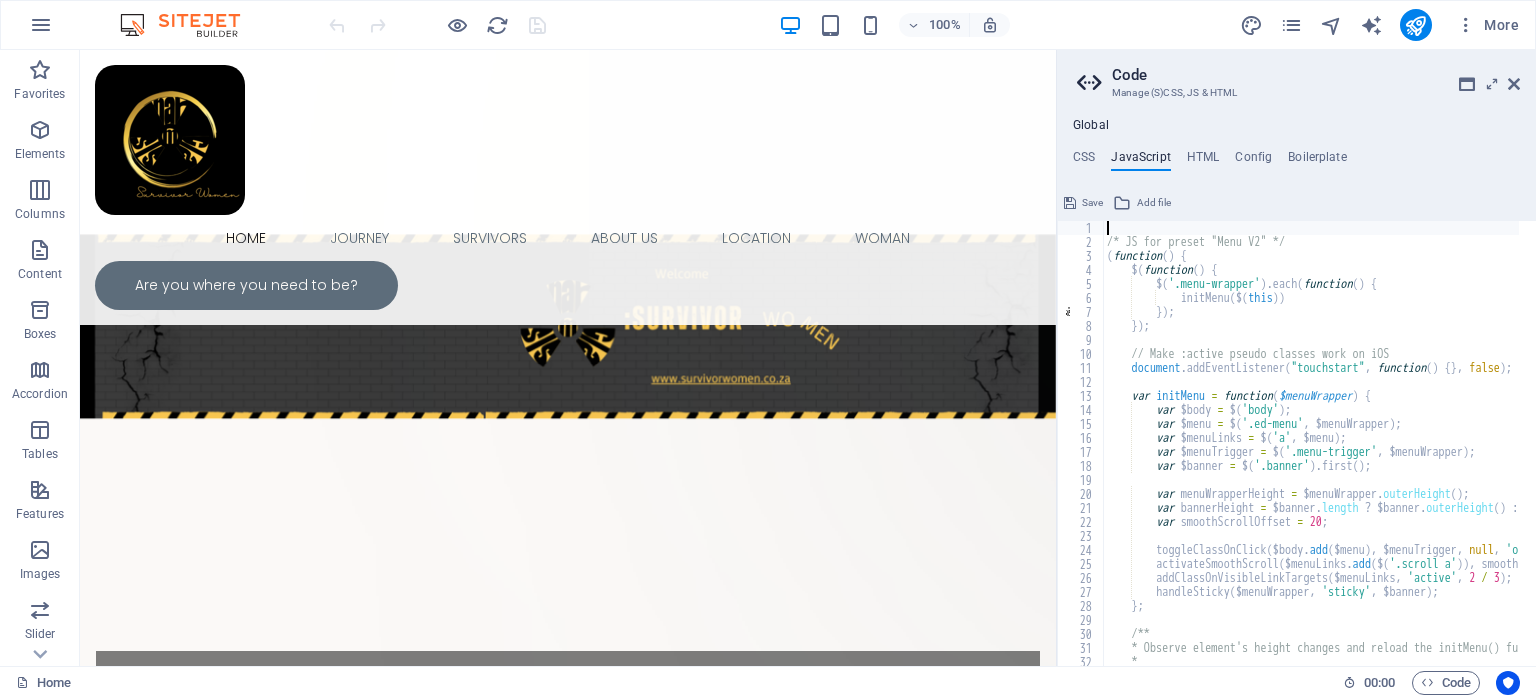 type on "/* JS for preset "Menu V2" */" 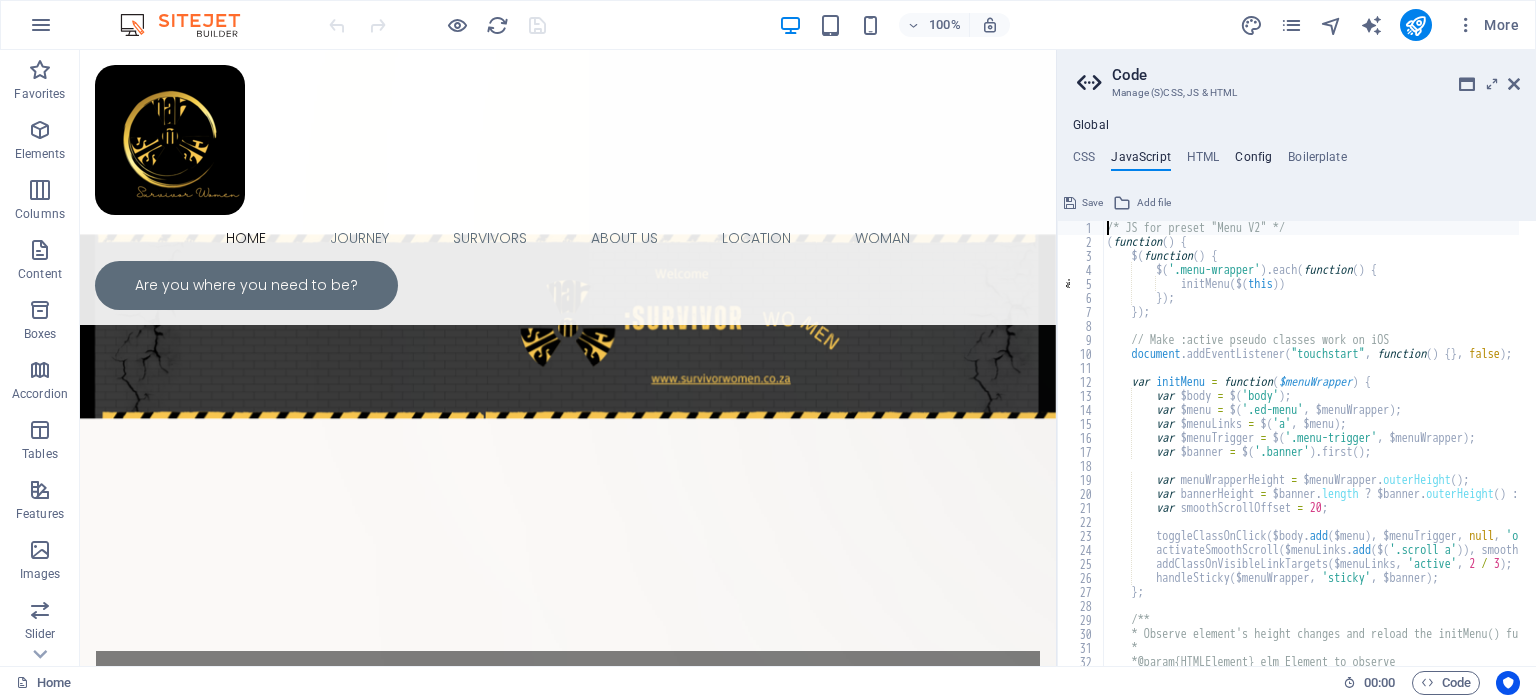 click on "Config" at bounding box center [1253, 161] 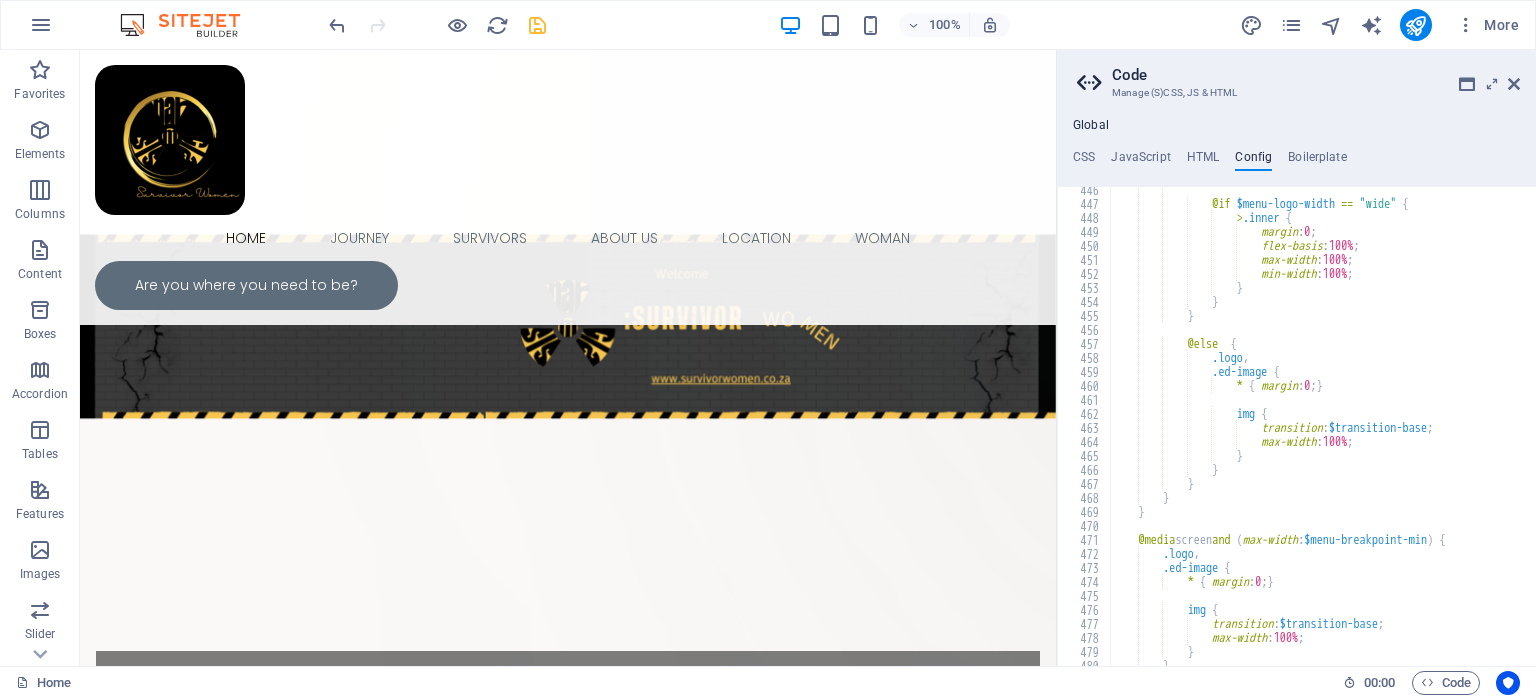 scroll, scrollTop: 3132, scrollLeft: 0, axis: vertical 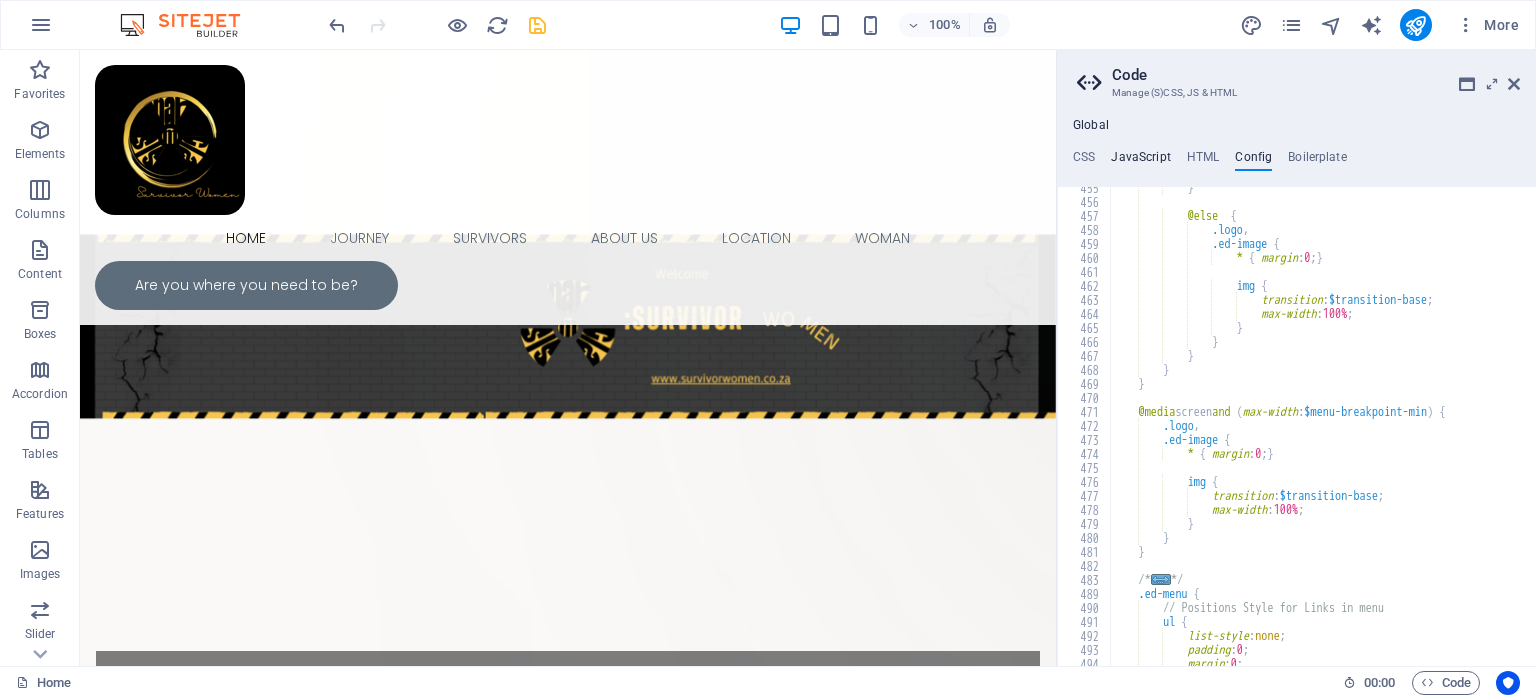 click on "JavaScript" at bounding box center (1140, 161) 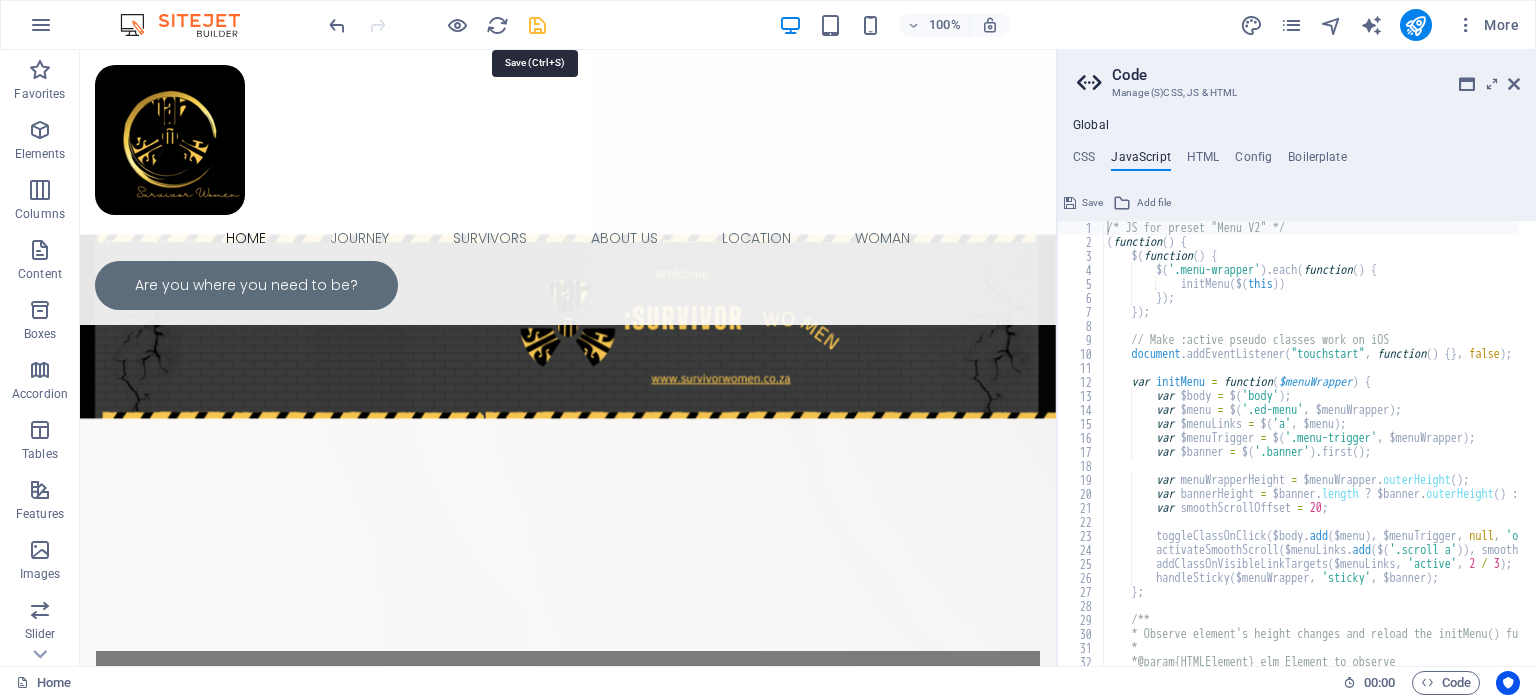 click at bounding box center (537, 25) 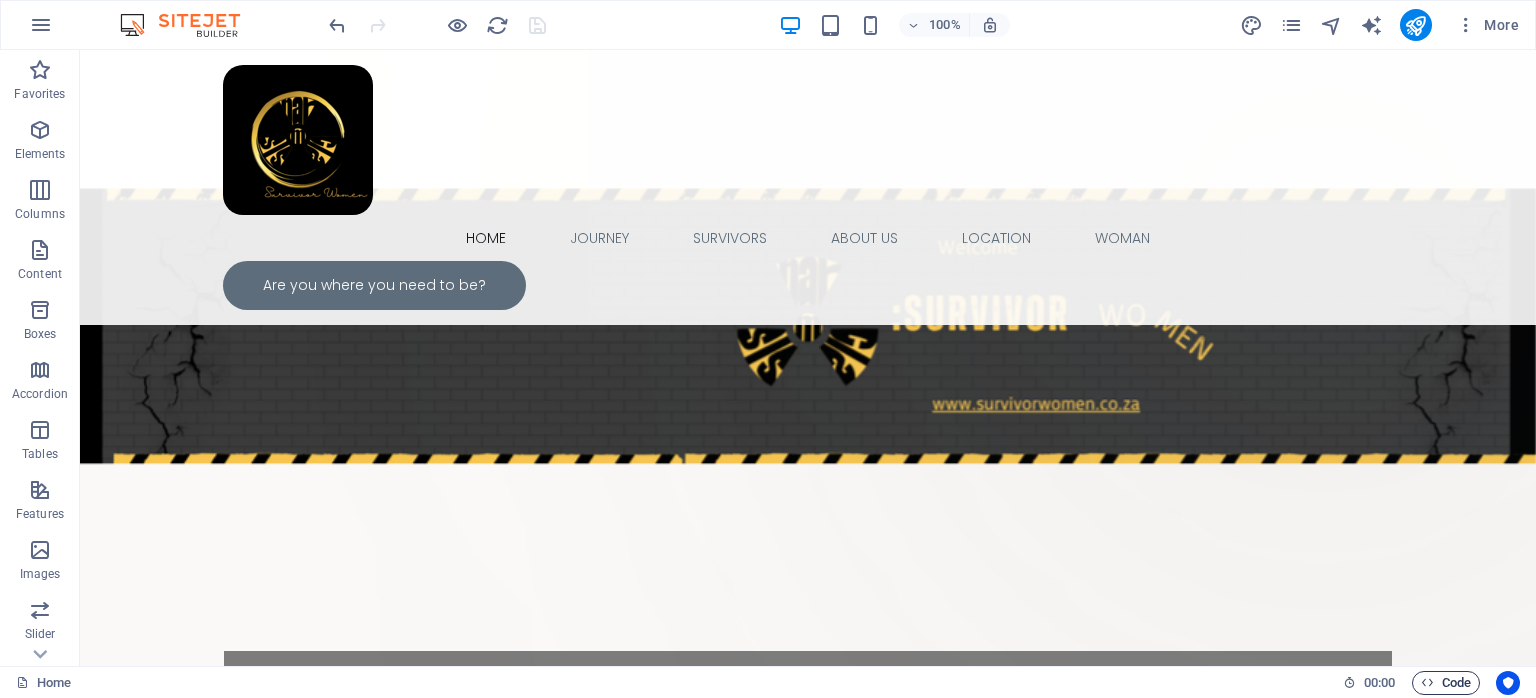 click on "Code" at bounding box center (1446, 683) 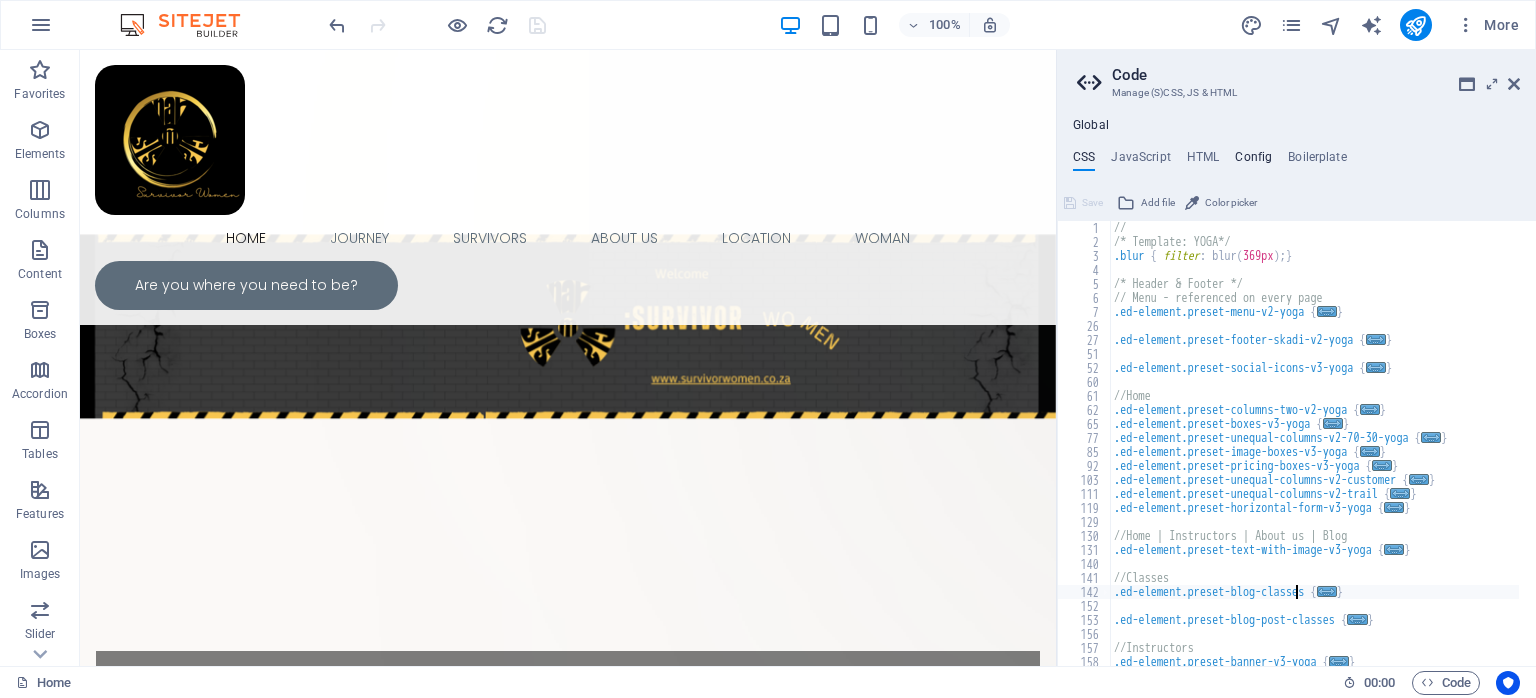 click on "Config" at bounding box center (1253, 161) 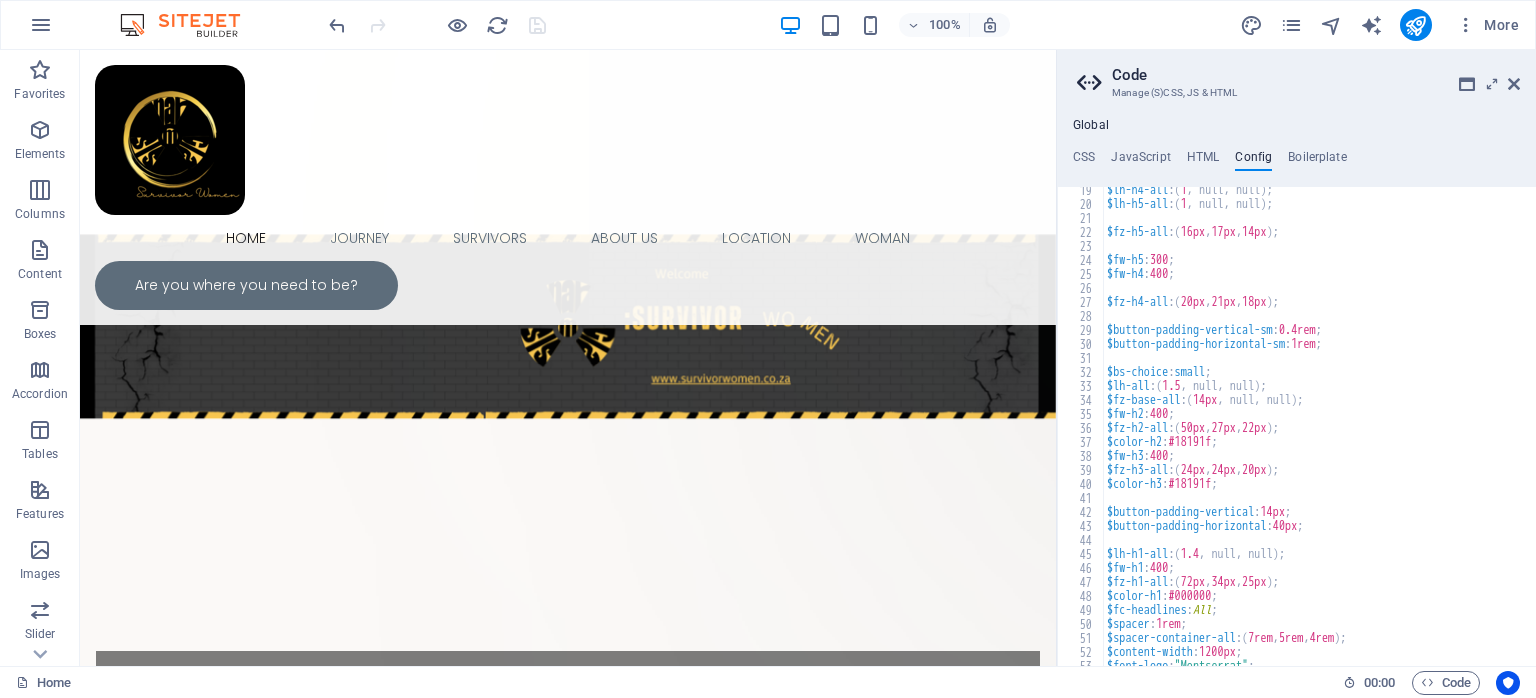 scroll, scrollTop: 0, scrollLeft: 0, axis: both 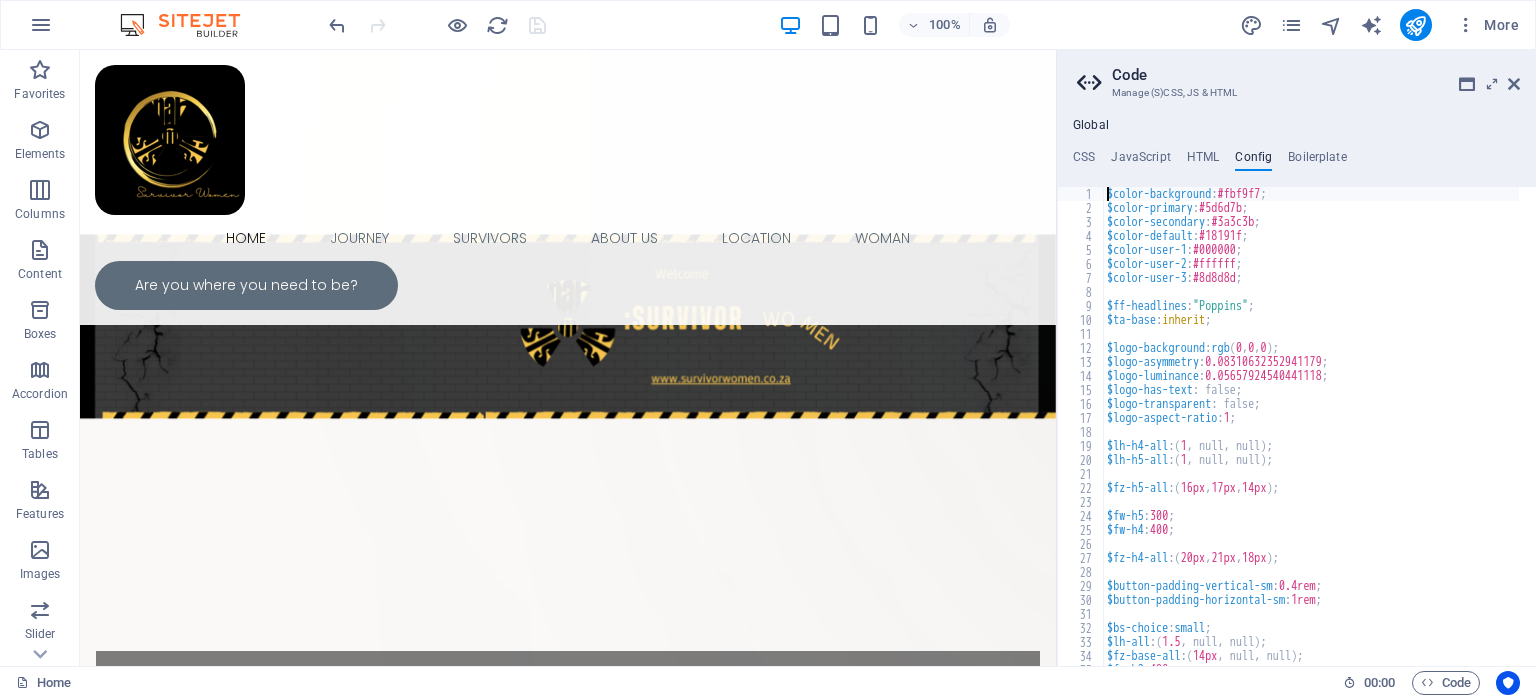 click on "$color-background :  #fbf9f7 ; $color-primary :  #5d6d7b ; $color-secondary :  #3a3c3b ; $color-default :  #18191f ; $color-user-1 :  #000000 ; $color-user-2 :  #ffffff ; $color-user-3 :  #8d8d8d ; $ff-headlines :  "Poppins" ; $ta-base :  inherit ; $logo-background :  rgb ( 0 , 0 , 0 ) ; $logo-asymmetry :  0.08310632352941179 ; $logo-luminance :  0.05657924540441118 ; $logo-has-text : false; $logo-transparent : false; $logo-aspect-ratio :  1 ; $lh-h4-all :  ( 1 , null, null ) ; $lh-h5-all :  ( 1 , null, null ) ; $fz-h5-all :  ( 16px ,  17px ,  14px ) ; $fw-h5 :  300 ; $fw-h4 :  400 ; $fz-h4-all :  ( 20px ,  21px ,  18px ) ; $button-padding-vertical-sm :  0.4rem ; $button-padding-horizontal-sm :  1rem ; $bs-choice :  small ; $lh-all :  ( 1.5 , null, null ) ; $fz-base-all :  ( 14px , null, null ) ; $fw-h2 :  400 ;" at bounding box center (2067, 432) 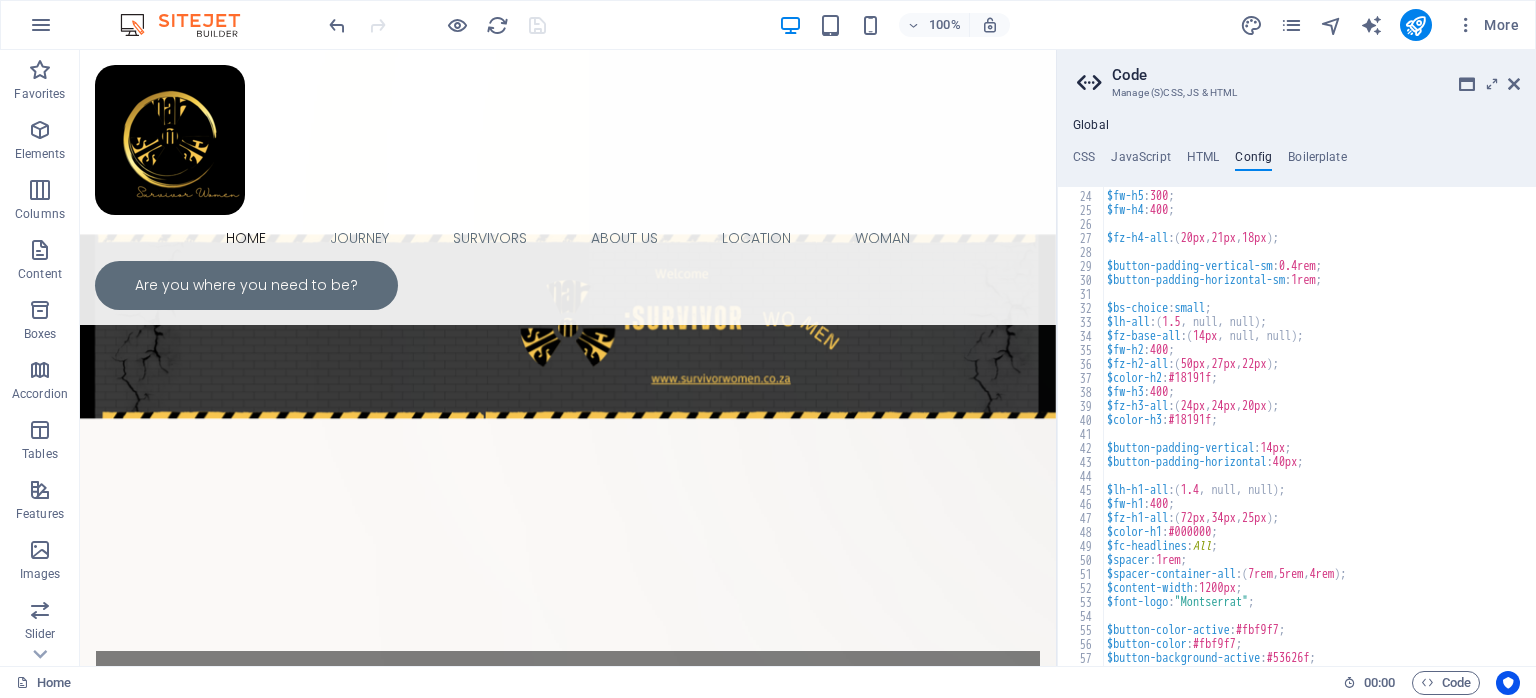 scroll, scrollTop: 580, scrollLeft: 0, axis: vertical 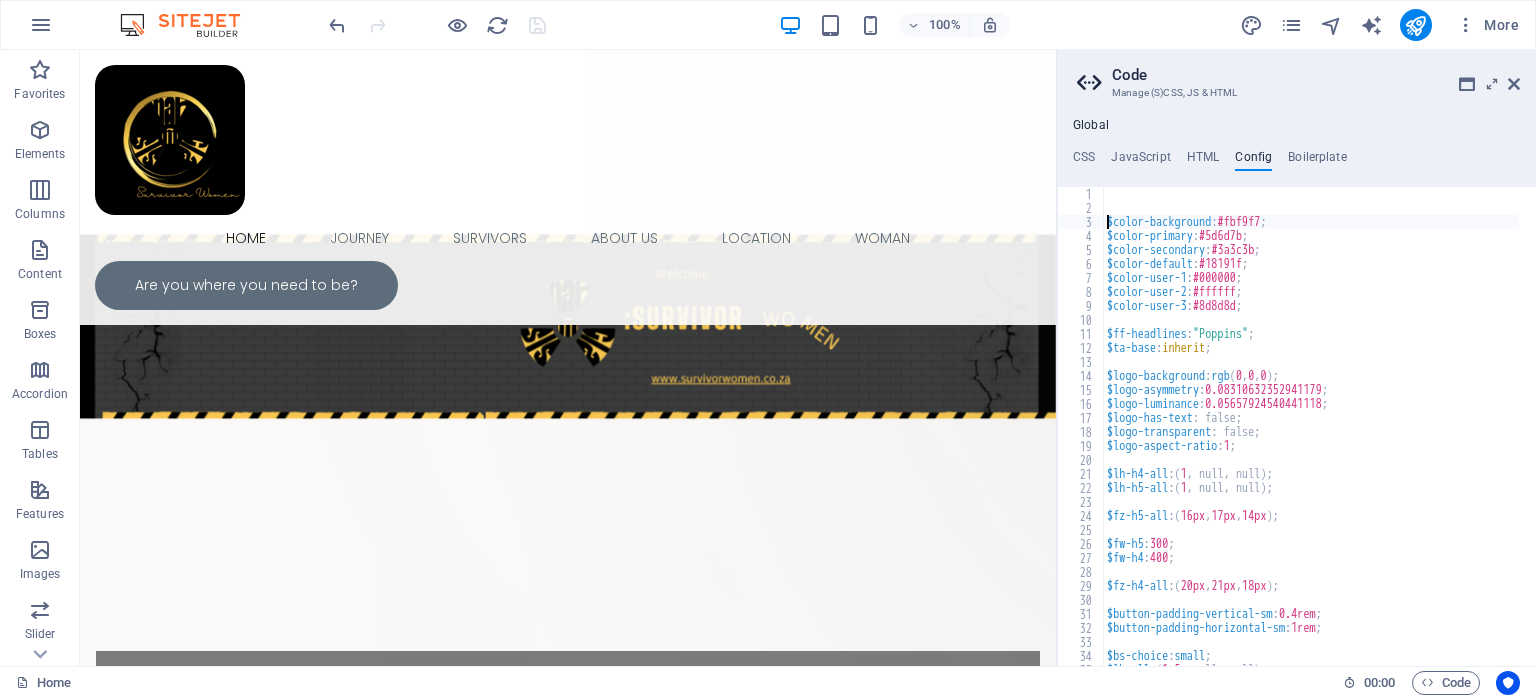 type on "$color-background: #fbf9f7;" 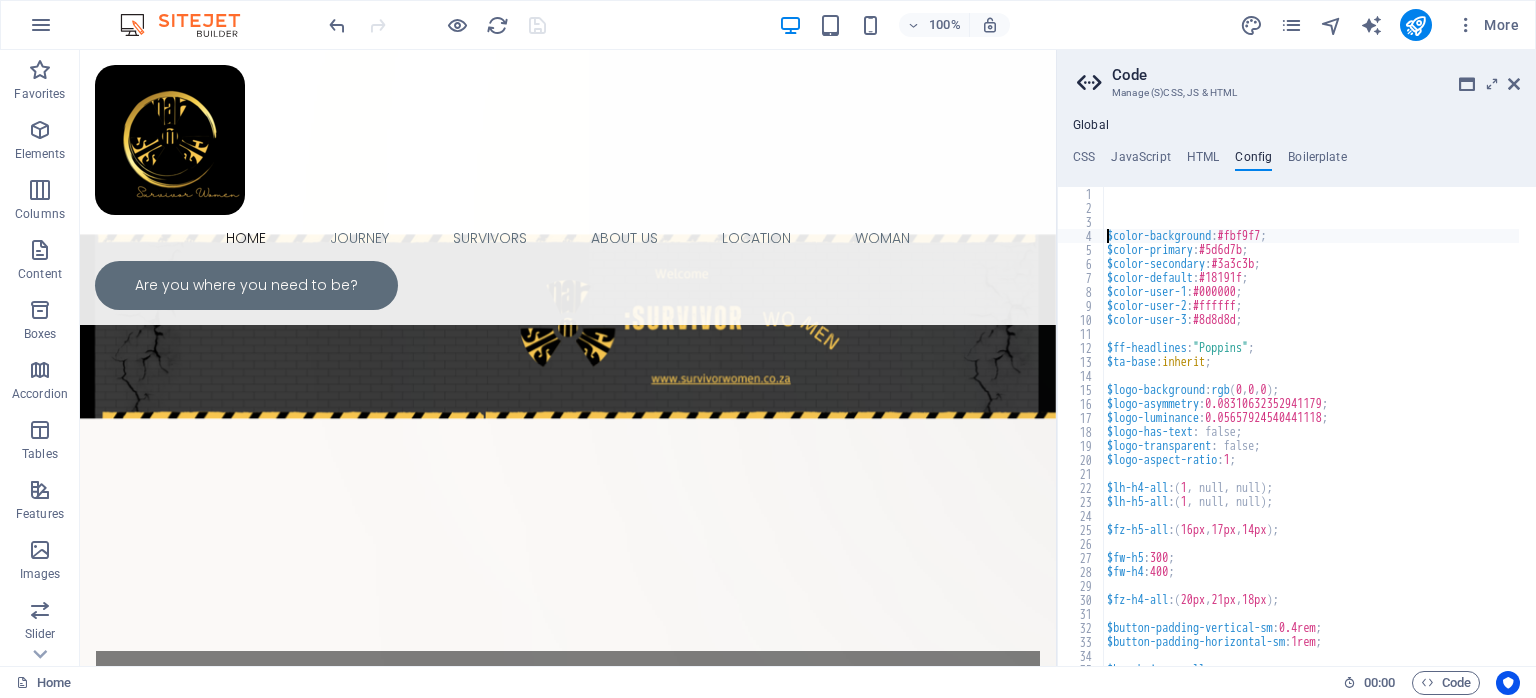 click on "$color-background :  #fbf9f7 ; $color-primary :  #5d6d7b ; $color-secondary :  #3a3c3b ; $color-default :  #18191f ; $color-user-1 :  #000000 ; $color-user-2 :  #ffffff ; $color-user-3 :  #8d8d8d ; $ff-headlines :  "Poppins" ; $ta-base :  inherit ; $logo-background :  rgb ( 0 , 0 , 0 ) ; $logo-asymmetry :  0.08310632352941179 ; $logo-luminance :  0.05657924540441118 ; $logo-has-text : false; $logo-transparent : false; $logo-aspect-ratio :  1 ; $lh-h4-all :  ( 1 , null, null ) ; $lh-h5-all :  ( 1 , null, null ) ; $fz-h5-all :  ( 16px ,  17px ,  14px ) ; $fw-h5 :  300 ; $fw-h4 :  400 ; $fz-h4-all :  ( 20px ,  21px ,  18px ) ; $button-padding-vertical-sm :  0.4rem ; $button-padding-horizontal-sm :  1rem ; $bs-choice :  small ;" at bounding box center [2067, 432] 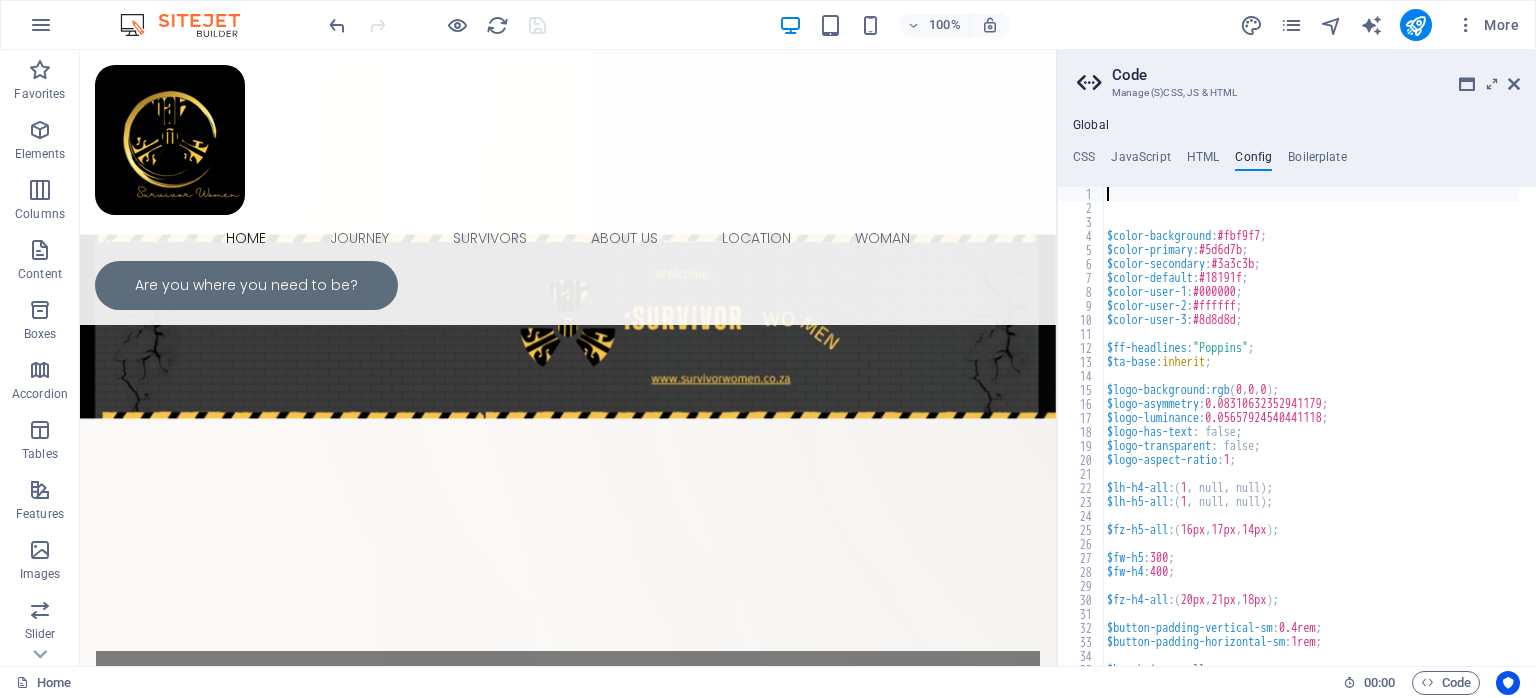 paste on "}" 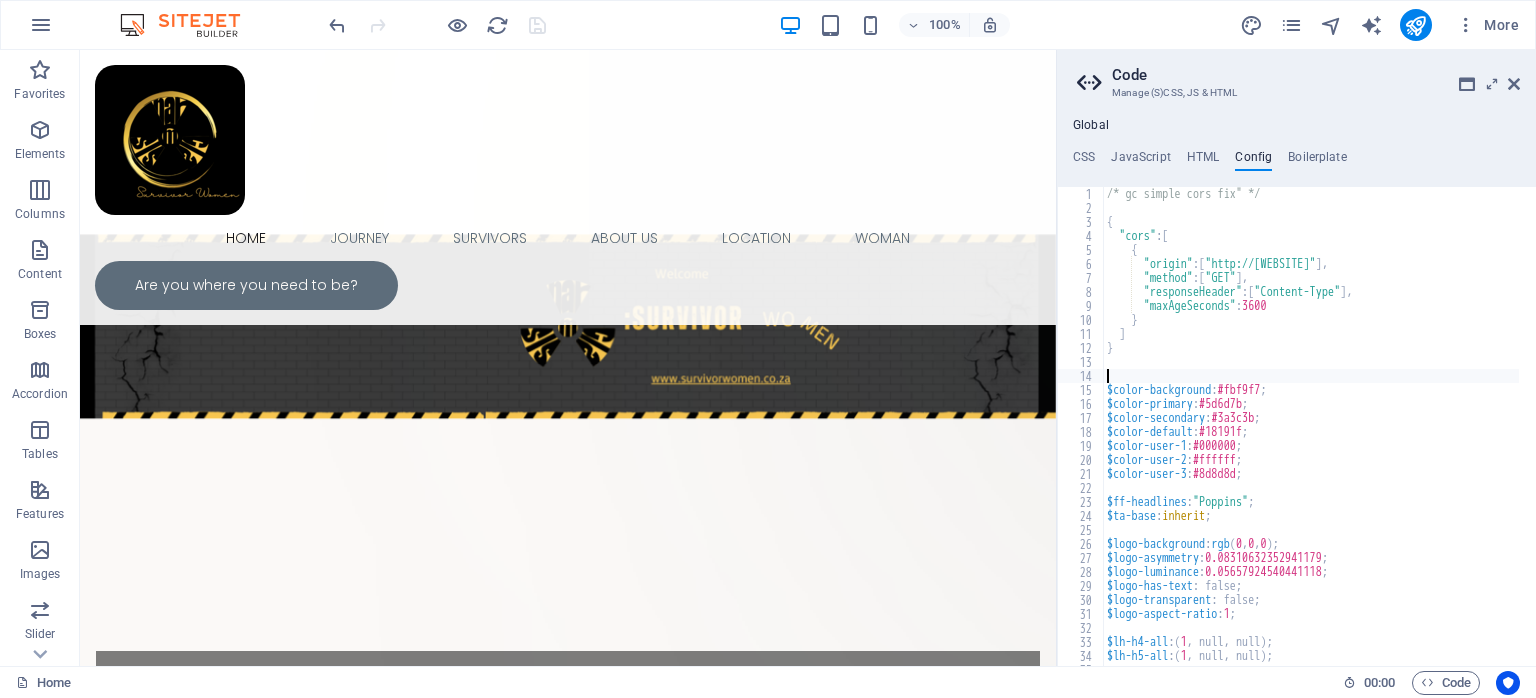 click on "/* gc simple cors fix" */ {    "cors" :  [      {         "origin" :  [ "http://[WEBSITE]" ] ,         "method" :  [ "GET" ] ,         "responseHeader" :  [ "Content-Type" ] ,         "maxAgeSeconds" :  3600      }    ] } $color-background :  #fbf9f7 ; $color-primary :  #5d6d7b ; $color-secondary :  #3a3c3b ; $color-default :  #18191f ; $color-user-1 :  #000000 ; $color-user-2 :  #ffffff ; $color-user-3 :  #8d8d8d ; $ff-headlines :  "Poppins" ; $ta-base :  inherit ; $logo-background :  rgb ( 0 , 0 , 0 ) ; $logo-asymmetry :  0.08310632352941179 ; $logo-luminance :  0.05657924540441118 ; $logo-has-text : false; $logo-transparent : false; $logo-aspect-ratio :  1 ; $lh-h4-all :  ( 1 , null, null ) ; $lh-h5-all :  ( 1 , null, null ) ;" at bounding box center (2067, 432) 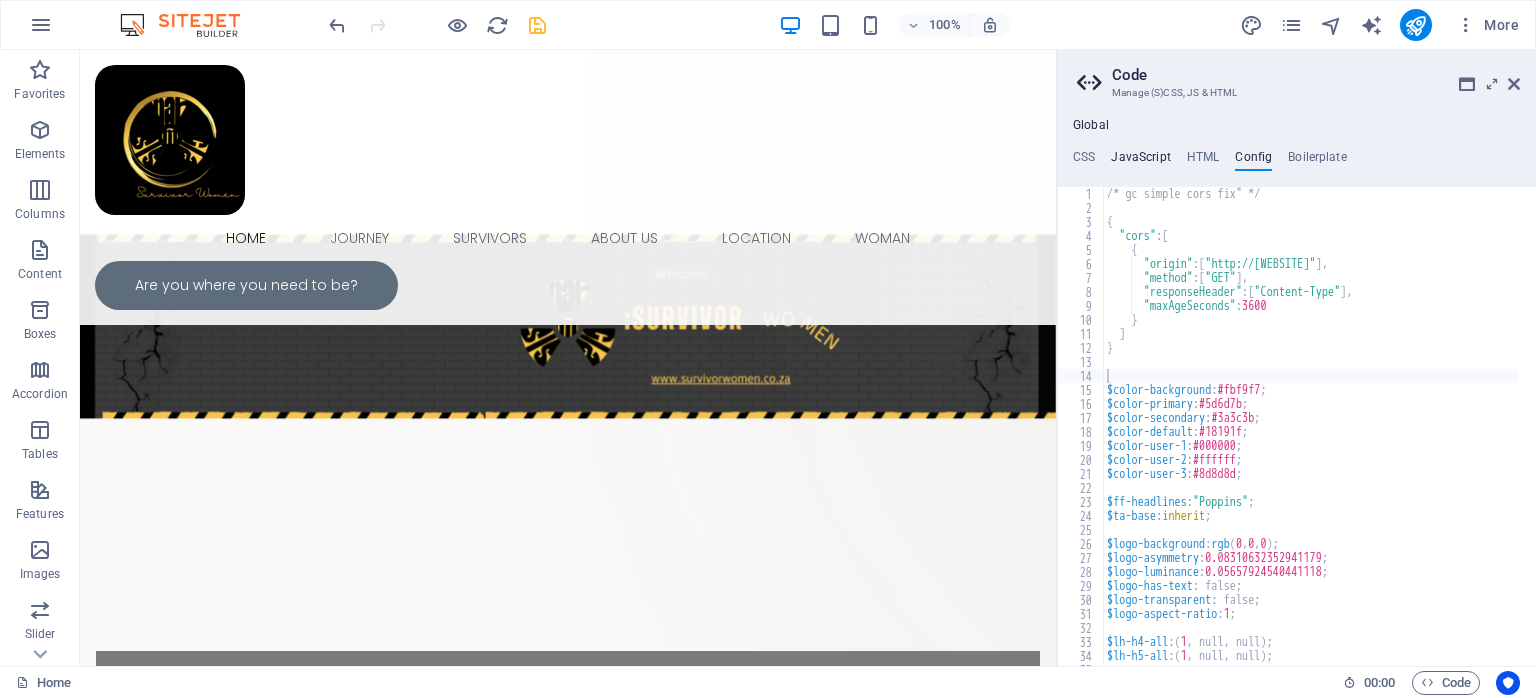 click on "JavaScript" at bounding box center (1140, 161) 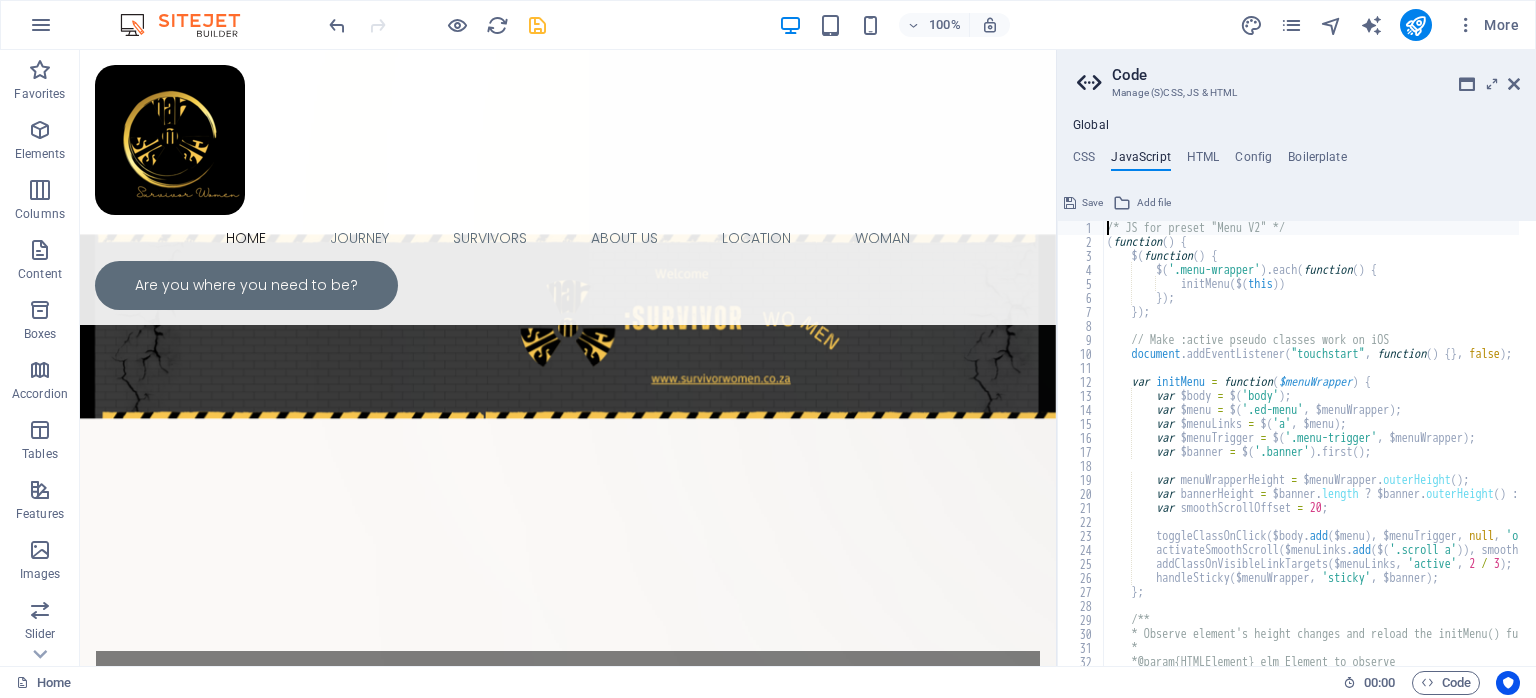 type on "/* JS for preset "Menu V2" */" 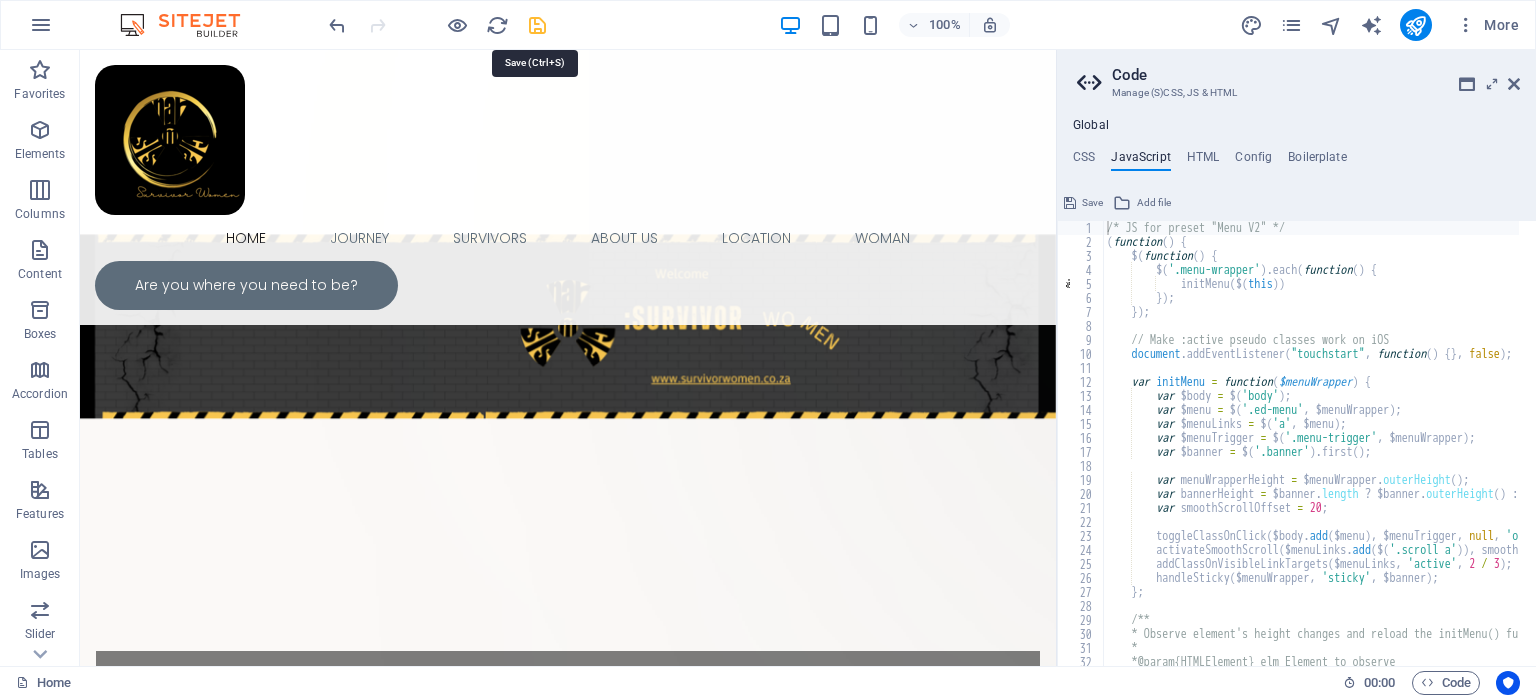 click at bounding box center [537, 25] 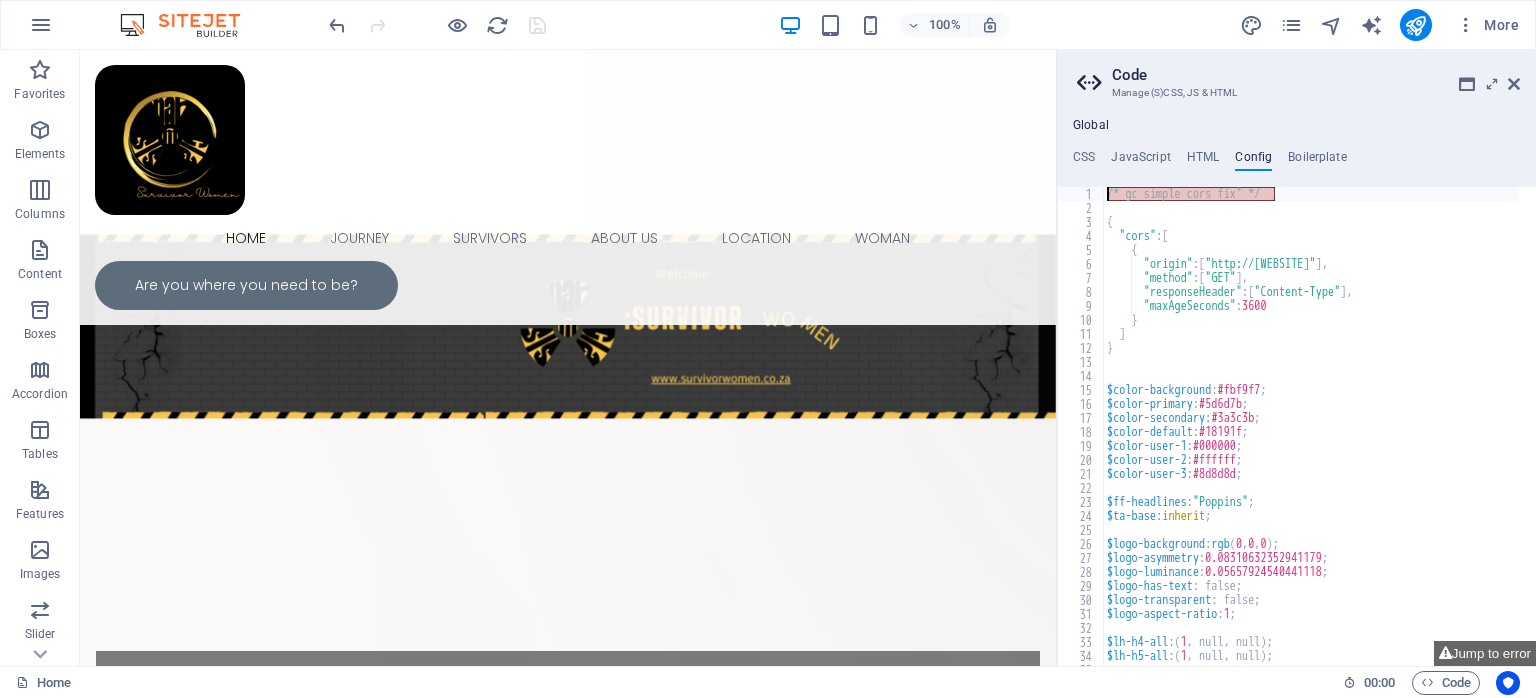 drag, startPoint x: 1291, startPoint y: 196, endPoint x: 1086, endPoint y: 171, distance: 206.51877 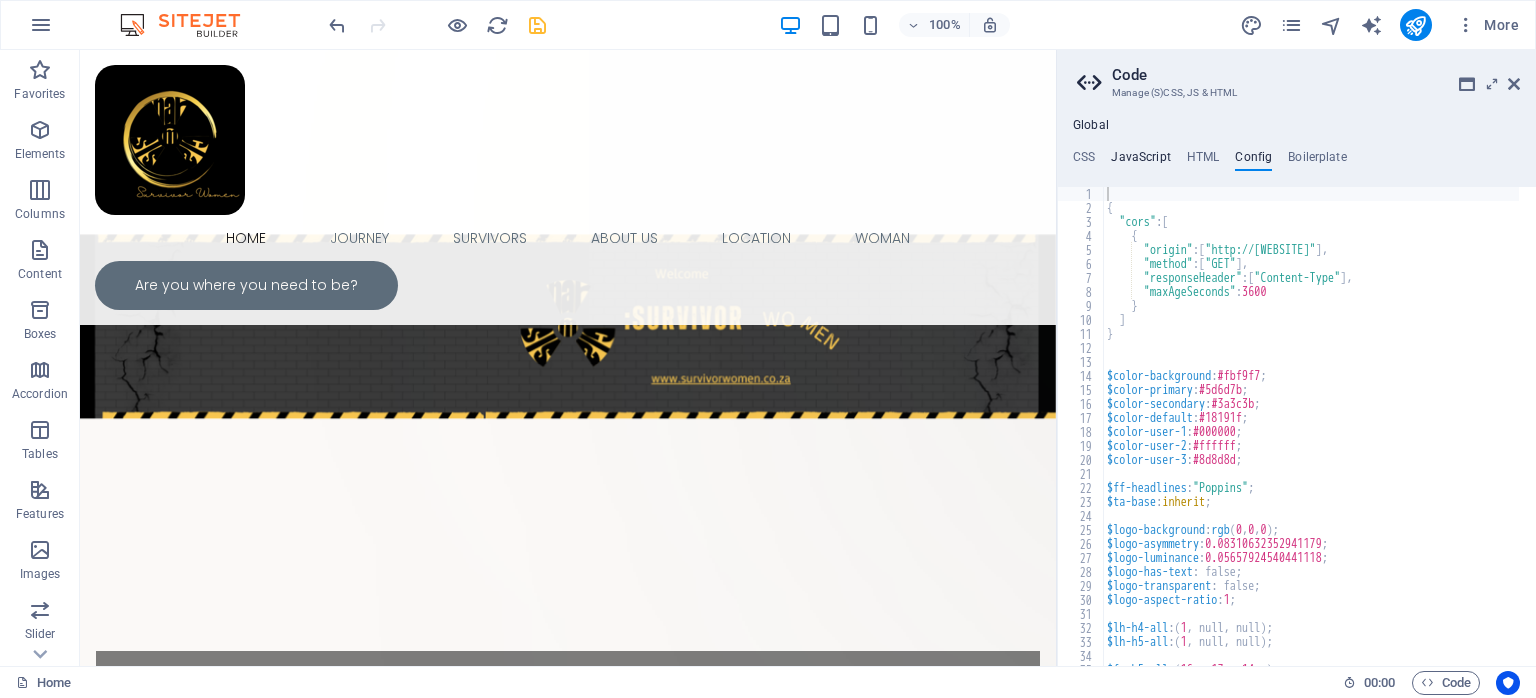click on "JavaScript" at bounding box center (1140, 161) 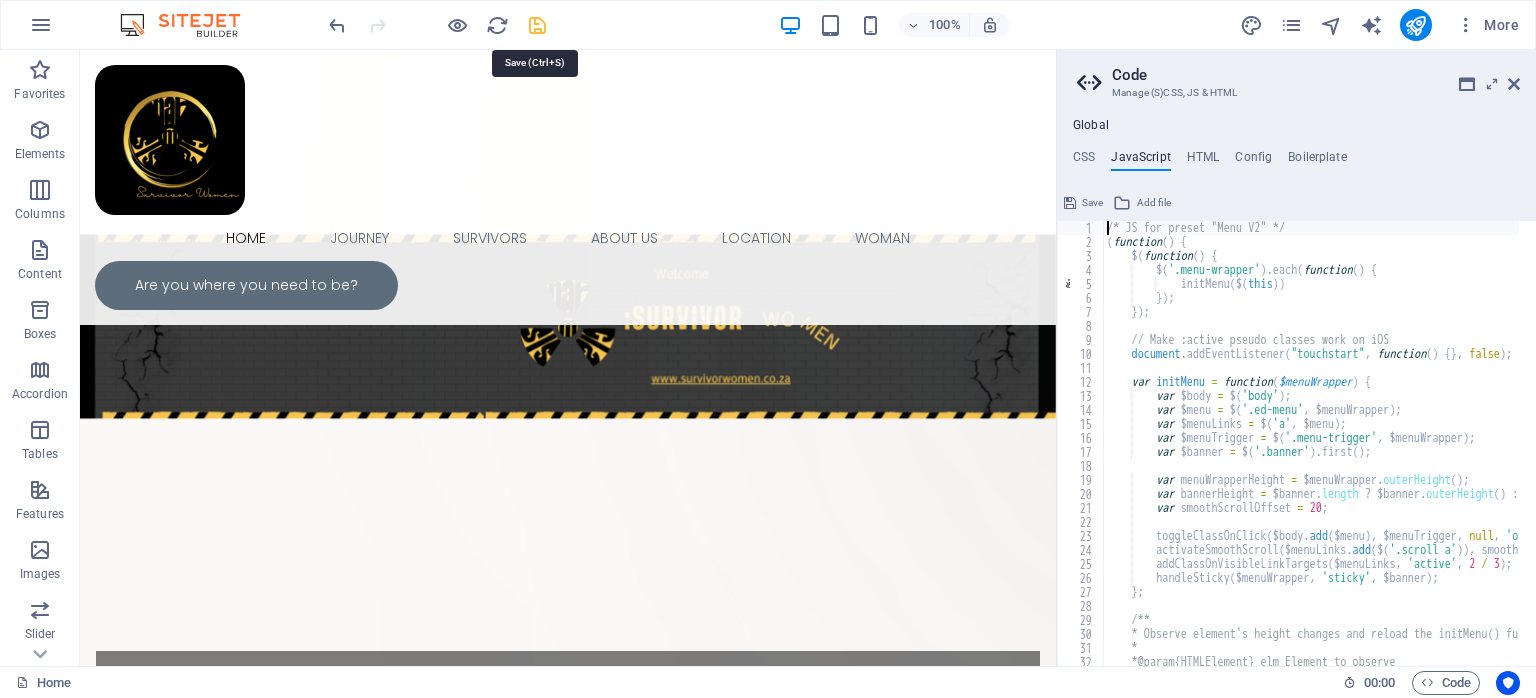 click at bounding box center [537, 25] 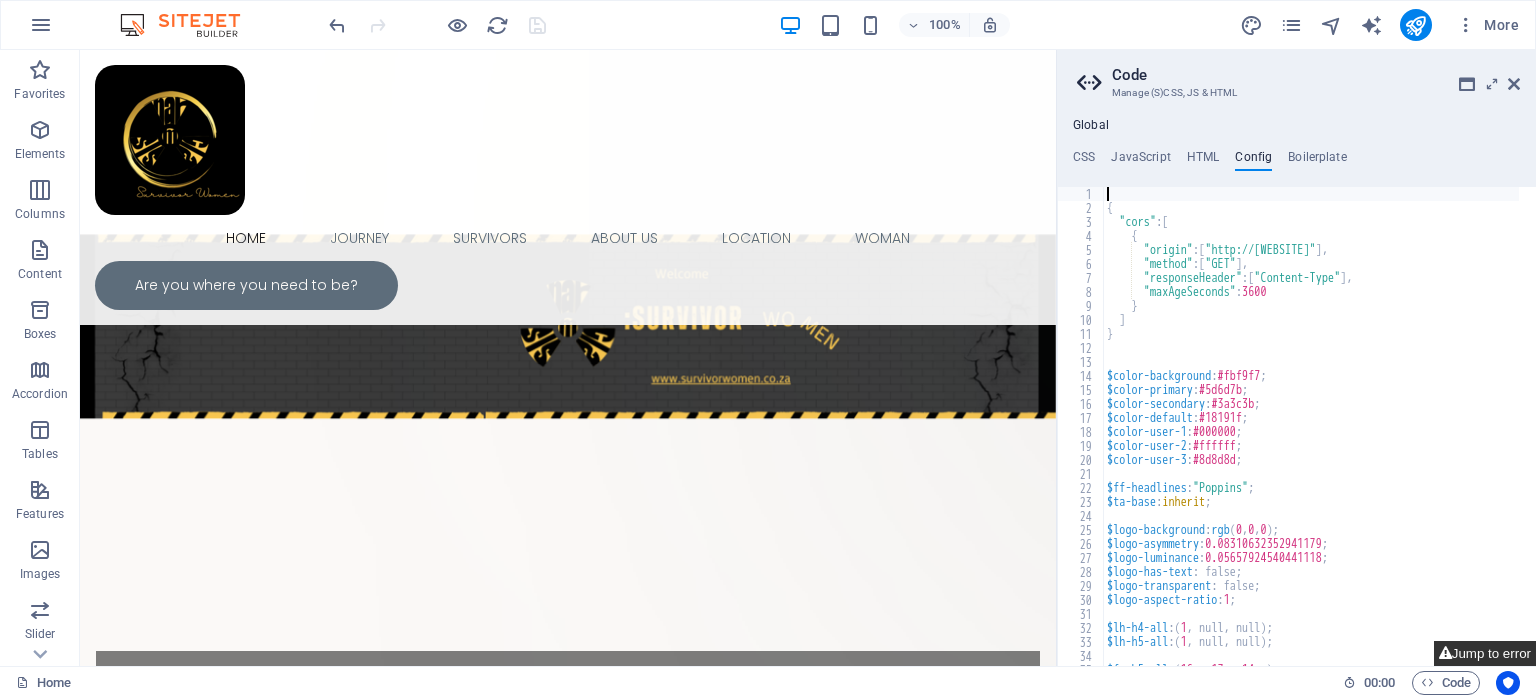 click on "Jump to error" at bounding box center (1485, 653) 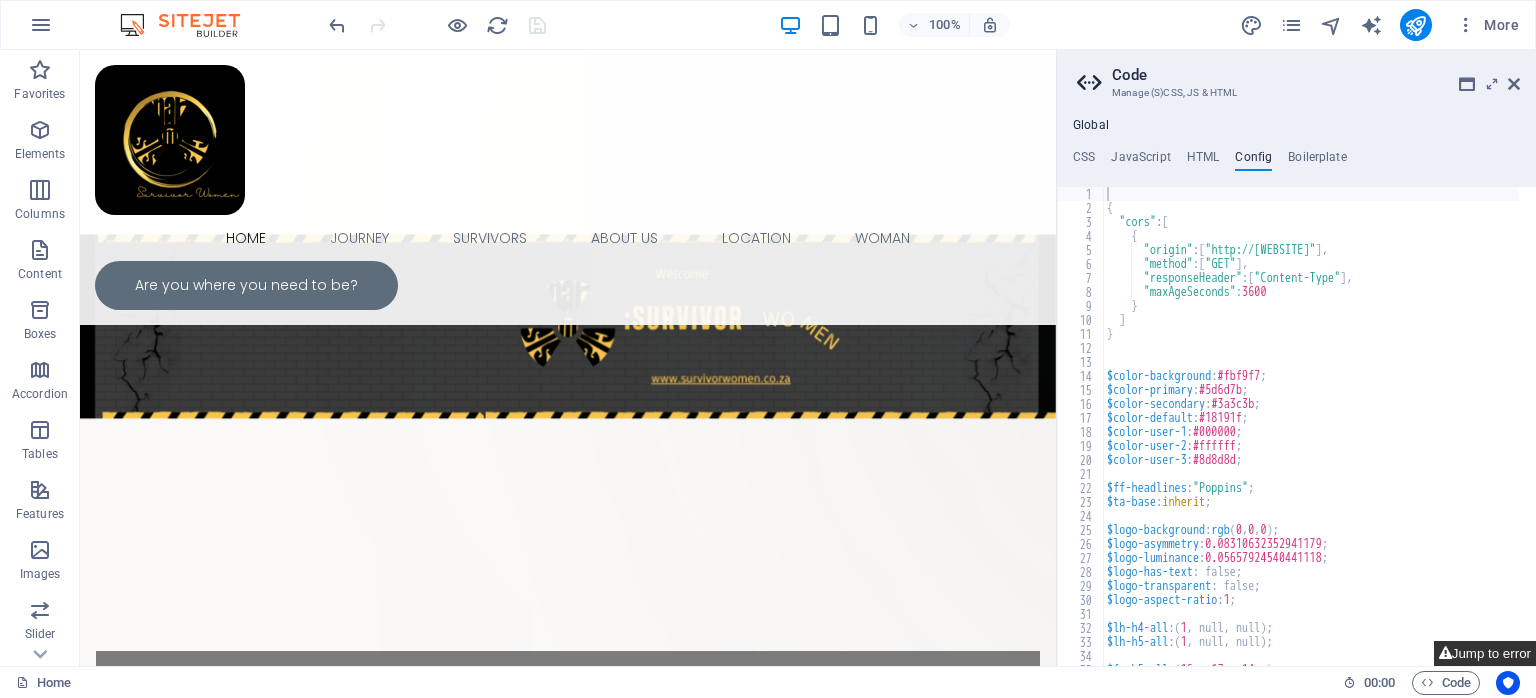 click on "Jump to error" at bounding box center (1485, 653) 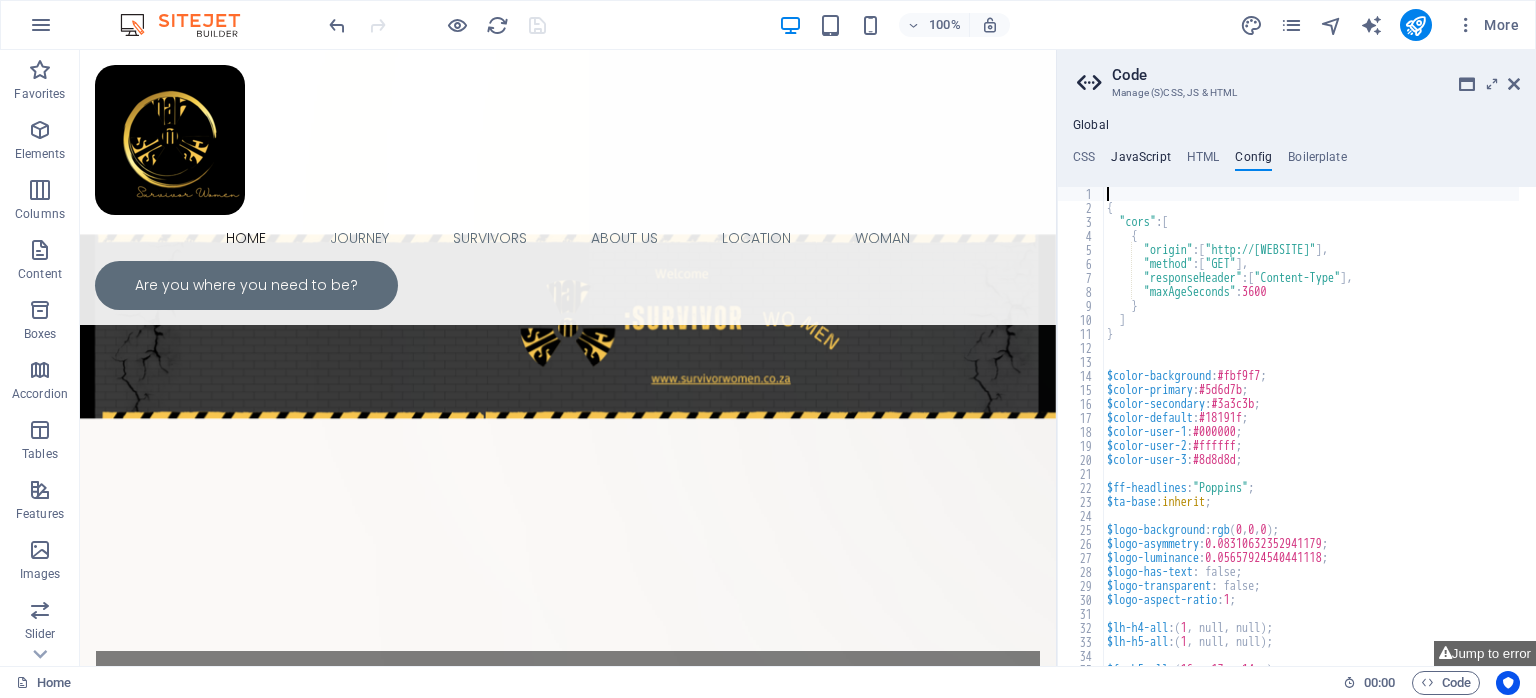 click on "JavaScript" at bounding box center [1140, 161] 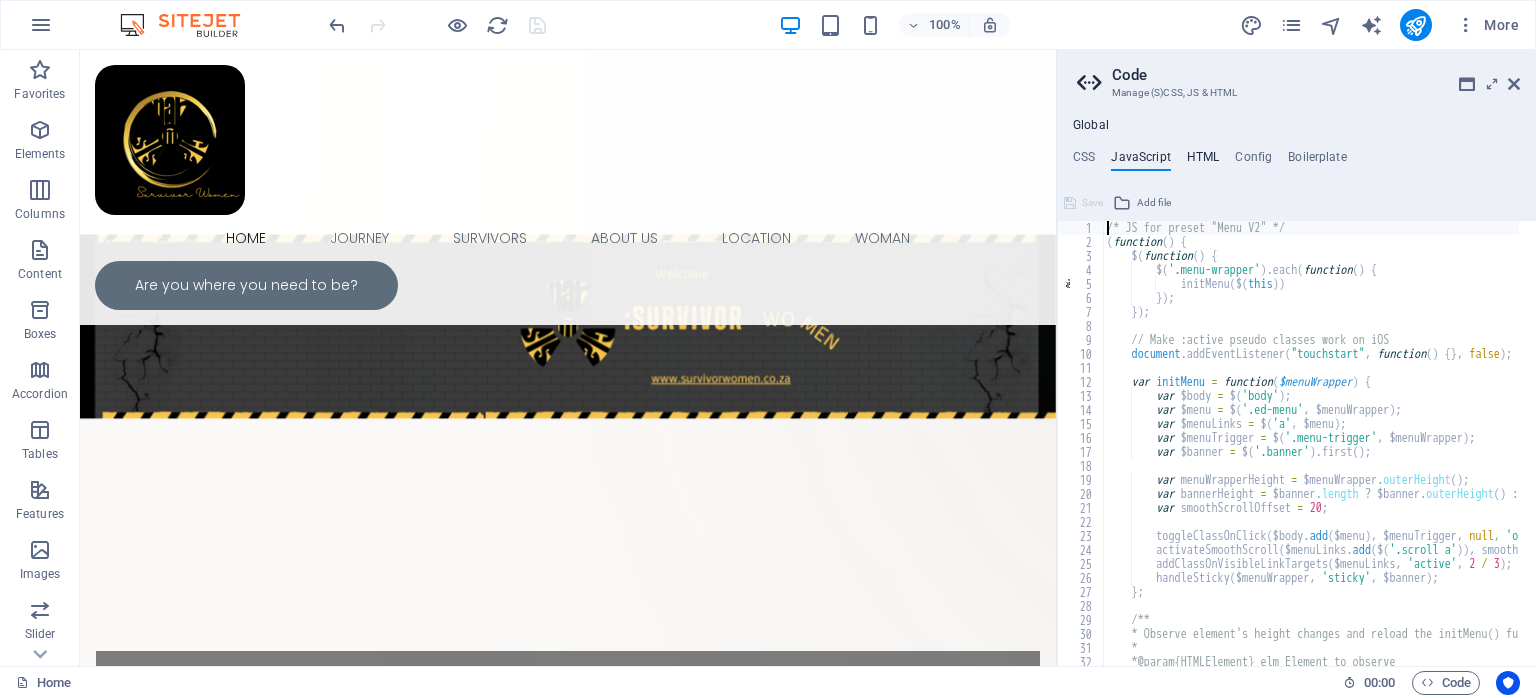 click on "HTML" at bounding box center [1203, 161] 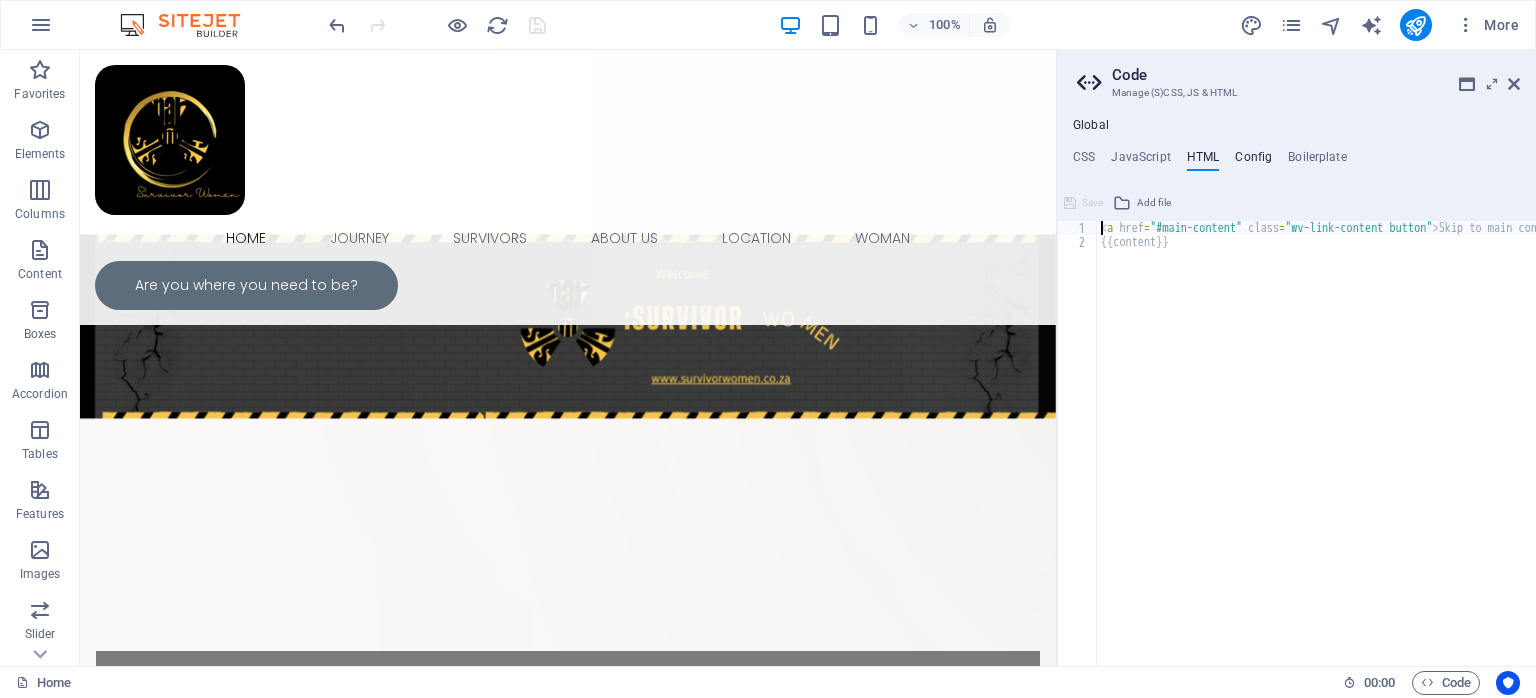 click on "Config" at bounding box center (1253, 161) 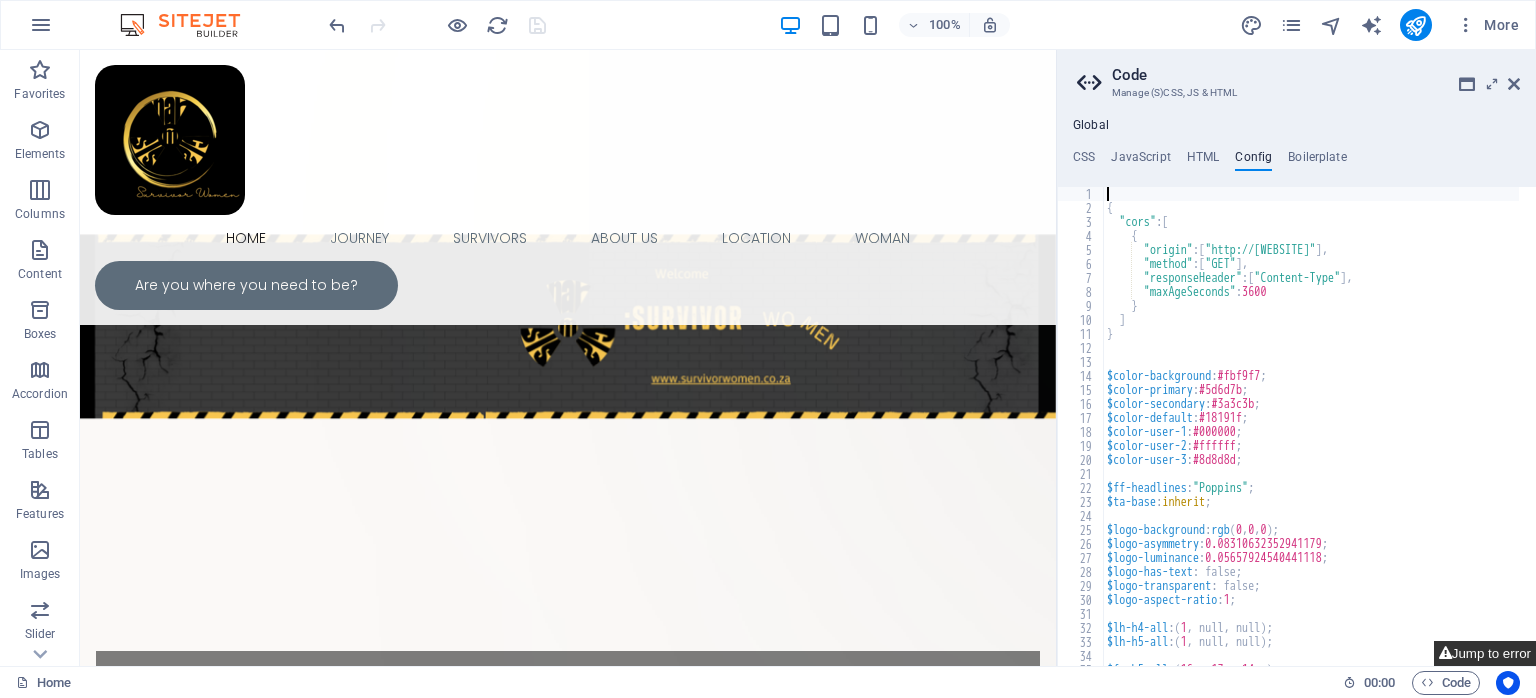 click on "Jump to error" at bounding box center (1485, 653) 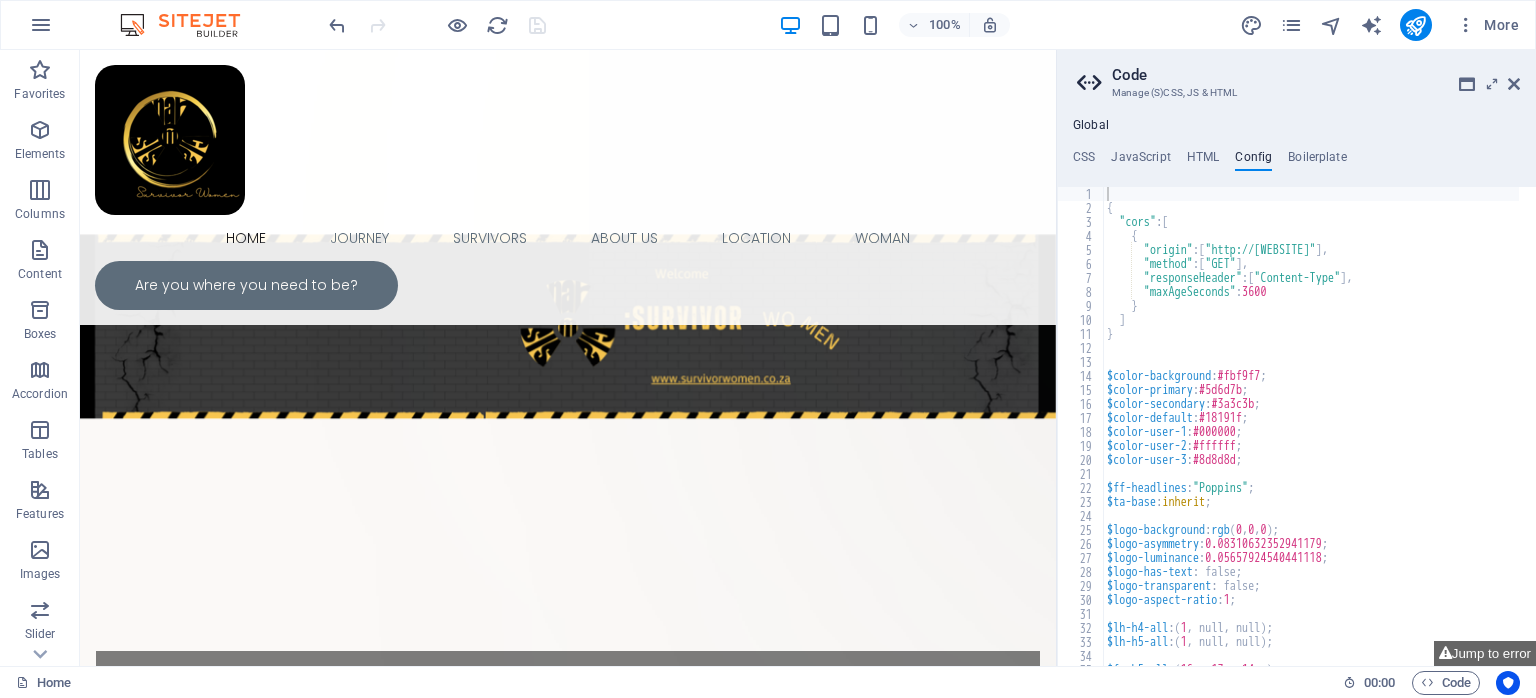 click on "{    "cors" :  [      {         "origin" :  [ "http://[WEBSITE]" ] ,         "method" :  [ "GET" ] ,         "responseHeader" :  [ "Content-Type" ] ,         "maxAgeSeconds" :  3600      }    ] } $color-background :  #fbf9f7 ; $color-primary :  #5d6d7b ; $color-secondary :  #3a3c3b ; $color-default :  #18191f ; $color-user-1 :  #000000 ; $color-user-2 :  #ffffff ; $color-user-3 :  #8d8d8d ; $ff-headlines :  "Poppins" ; $ta-base :  inherit ; $logo-background :  rgb ( 0 , 0 , 0 ) ; $logo-asymmetry :  0.08310632352941179 ; $logo-luminance :  0.05657924540441118 ; $logo-has-text : false; $logo-transparent : false; $logo-aspect-ratio :  1 ; $lh-h4-all :  ( 1 , null, null ) ; $lh-h5-all :  ( 1 , null, null ) ;" at bounding box center [2067, 432] 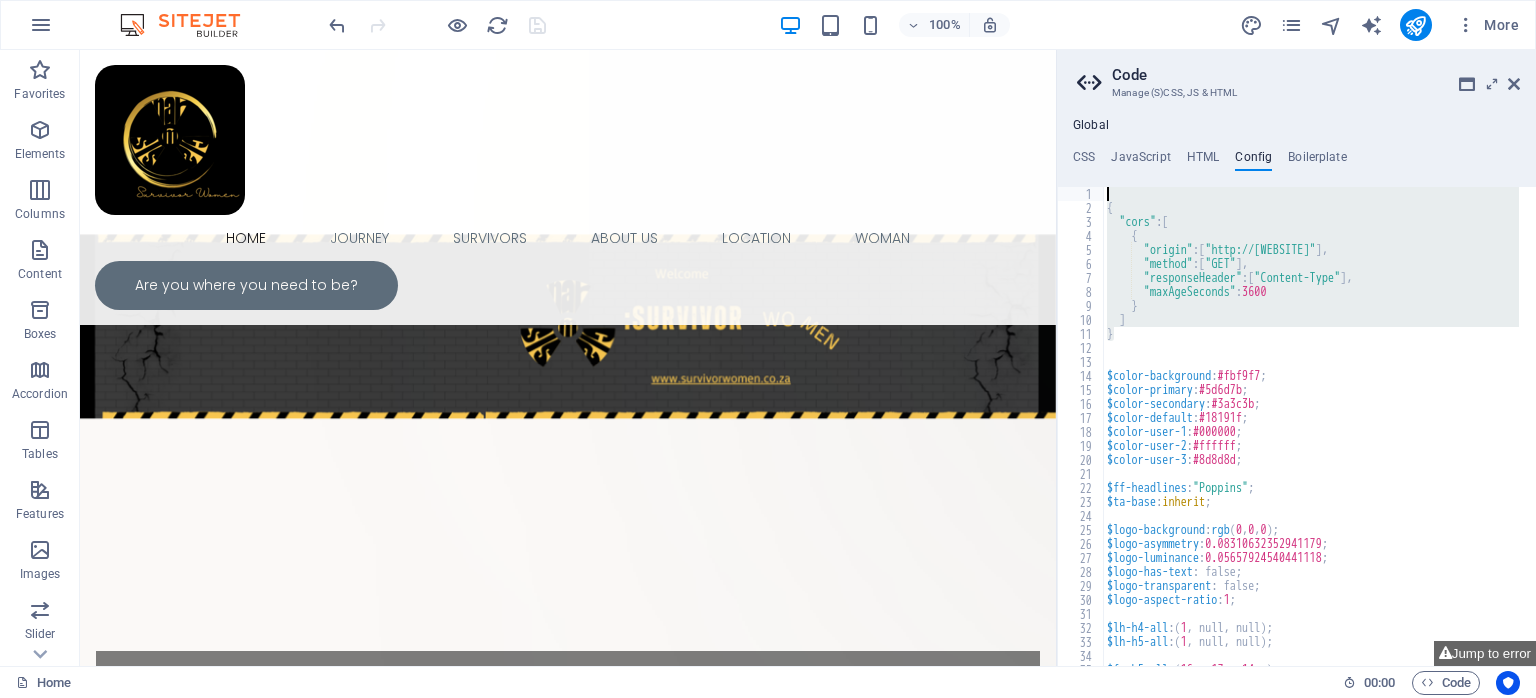 drag, startPoint x: 1115, startPoint y: 336, endPoint x: 1076, endPoint y: 186, distance: 154.98709 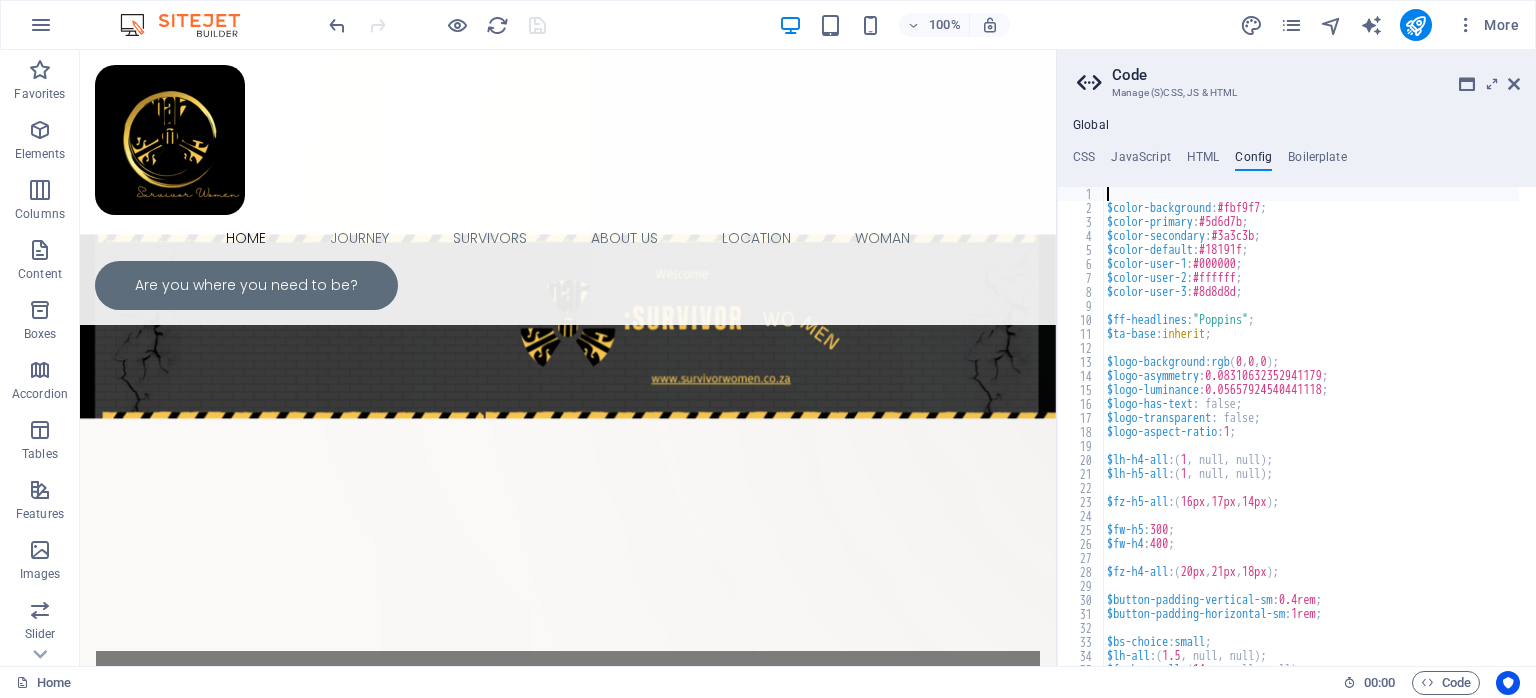 type on "$color-background: #fbf9f7;" 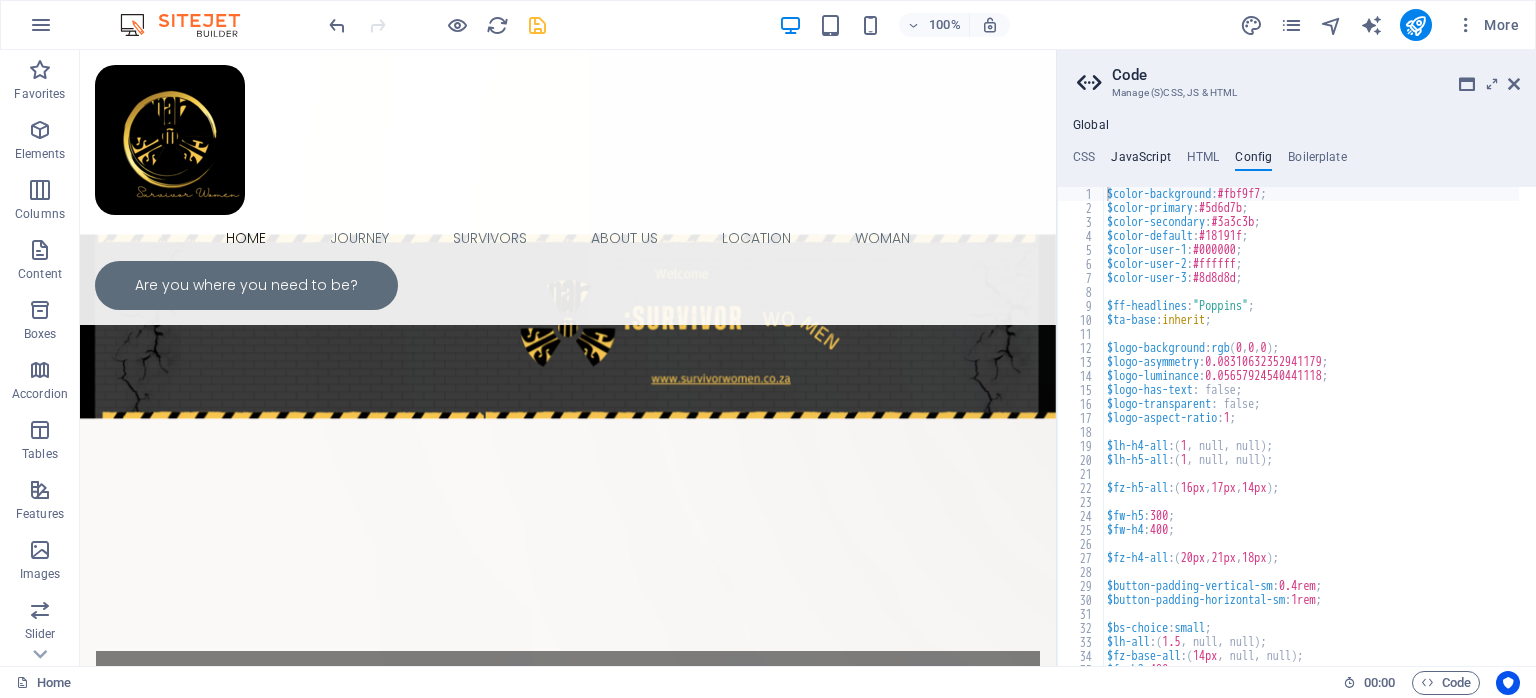 click on "JavaScript" at bounding box center [1140, 161] 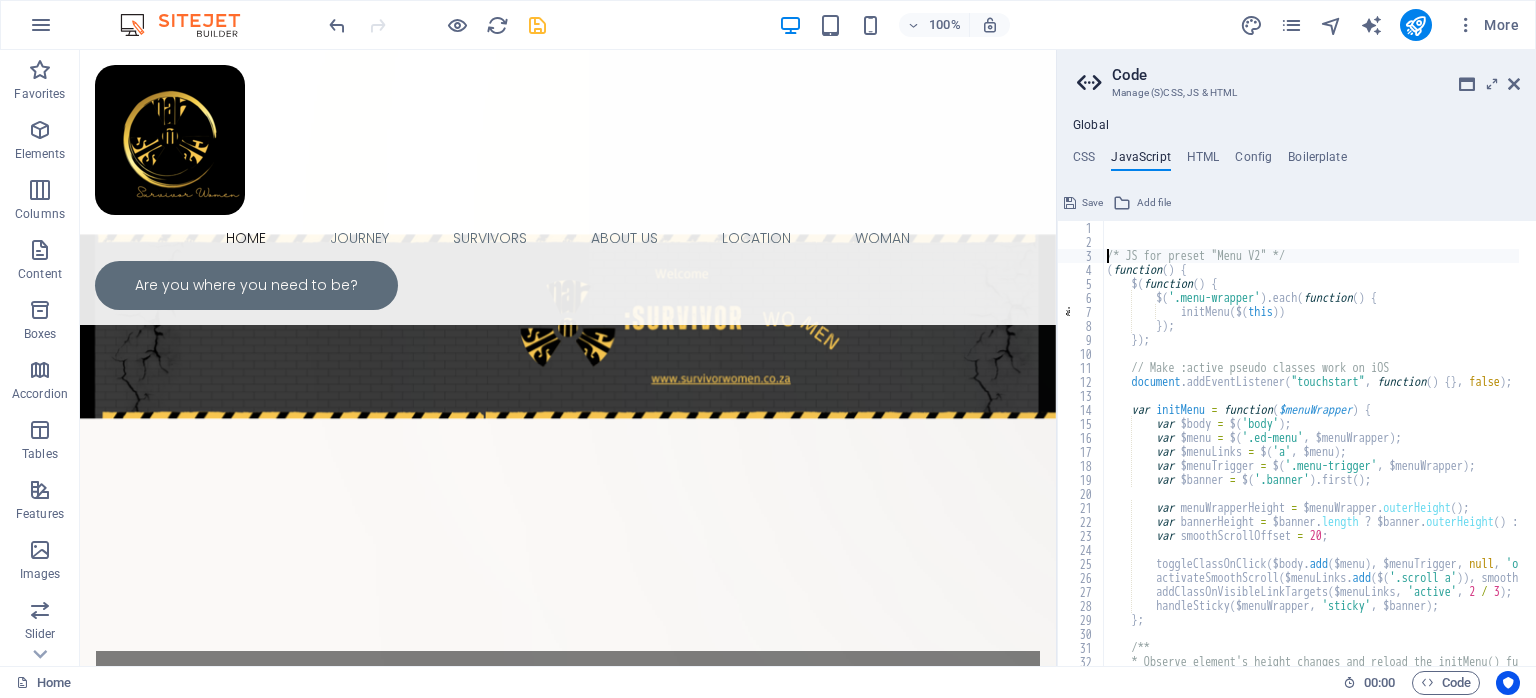 type on "/* JS for preset "Menu V2" */" 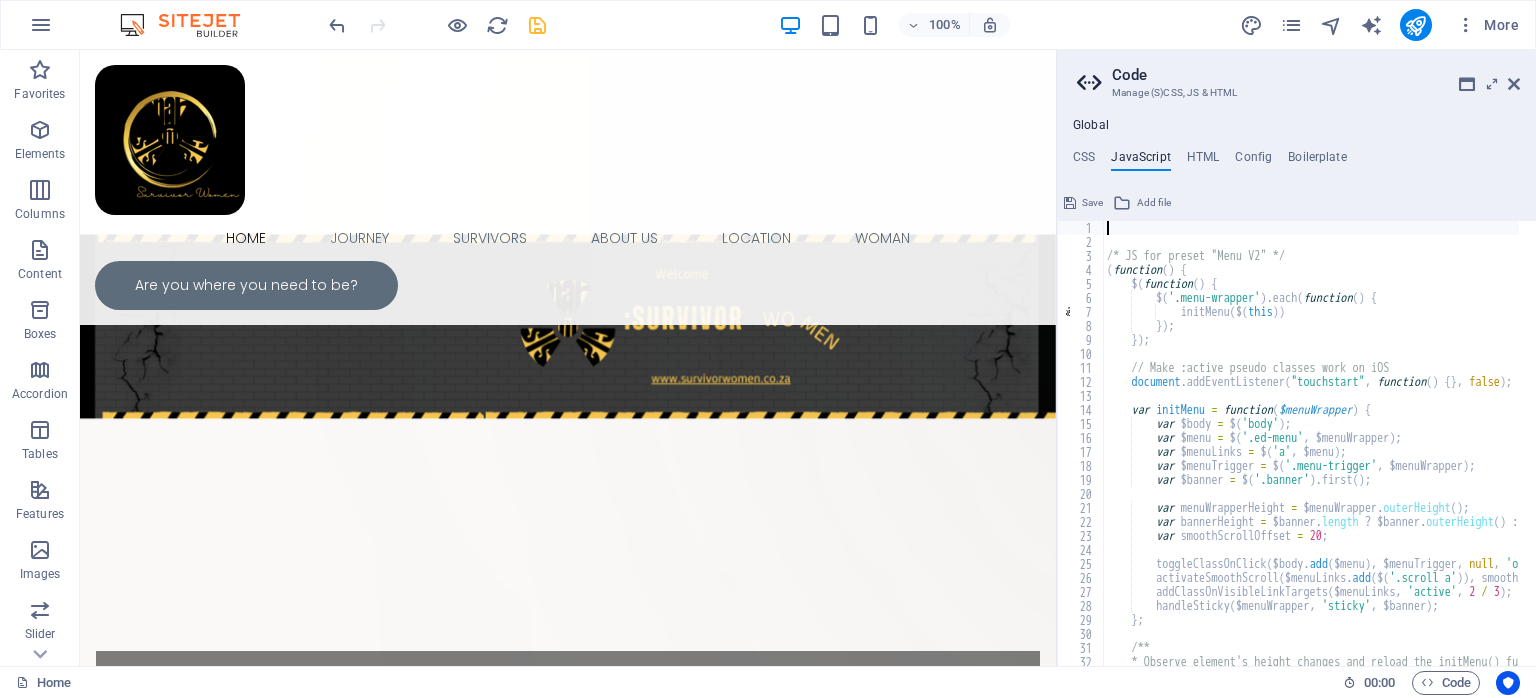 click on "/* JS for preset "Menu V2" */ ( function ( )   {      $ ( function ( )   {           $ ( '.menu-wrapper' ) . each ( function ( )   {                initMenu ( $ ( this ))           }) ;      }) ;      // Make :active pseudo classes work on iOS      document . addEventListener ( "touchstart" ,   function ( )   { } ,   false ) ;      var   initMenu   =   function ( $menuWrapper )   {           var   $body   =   $ ( 'body' ) ;           var   $menu   =   $ ( '.ed-menu' ,   $menuWrapper ) ;           var   $menuLinks   =   $ ( 'a' ,   $menu ) ;           var   $menuTrigger   =   $ ( '.menu-trigger' ,   $menuWrapper ) ;           var   $banner   =   $ ( '.banner' ) . first ( ) ;           var   menuWrapperHeight   =   $menuWrapper . outerHeight ( ) ;           var   bannerHeight   =   $banner . length   ?   $banner . outerHeight ( )   :   0 ;           var   smoothScrollOffset   =   20 ;                     toggleClassOnClick ( $body . add ( $menu ) ,   $menuTrigger ,   null ,   'open open-menu' ) ;             (" at bounding box center (1562, 449) 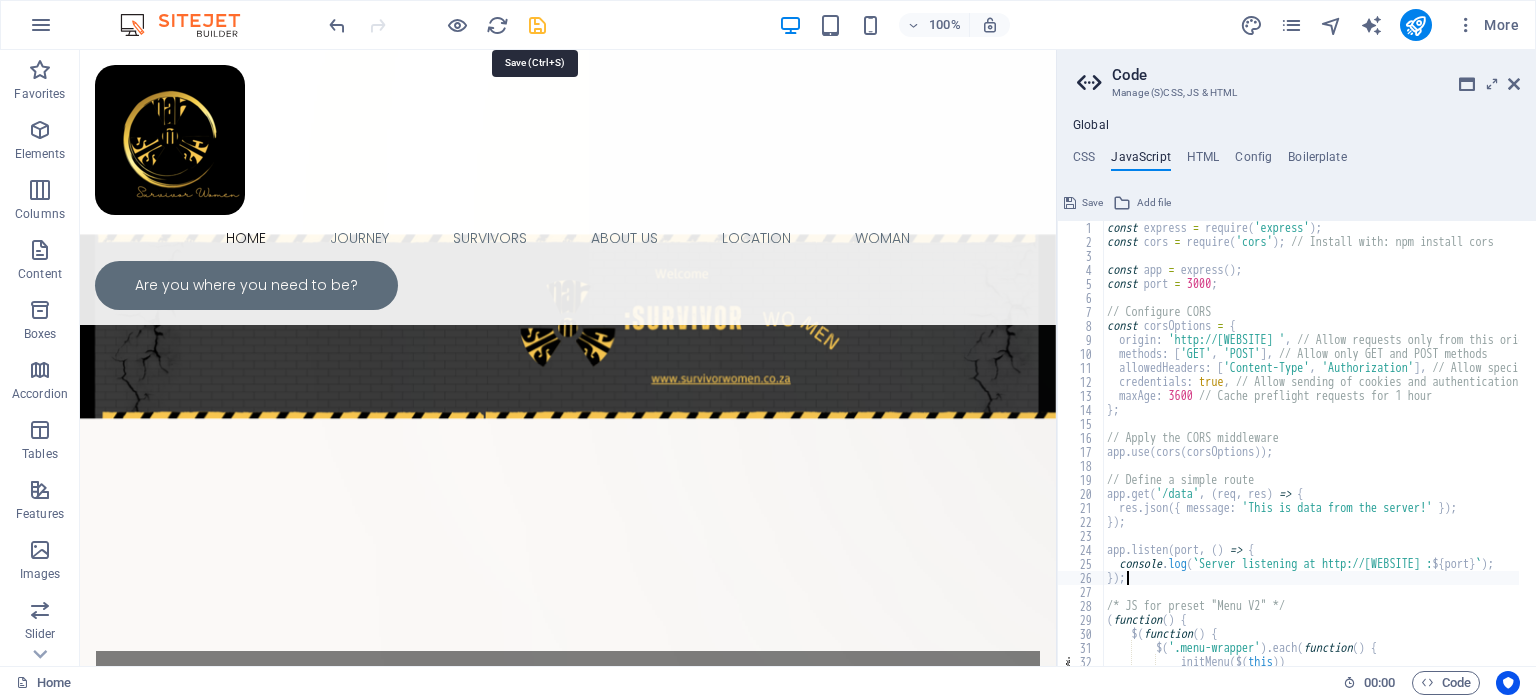 click at bounding box center (537, 25) 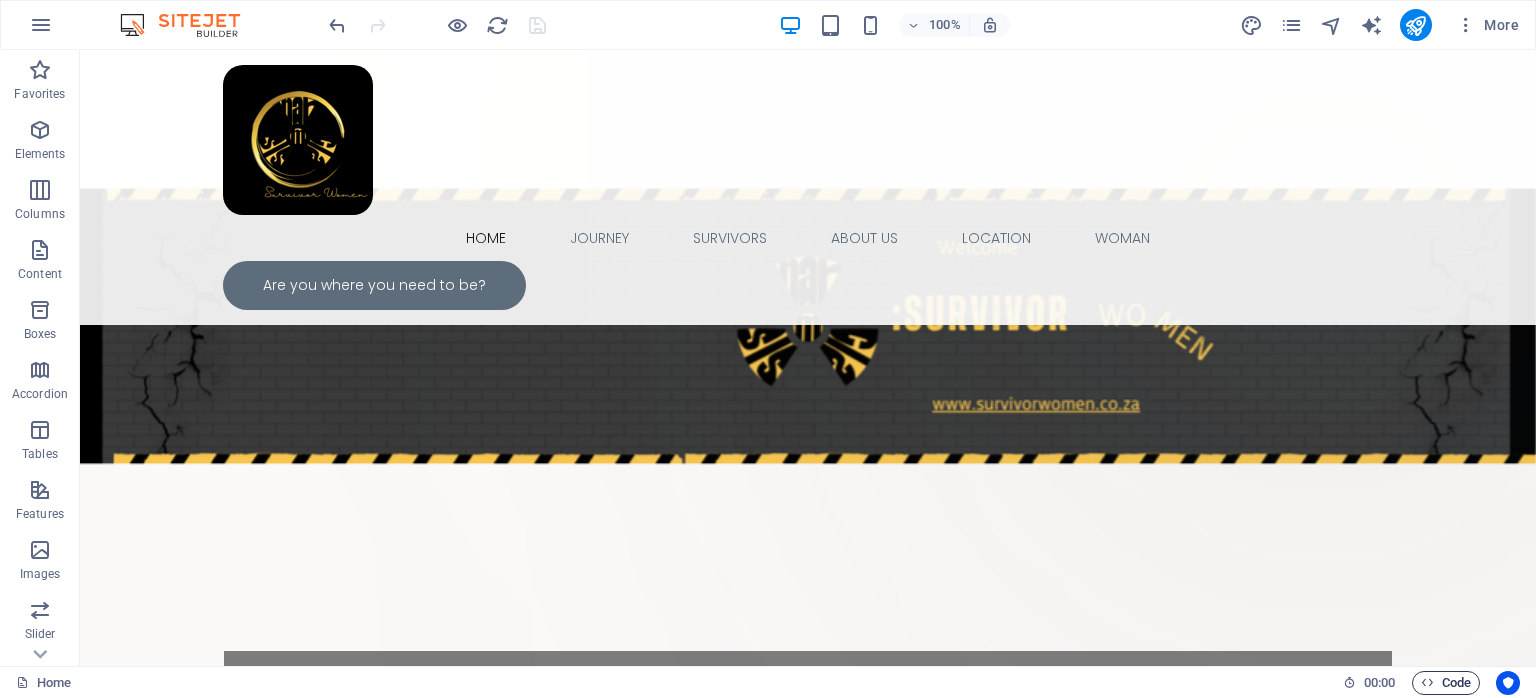 click on "Code" at bounding box center (1446, 683) 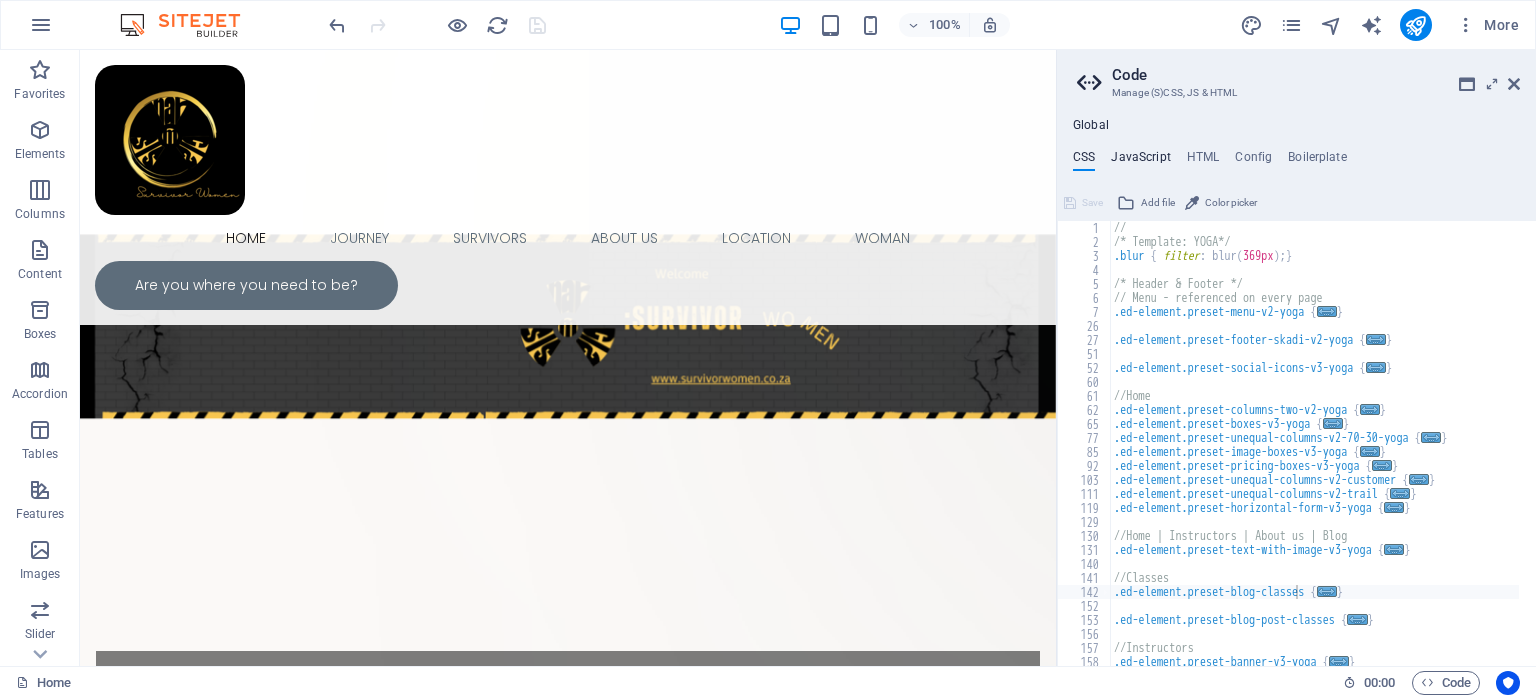 click on "JavaScript" at bounding box center [1140, 161] 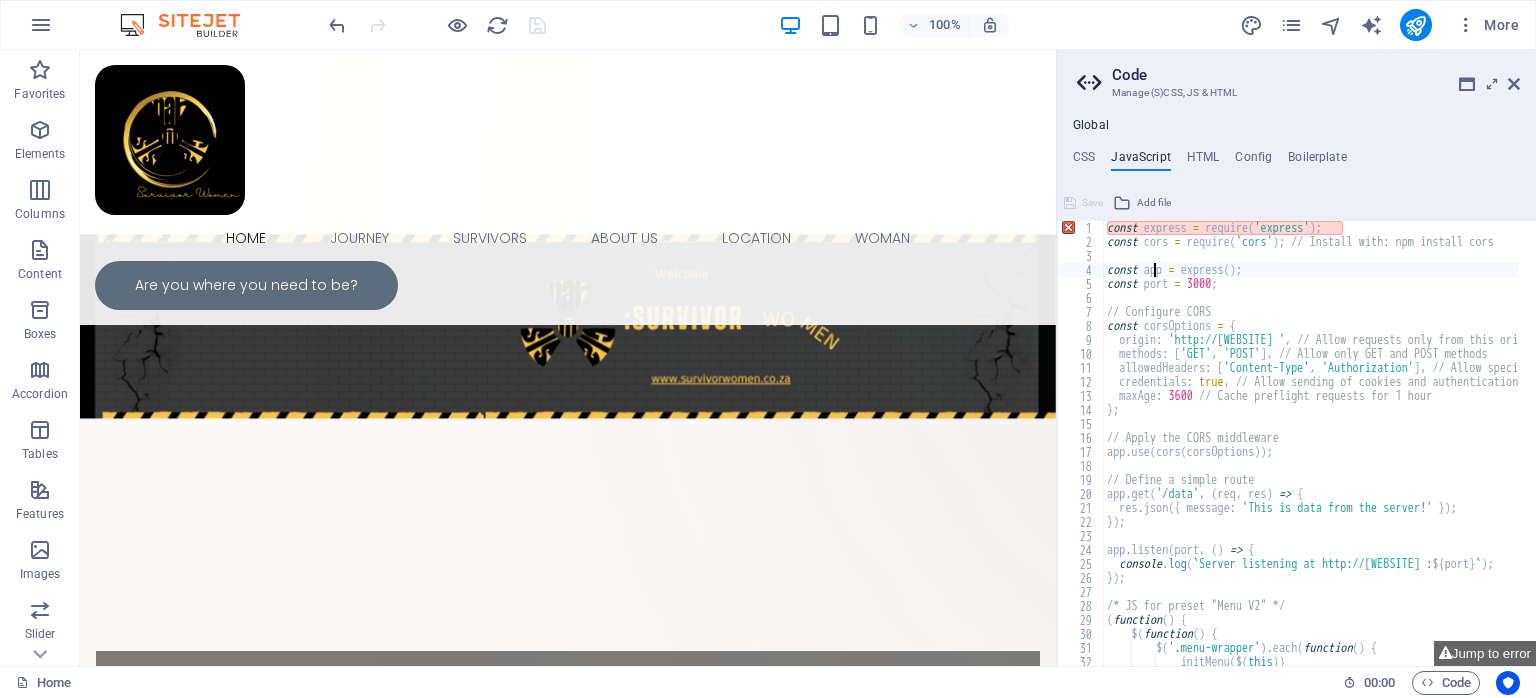 click on "const   express   =   require ( 'express' ) ; const   cors   =   require ( 'cors' ) ;   // Install with: npm install cors const   app   =   express ( ) ; const   port   =   3000 ; // Configure CORS const   corsOptions   =   {    origin :   'http://[DOMAIN]' ,   // Allow requests only from this origin    methods :   [ 'GET' ,   'POST' ] ,   // Allow only GET and POST methods    allowedHeaders :   [ 'Content-Type' ,   'Authorization' ] ,   // Allow specific headers    credentials :   true ,   // Allow sending of cookies and authentication headers    maxAge :   3600   // Cache preflight requests for 1 hour } ; // Apply the CORS middleware app . use ( cors ( corsOptions )) ; // Define a simple route app . get ( '/data' ,   ( req ,   res )   =>   {    res . json ({   message :   'This is data from the server!'   }) ; }) ; app . listen ( port ,   ( )   =>   {    console . log ( ` Server listening at http://[DOMAIN] : ${ port } ` ) ; }) ; /* JS for preset "Menu V2" */ ( function ( )   {      $" at bounding box center [1562, 449] 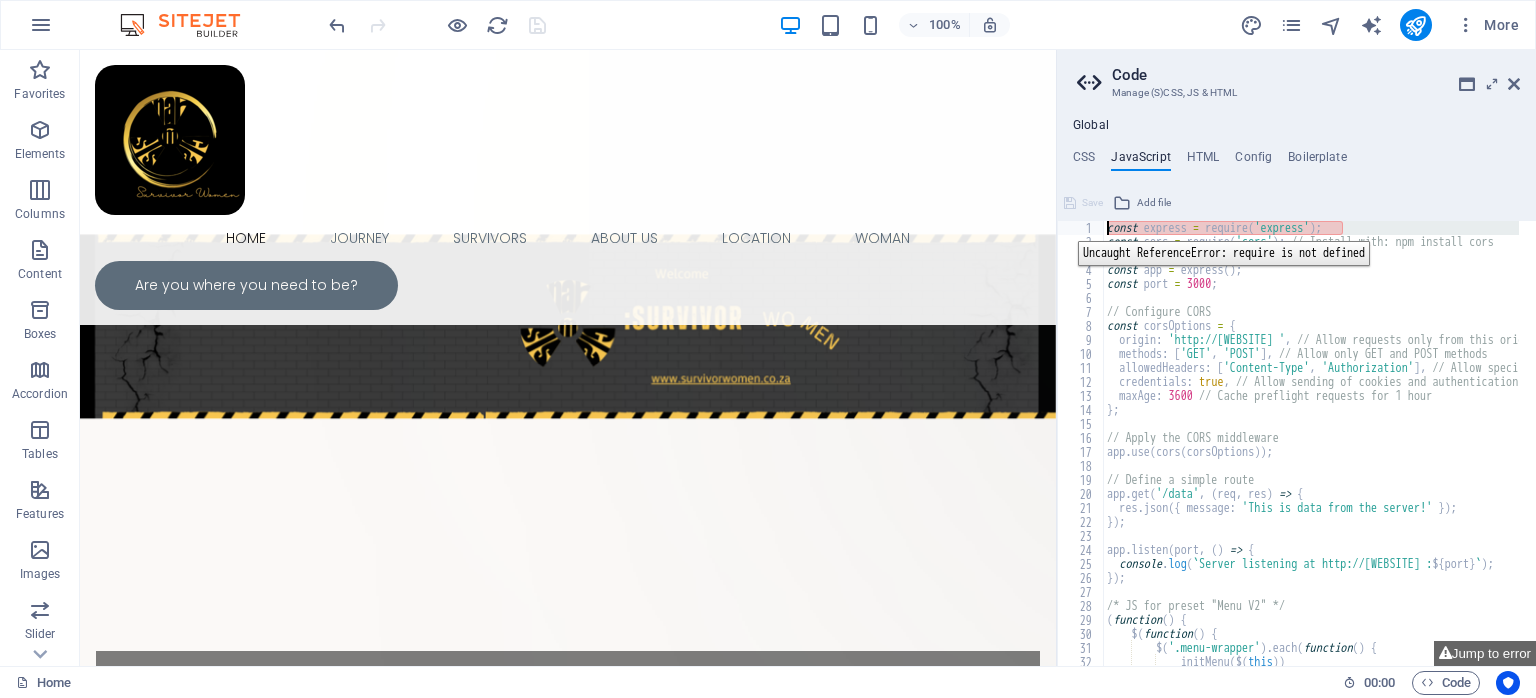 click on "1" at bounding box center (1081, 228) 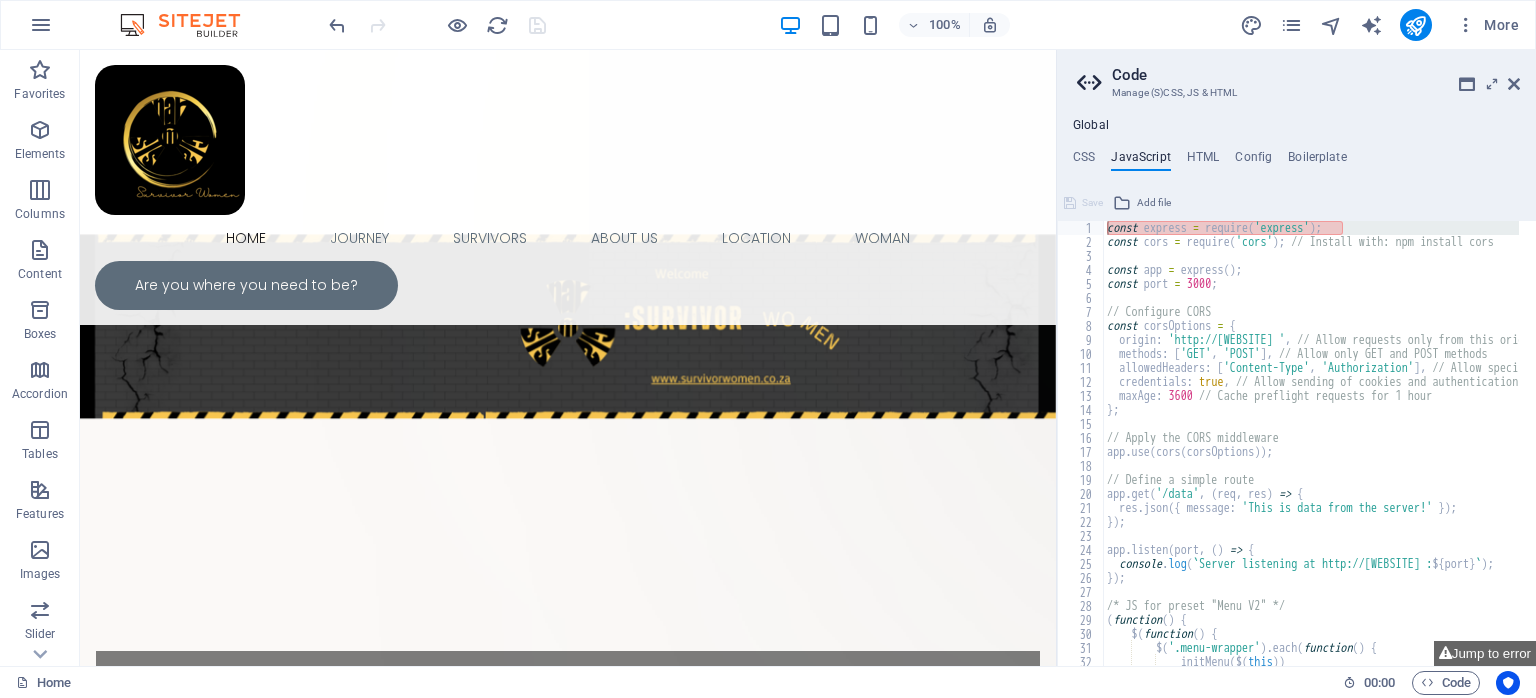 click on "const   express   =   require ( 'express' ) ; const   cors   =   require ( 'cors' ) ;   // Install with: npm install cors const   app   =   express ( ) ; const   port   =   3000 ; // Configure CORS const   corsOptions   =   {    origin :   'http://[DOMAIN]' ,   // Allow requests only from this origin    methods :   [ 'GET' ,   'POST' ] ,   // Allow only GET and POST methods    allowedHeaders :   [ 'Content-Type' ,   'Authorization' ] ,   // Allow specific headers    credentials :   true ,   // Allow sending of cookies and authentication headers    maxAge :   3600   // Cache preflight requests for 1 hour } ; // Apply the CORS middleware app . use ( cors ( corsOptions )) ; // Define a simple route app . get ( '/data' ,   ( req ,   res )   =>   {    res . json ({   message :   'This is data from the server!'   }) ; }) ; app . listen ( port ,   ( )   =>   {    console . log ( ` Server listening at http://[DOMAIN] : ${ port } ` ) ; }) ; /* JS for preset "Menu V2" */ ( function ( )   {      $" at bounding box center [1562, 449] 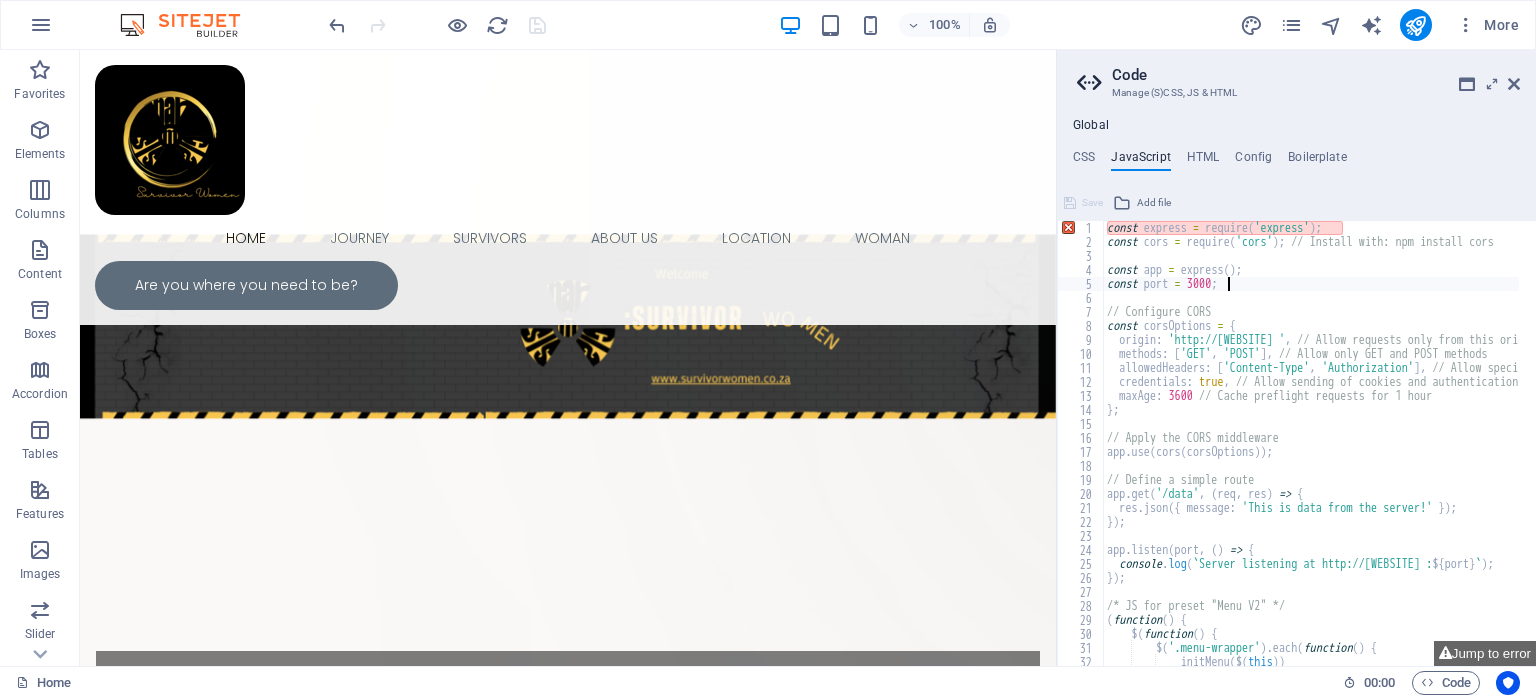 click on "const   express   =   require ( 'express' ) ; const   cors   =   require ( 'cors' ) ;   // Install with: npm install cors const   app   =   express ( ) ; const   port   =   3000 ; // Configure CORS const   corsOptions   =   {    origin :   'http://[DOMAIN]' ,   // Allow requests only from this origin    methods :   [ 'GET' ,   'POST' ] ,   // Allow only GET and POST methods    allowedHeaders :   [ 'Content-Type' ,   'Authorization' ] ,   // Allow specific headers    credentials :   true ,   // Allow sending of cookies and authentication headers    maxAge :   3600   // Cache preflight requests for 1 hour } ; // Apply the CORS middleware app . use ( cors ( corsOptions )) ; // Define a simple route app . get ( '/data' ,   ( req ,   res )   =>   {    res . json ({   message :   'This is data from the server!'   }) ; }) ; app . listen ( port ,   ( )   =>   {    console . log ( ` Server listening at http://[DOMAIN] : ${ port } ` ) ; }) ; /* JS for preset "Menu V2" */ ( function ( )   {      $" at bounding box center [1562, 449] 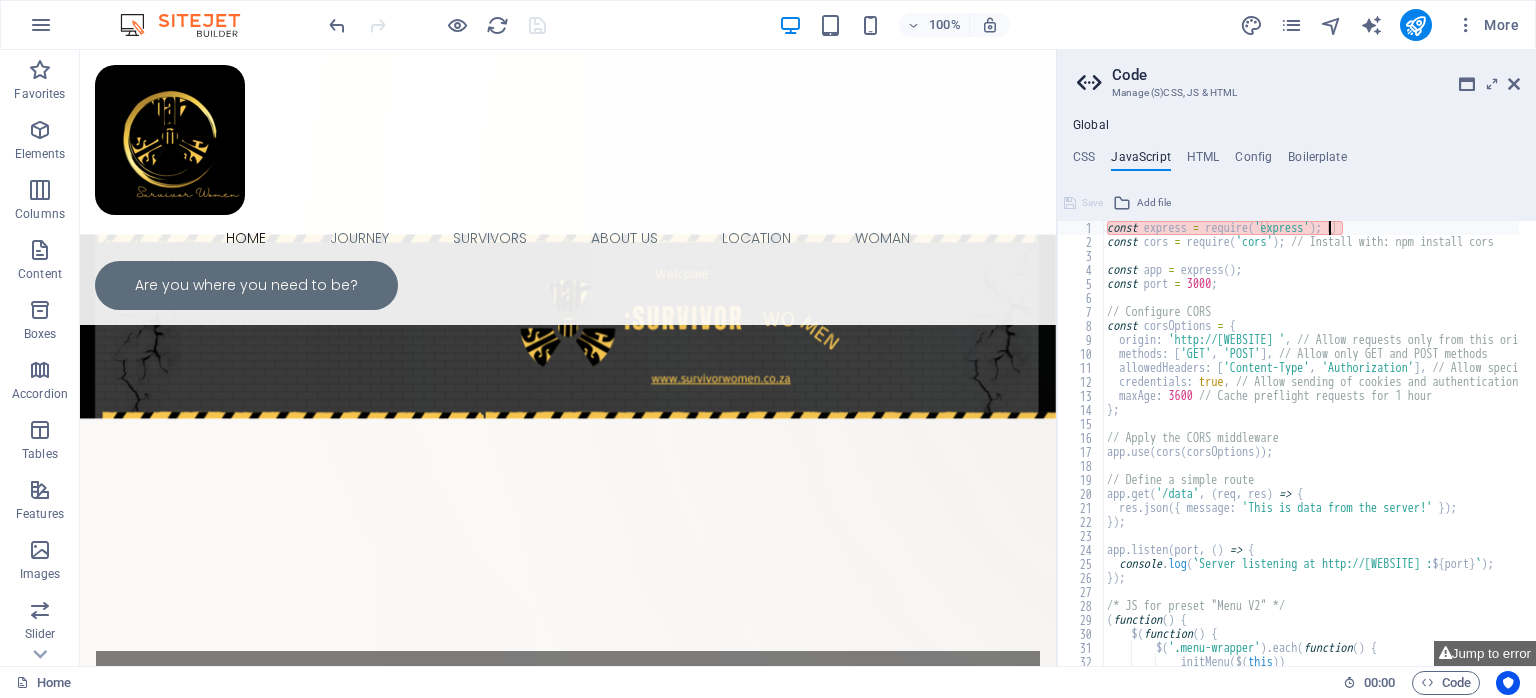 click on "const   express   =   require ( 'express' ) ; const   cors   =   require ( 'cors' ) ;   // Install with: npm install cors const   app   =   express ( ) ; const   port   =   3000 ; // Configure CORS const   corsOptions   =   {    origin :   'http://[DOMAIN]' ,   // Allow requests only from this origin    methods :   [ 'GET' ,   'POST' ] ,   // Allow only GET and POST methods    allowedHeaders :   [ 'Content-Type' ,   'Authorization' ] ,   // Allow specific headers    credentials :   true ,   // Allow sending of cookies and authentication headers    maxAge :   3600   // Cache preflight requests for 1 hour } ; // Apply the CORS middleware app . use ( cors ( corsOptions )) ; // Define a simple route app . get ( '/data' ,   ( req ,   res )   =>   {    res . json ({   message :   'This is data from the server!'   }) ; }) ; app . listen ( port ,   ( )   =>   {    console . log ( ` Server listening at http://[DOMAIN] : ${ port } ` ) ; }) ; /* JS for preset "Menu V2" */ ( function ( )   {      $" at bounding box center (1562, 449) 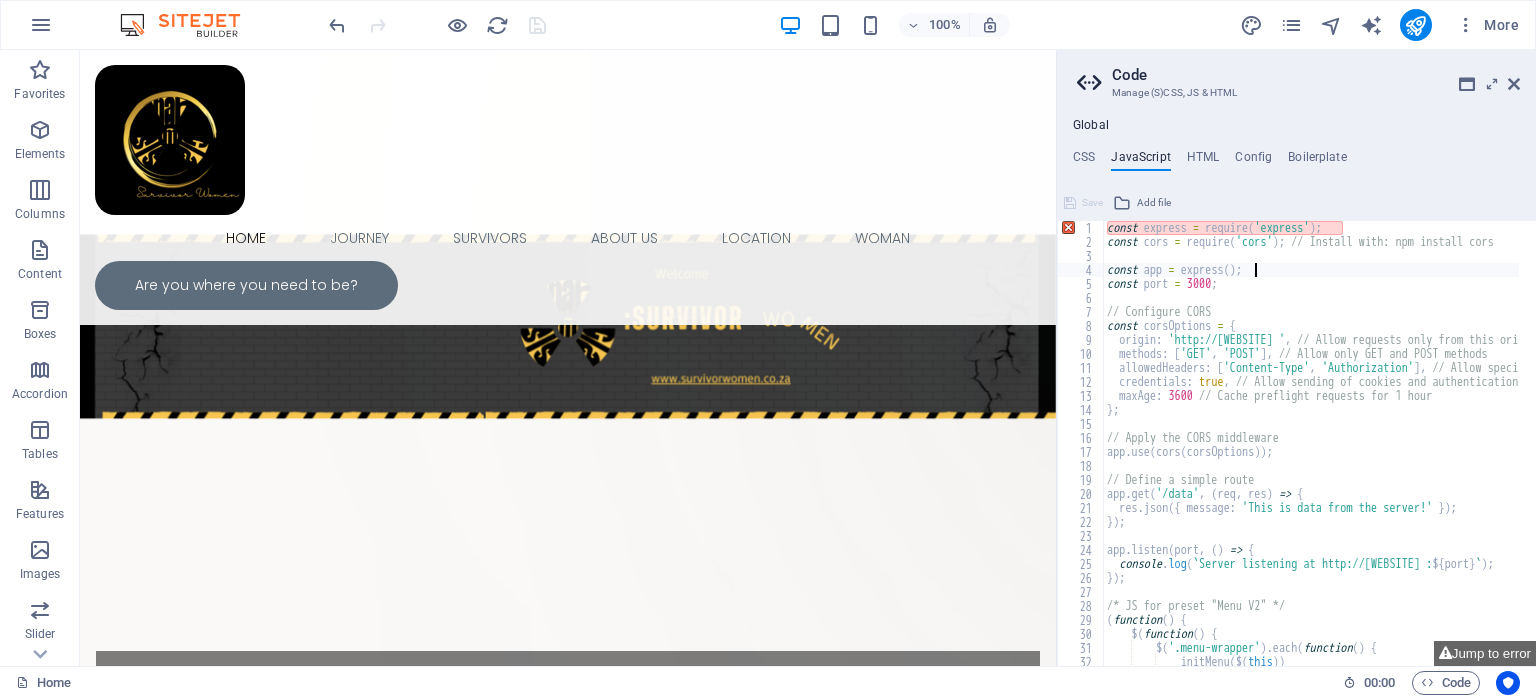 click on "const   express   =   require ( 'express' ) ; const   cors   =   require ( 'cors' ) ;   // Install with: npm install cors const   app   =   express ( ) ; const   port   =   3000 ; // Configure CORS const   corsOptions   =   {    origin :   'http://[DOMAIN]' ,   // Allow requests only from this origin    methods :   [ 'GET' ,   'POST' ] ,   // Allow only GET and POST methods    allowedHeaders :   [ 'Content-Type' ,   'Authorization' ] ,   // Allow specific headers    credentials :   true ,   // Allow sending of cookies and authentication headers    maxAge :   3600   // Cache preflight requests for 1 hour } ; // Apply the CORS middleware app . use ( cors ( corsOptions )) ; // Define a simple route app . get ( '/data' ,   ( req ,   res )   =>   {    res . json ({   message :   'This is data from the server!'   }) ; }) ; app . listen ( port ,   ( )   =>   {    console . log ( ` Server listening at http://[DOMAIN] : ${ port } ` ) ; }) ; /* JS for preset "Menu V2" */ ( function ( )   {      $" at bounding box center [1562, 449] 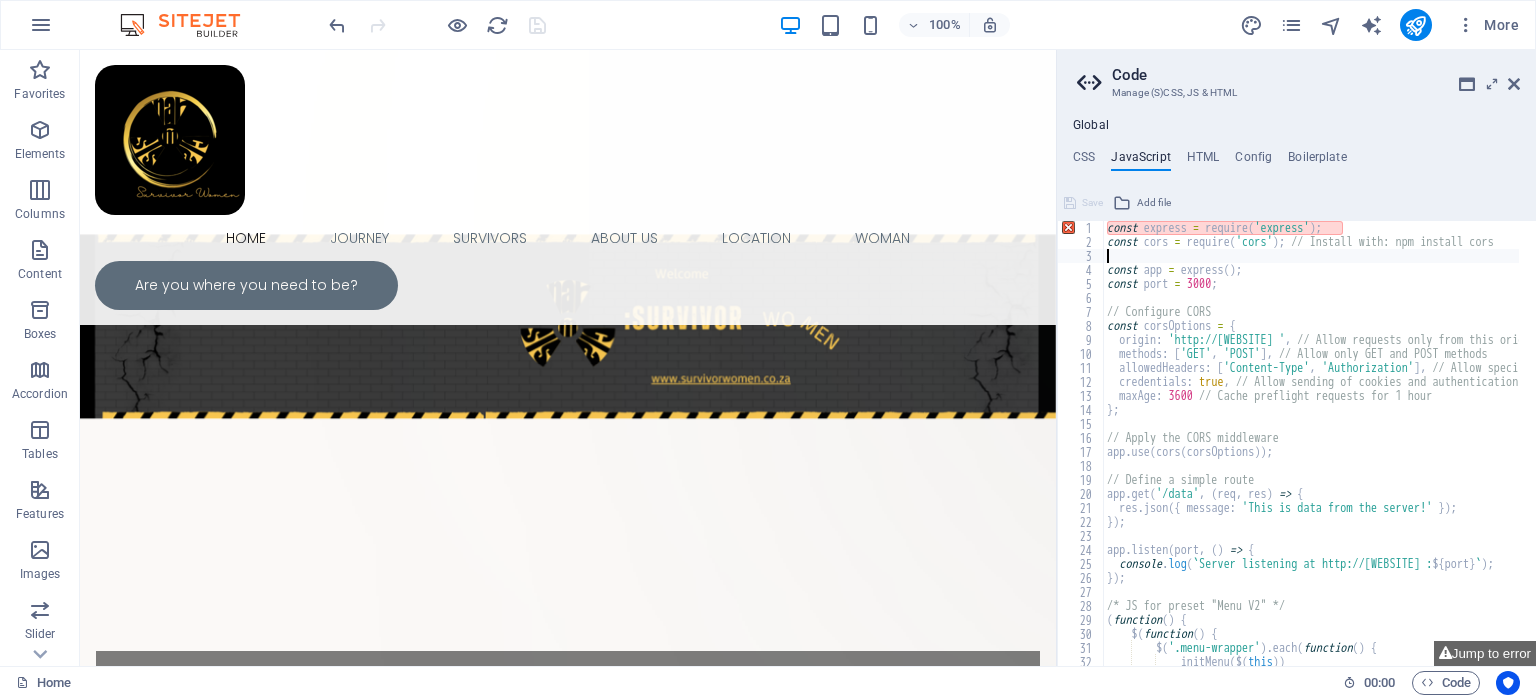 click at bounding box center (1525, 3532) 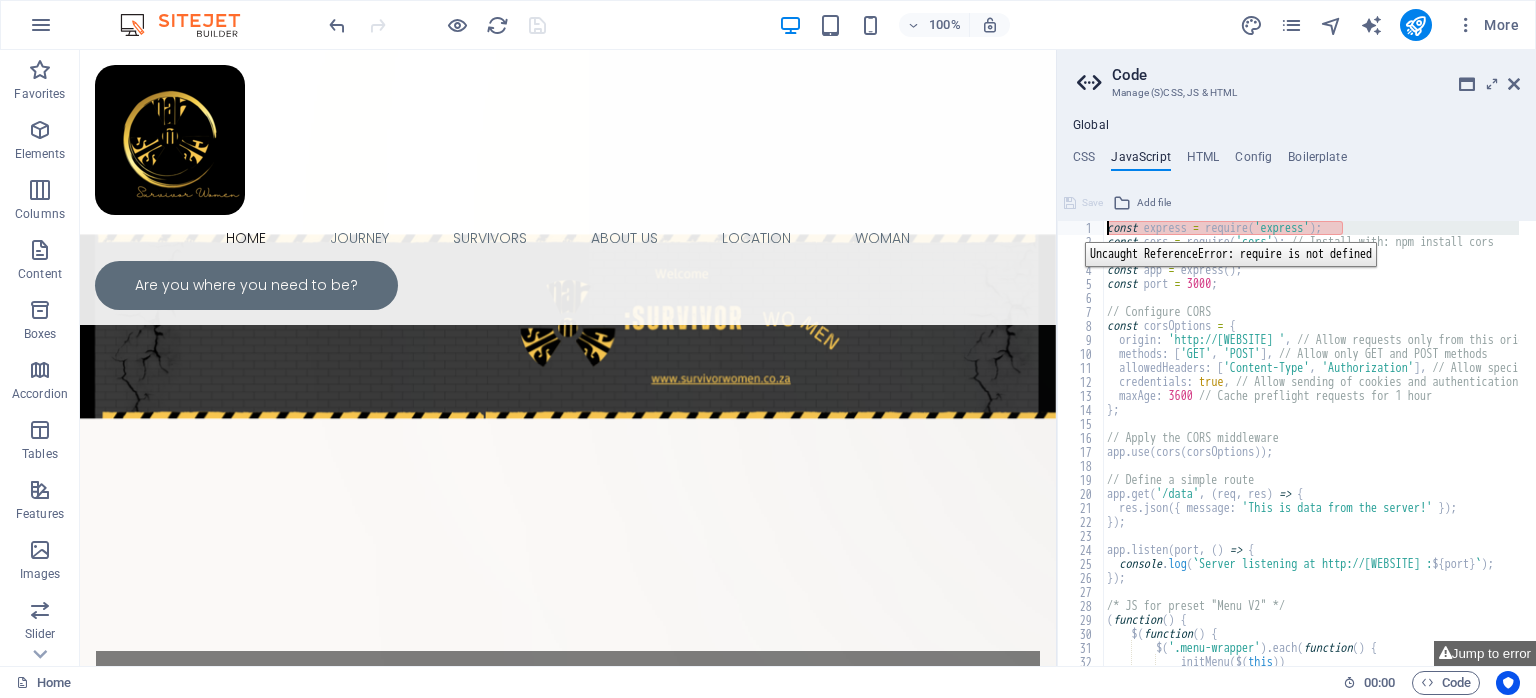 click on "1" at bounding box center (1081, 228) 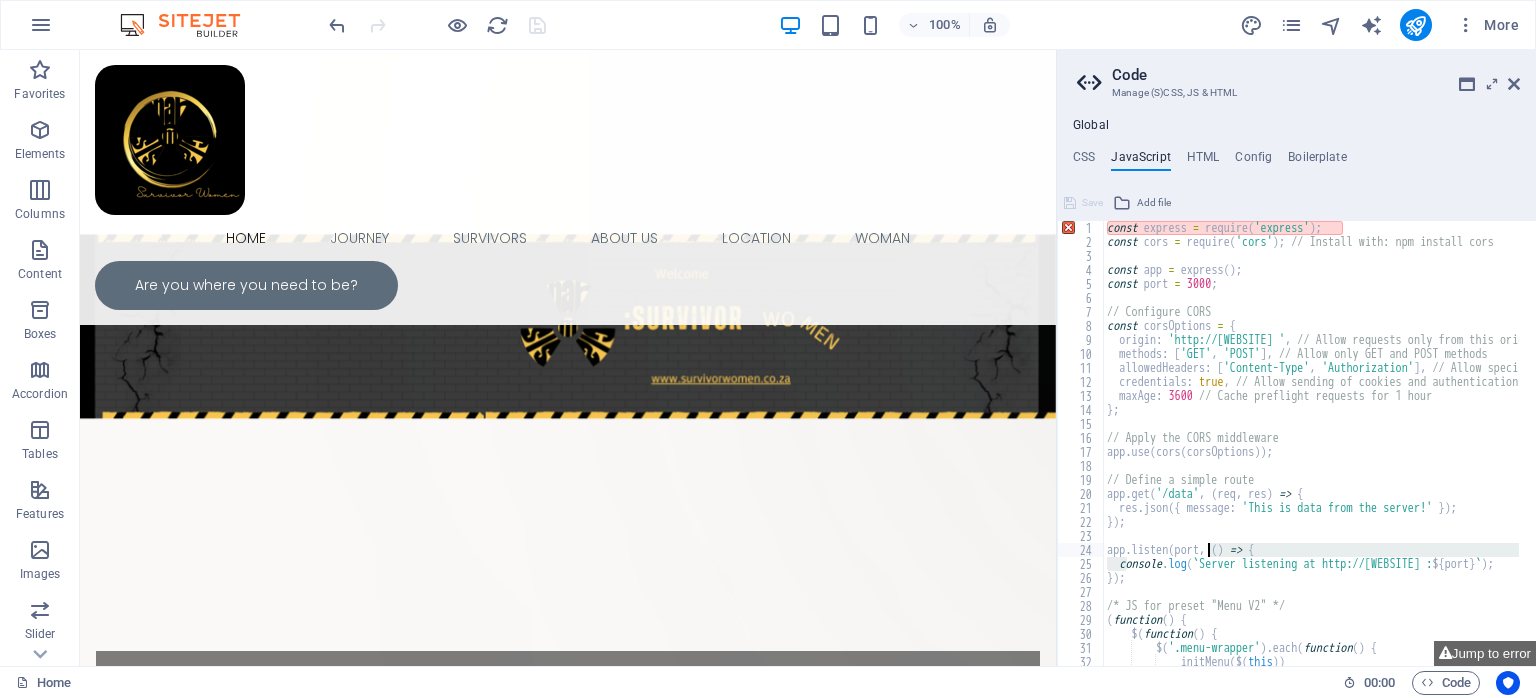 drag, startPoint x: 1127, startPoint y: 566, endPoint x: 1209, endPoint y: 550, distance: 83.546394 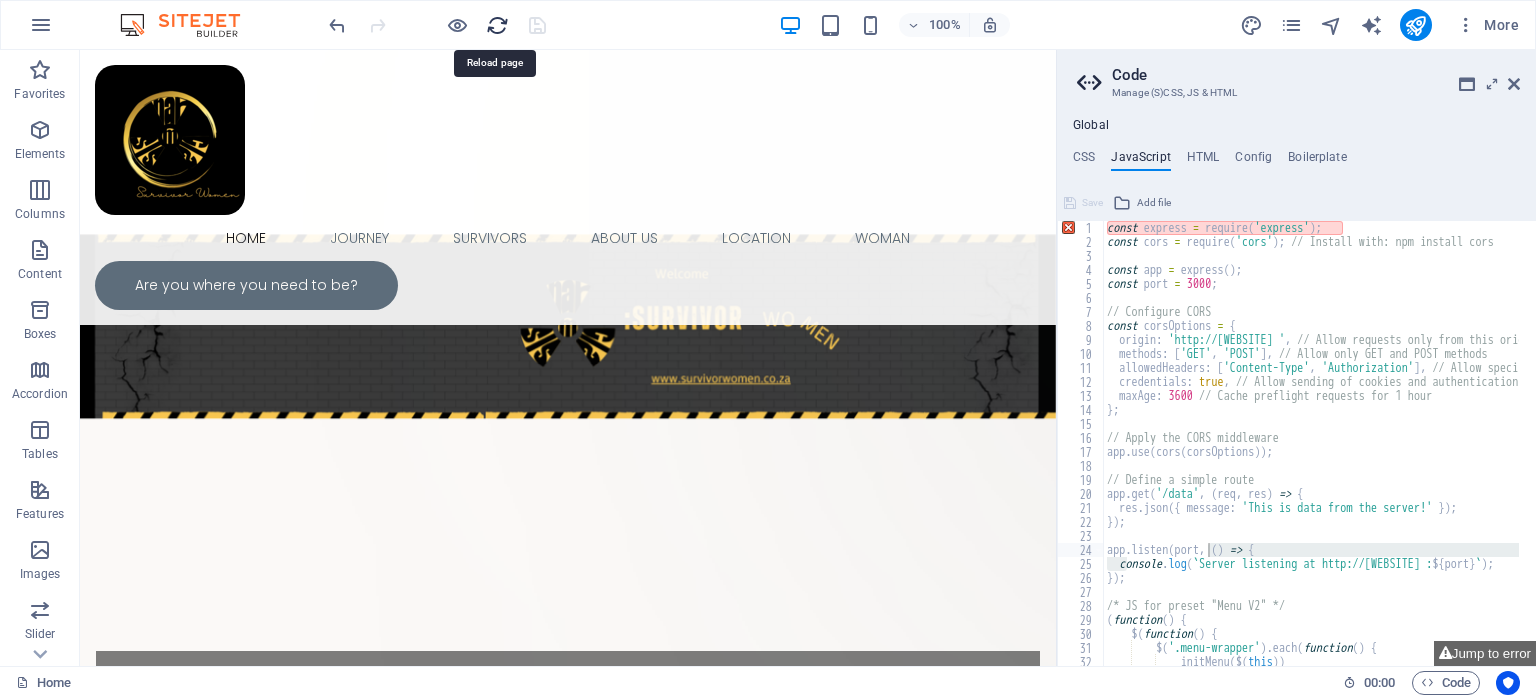 click at bounding box center [497, 25] 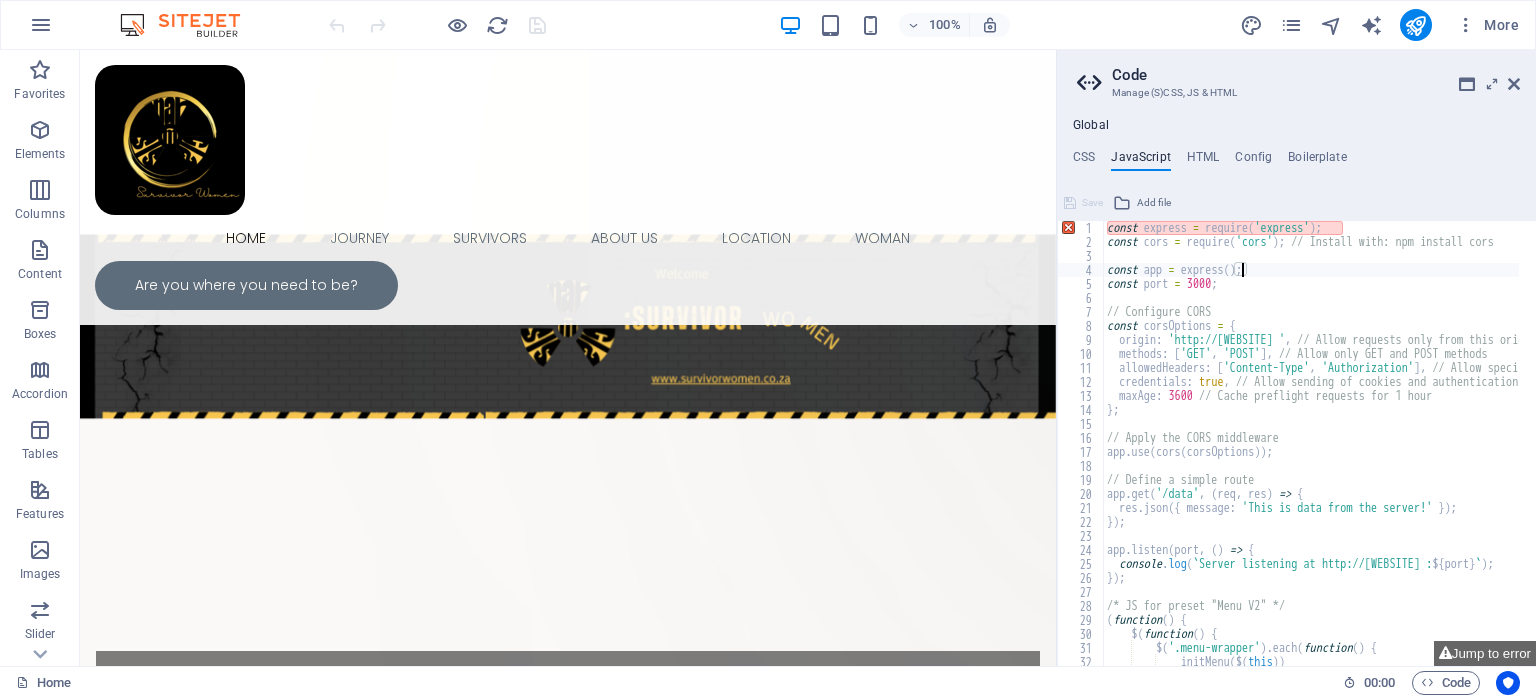 click on "const   express   =   require ( 'express' ) ; const   cors   =   require ( 'cors' ) ;   // Install with: npm install cors const   app   =   express ( ) ; const   port   =   3000 ; // Configure CORS const   corsOptions   =   {    origin :   'http://[DOMAIN]' ,   // Allow requests only from this origin    methods :   [ 'GET' ,   'POST' ] ,   // Allow only GET and POST methods    allowedHeaders :   [ 'Content-Type' ,   'Authorization' ] ,   // Allow specific headers    credentials :   true ,   // Allow sending of cookies and authentication headers    maxAge :   3600   // Cache preflight requests for 1 hour } ; // Apply the CORS middleware app . use ( cors ( corsOptions )) ; // Define a simple route app . get ( '/data' ,   ( req ,   res )   =>   {    res . json ({   message :   'This is data from the server!'   }) ; }) ; app . listen ( port ,   ( )   =>   {    console . log ( ` Server listening at http://[DOMAIN] : ${ port } ` ) ; }) ; /* JS for preset "Menu V2" */ ( function ( )   {      $" at bounding box center (1562, 449) 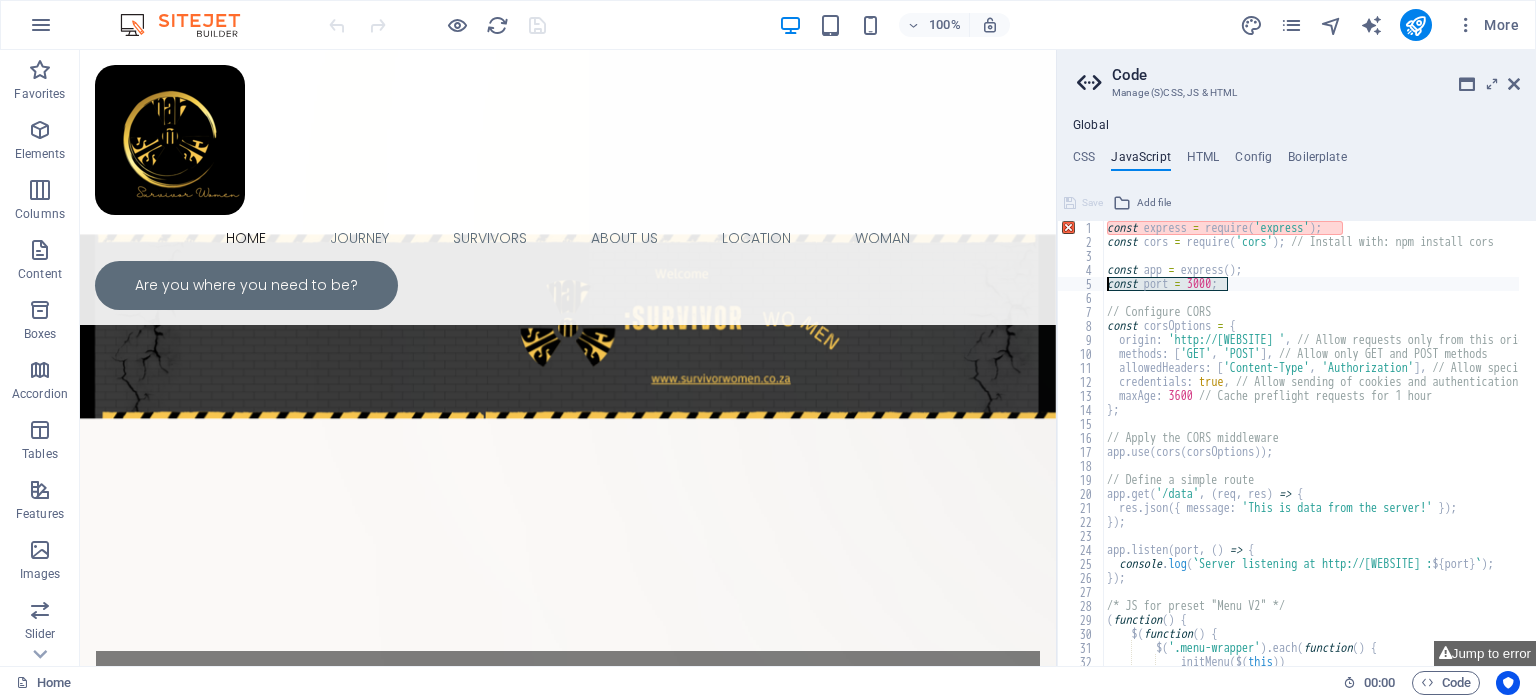 drag, startPoint x: 1232, startPoint y: 280, endPoint x: 1102, endPoint y: 279, distance: 130.00385 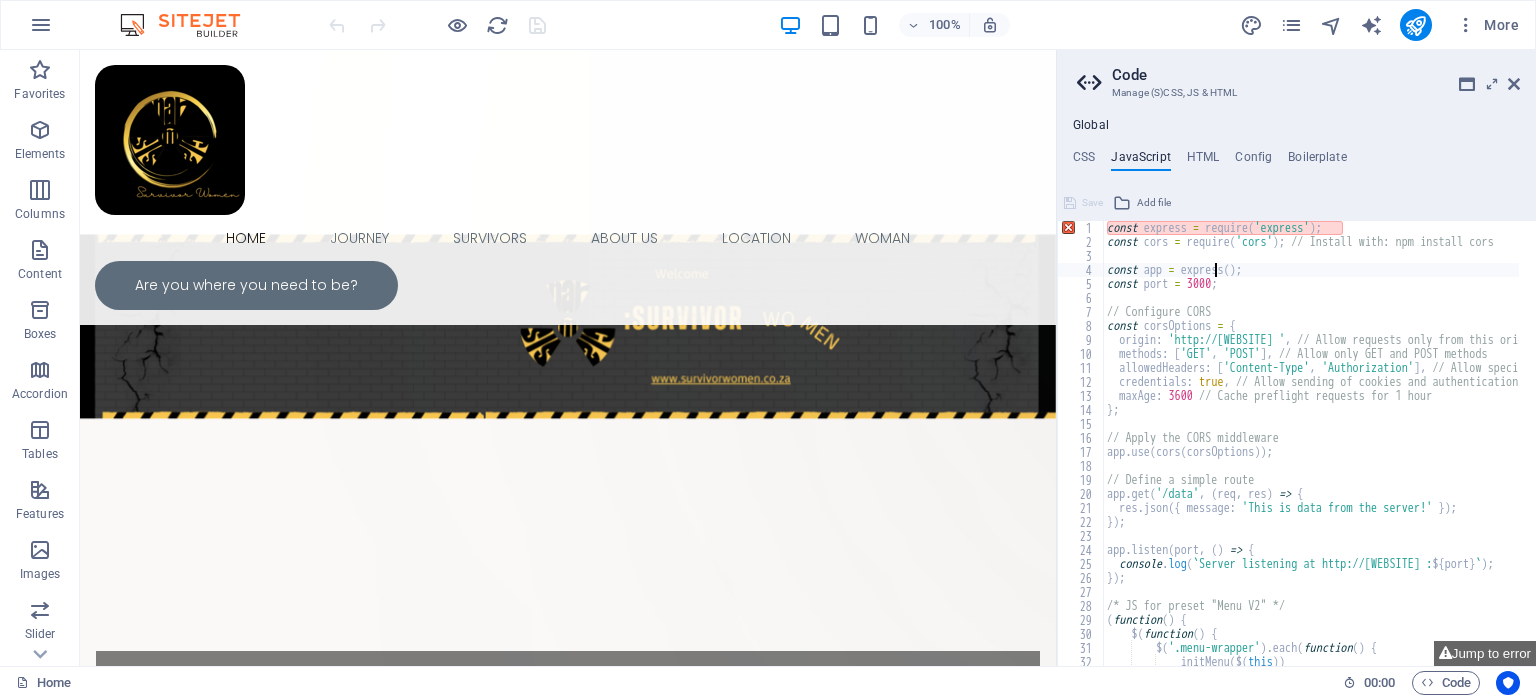 click on "const   express   =   require ( 'express' ) ; const   cors   =   require ( 'cors' ) ;   // Install with: npm install cors const   app   =   express ( ) ; const   port   =   3000 ; // Configure CORS const   corsOptions   =   {    origin :   'http://[DOMAIN]' ,   // Allow requests only from this origin    methods :   [ 'GET' ,   'POST' ] ,   // Allow only GET and POST methods    allowedHeaders :   [ 'Content-Type' ,   'Authorization' ] ,   // Allow specific headers    credentials :   true ,   // Allow sending of cookies and authentication headers    maxAge :   3600   // Cache preflight requests for 1 hour } ; // Apply the CORS middleware app . use ( cors ( corsOptions )) ; // Define a simple route app . get ( '/data' ,   ( req ,   res )   =>   {    res . json ({   message :   'This is data from the server!'   }) ; }) ; app . listen ( port ,   ( )   =>   {    console . log ( ` Server listening at http://[DOMAIN] : ${ port } ` ) ; }) ; /* JS for preset "Menu V2" */ ( function ( )   {      $" at bounding box center (1562, 449) 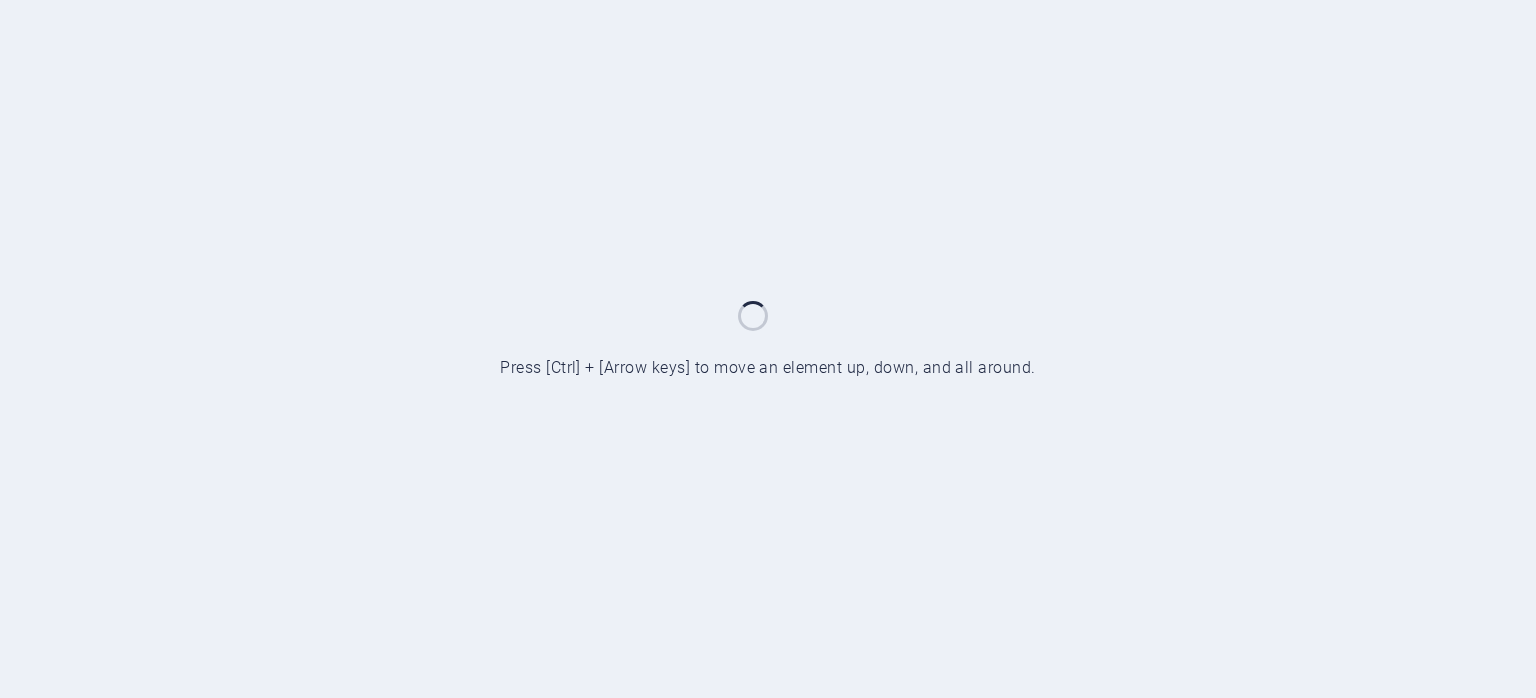 scroll, scrollTop: 0, scrollLeft: 0, axis: both 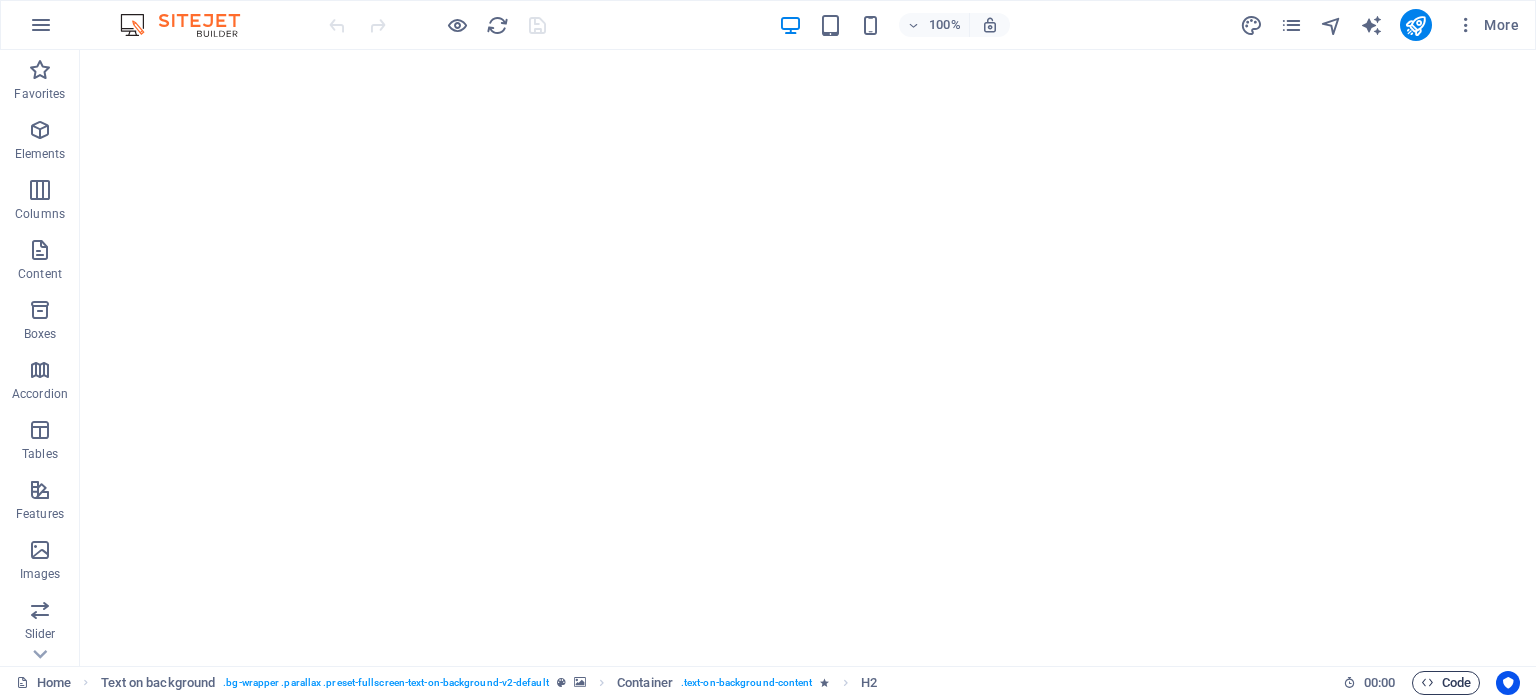 click on "Code" at bounding box center (1446, 683) 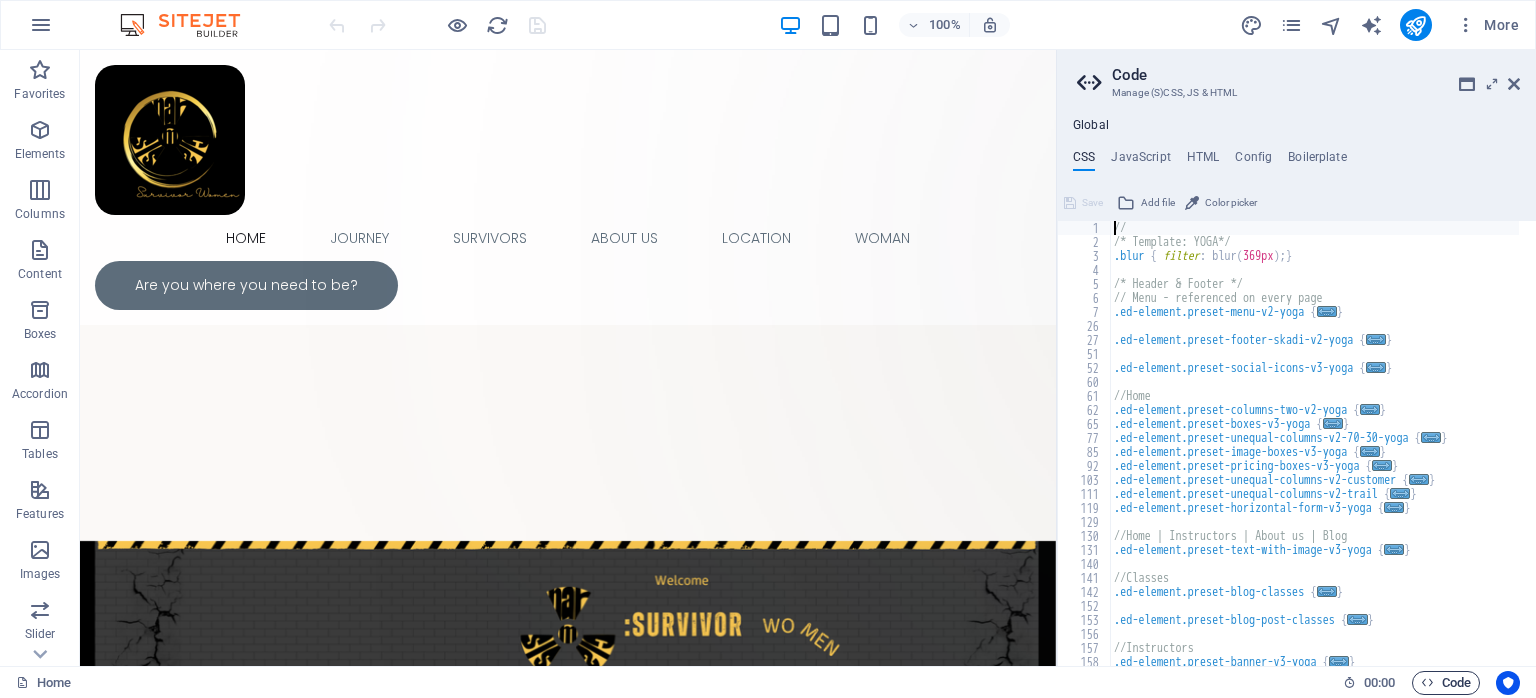 scroll, scrollTop: 1345, scrollLeft: 0, axis: vertical 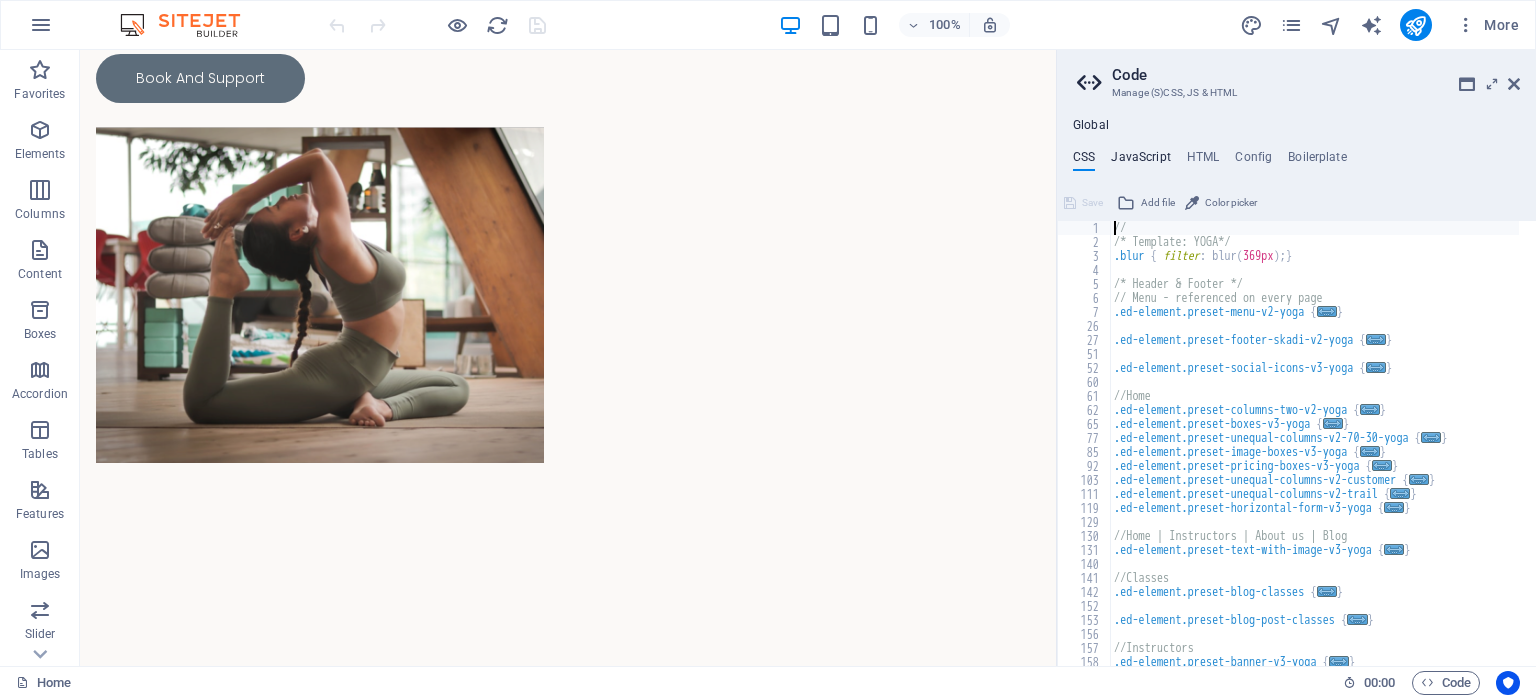 click on "JavaScript" at bounding box center (1140, 161) 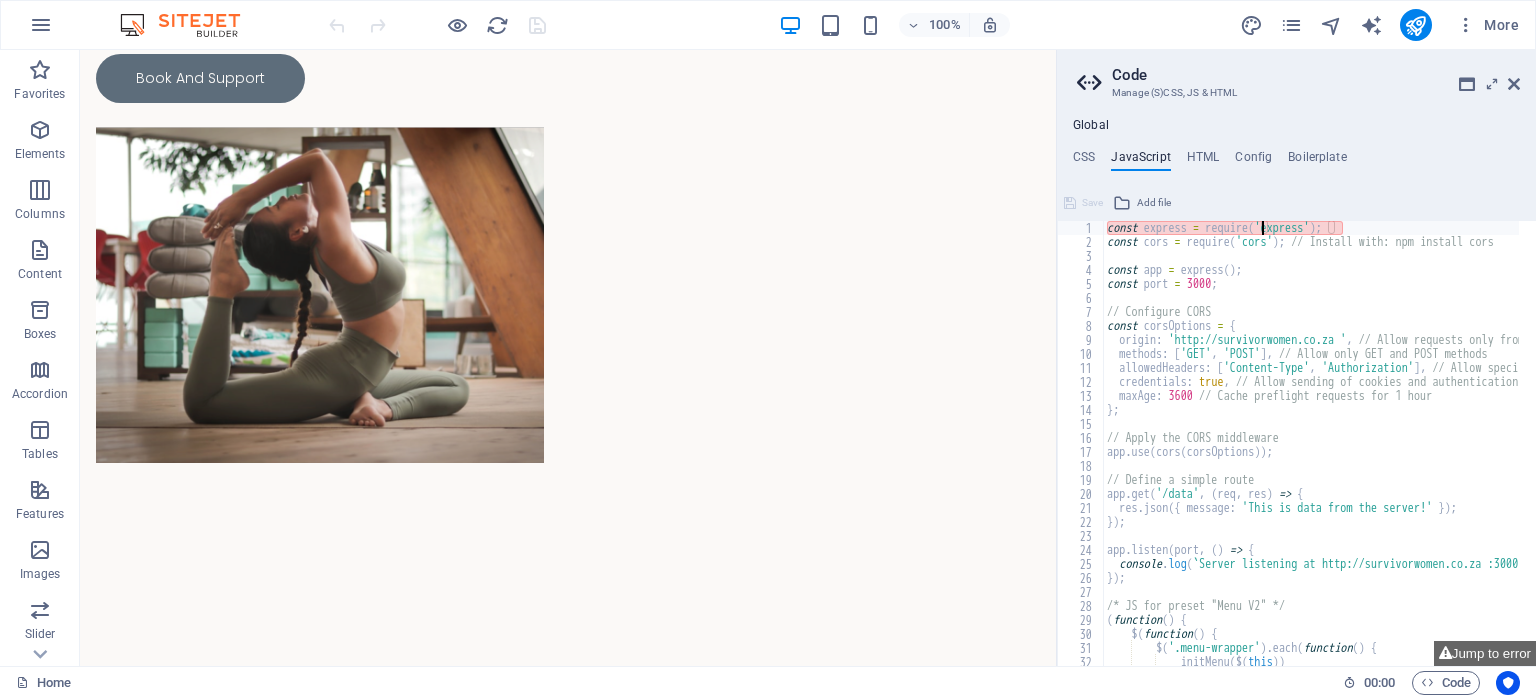 click on "const express = require('express');
const cors = require('cors');   // Install with: npm install cors
const app = express();
const port = 3000;
// Configure CORS
const corsOptions = {
origin: 'http://survivorwomen.co.za ',
// Allow requests only from this origin
methods: ['GET', 'POST'],
// Allow only GET and POST methods
allowedHeaders: ['Content-Type', 'Authorization'],
// Allow specific headers
credentials: true,
// Allow sending of cookies and authentication headers
maxAge: 3600
};
// Apply the CORS middleware
app.use(cors(corsOptions));
// Define a simple route
app.get('/data', (req, res) => {
res.json({ message: 'This is data from the server!' });
});
app.listen(port, () => {
console.log(` Server listening at http://survivorwomen.co.za : ${port}`);
});
/* JS for preset "Menu V2" */ ( function () {
$" at bounding box center [1562, 449] 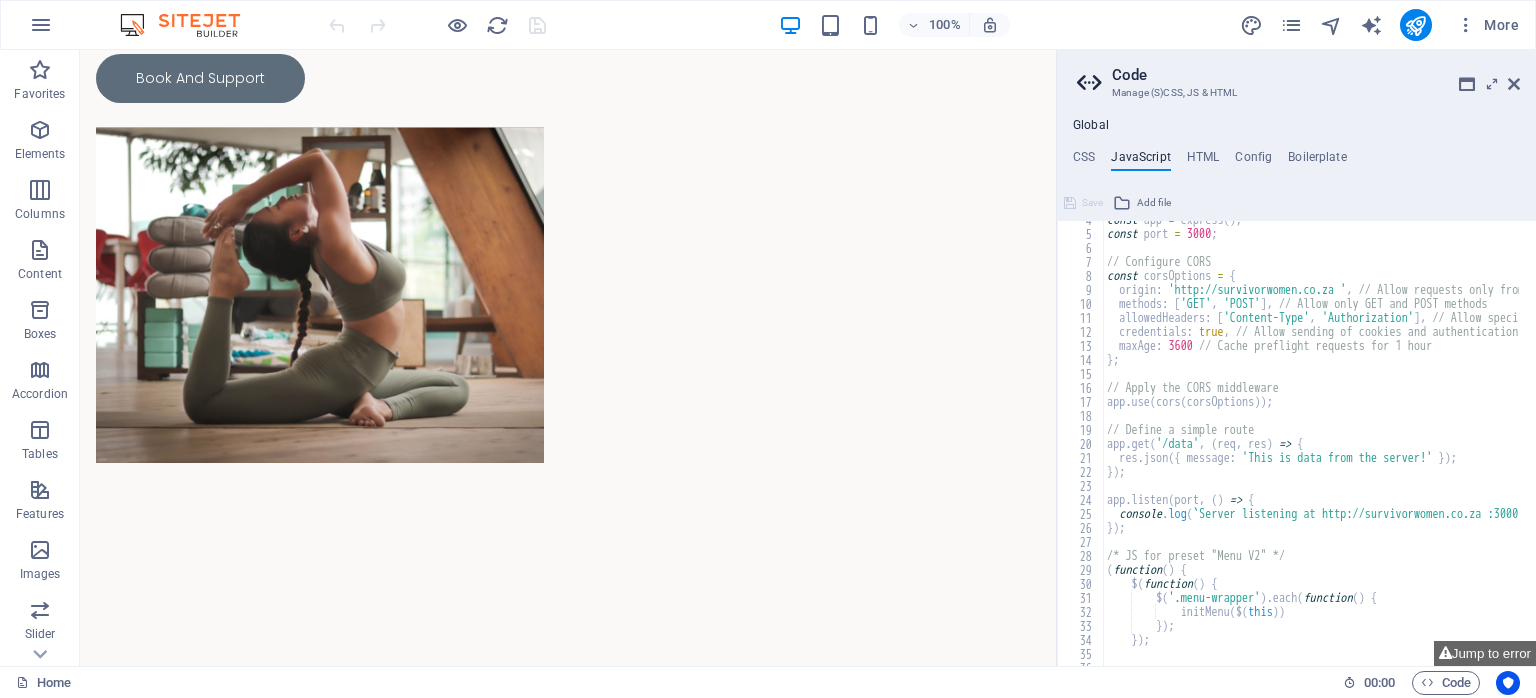 scroll, scrollTop: 0, scrollLeft: 0, axis: both 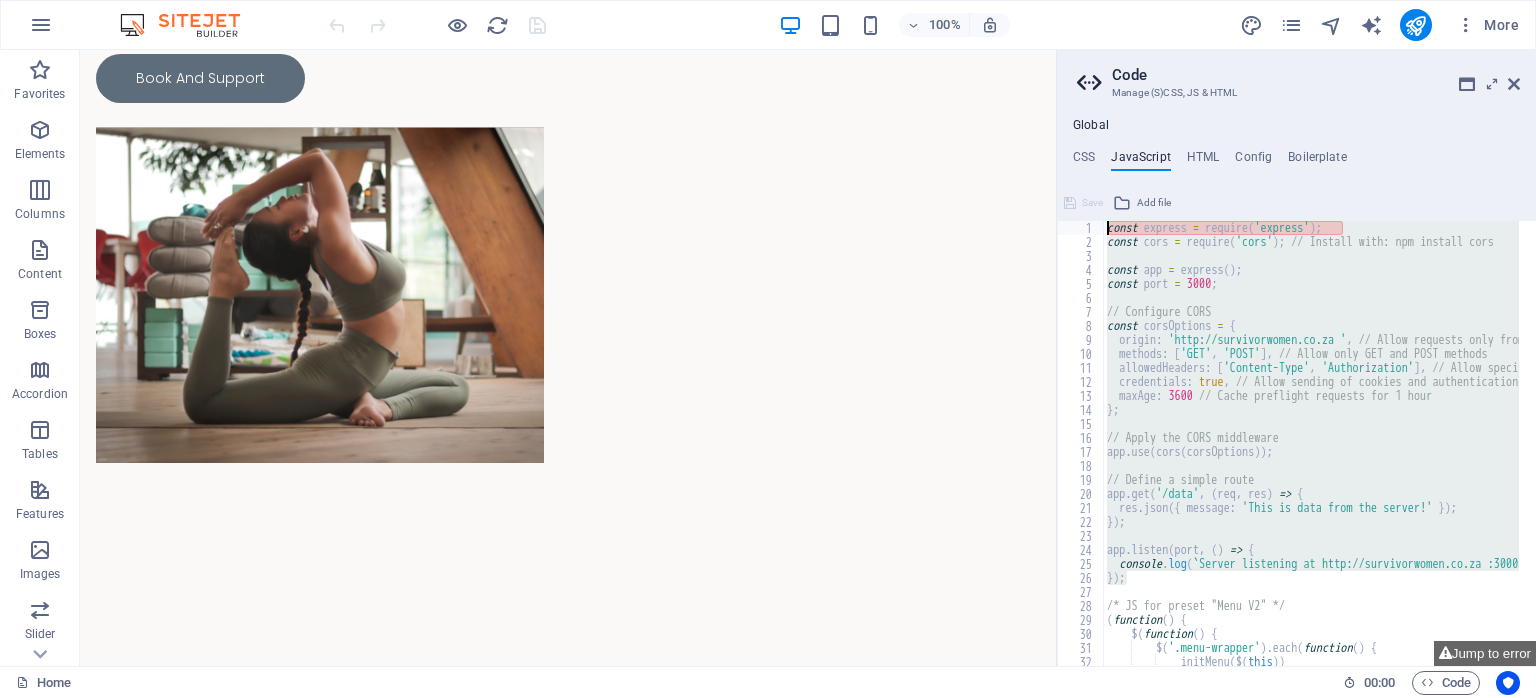 drag, startPoint x: 1136, startPoint y: 579, endPoint x: 1083, endPoint y: 185, distance: 397.54874 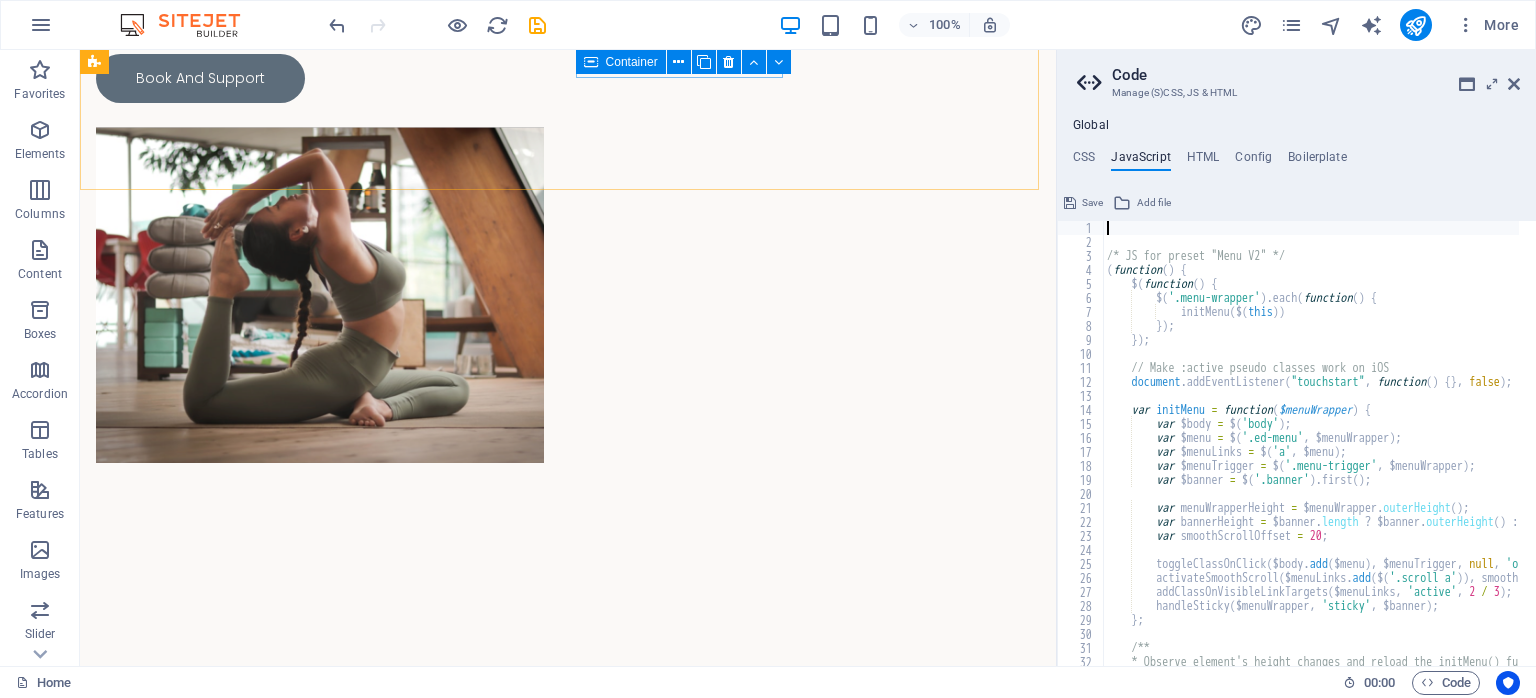 click on "/* JS for preset "Menu V2" */ ( function ( )   {      $ ( function ( )   {           $ ( '.menu-wrapper' ) . each ( function ( )   {                initMenu ( $ ( this ))           }) ;      }) ;      // Make :active pseudo classes work on iOS      document . addEventListener ( "touchstart" ,   function ( )   { } ,   false ) ;      var   initMenu   =   function ( $menuWrapper )   {           var   $body   =   $ ( 'body' ) ;           var   $menu   =   $ ( '.ed-menu' ,   $menuWrapper ) ;           var   $menuLinks   =   $ ( 'a' ,   $menu ) ;           var   $menuTrigger   =   $ ( '.menu-trigger' ,   $menuWrapper ) ;           var   $banner   =   $ ( '.banner' ) . first ( ) ;           var   menuWrapperHeight   =   $menuWrapper . outerHeight ( ) ;           var   bannerHeight   =   $banner . length   ?   $banner . outerHeight ( )   :   0 ;           var   smoothScrollOffset   =   20 ;                     toggleClassOnClick ( $body . add ( $menu ) ,   $menuTrigger ,   null ,   'open open-menu' ) ;             (" at bounding box center [1562, 449] 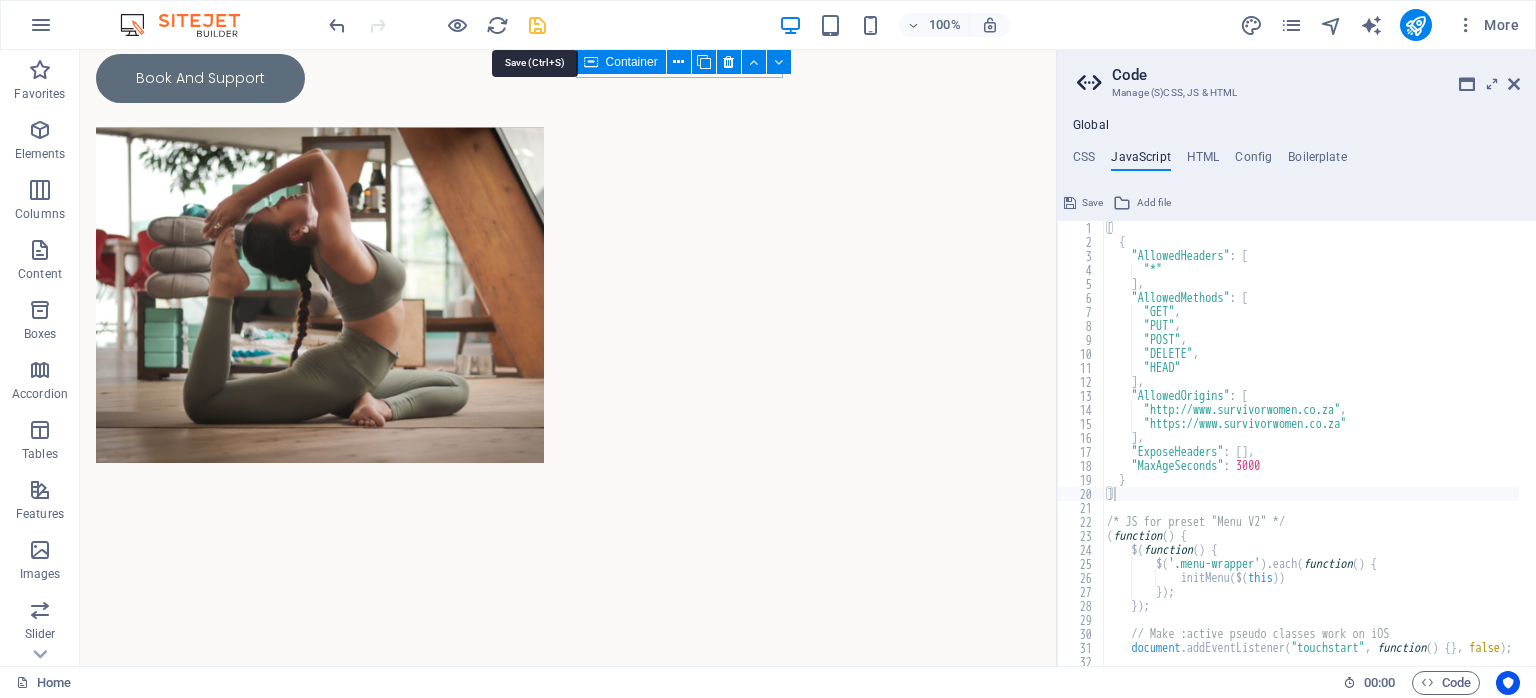 click at bounding box center (537, 25) 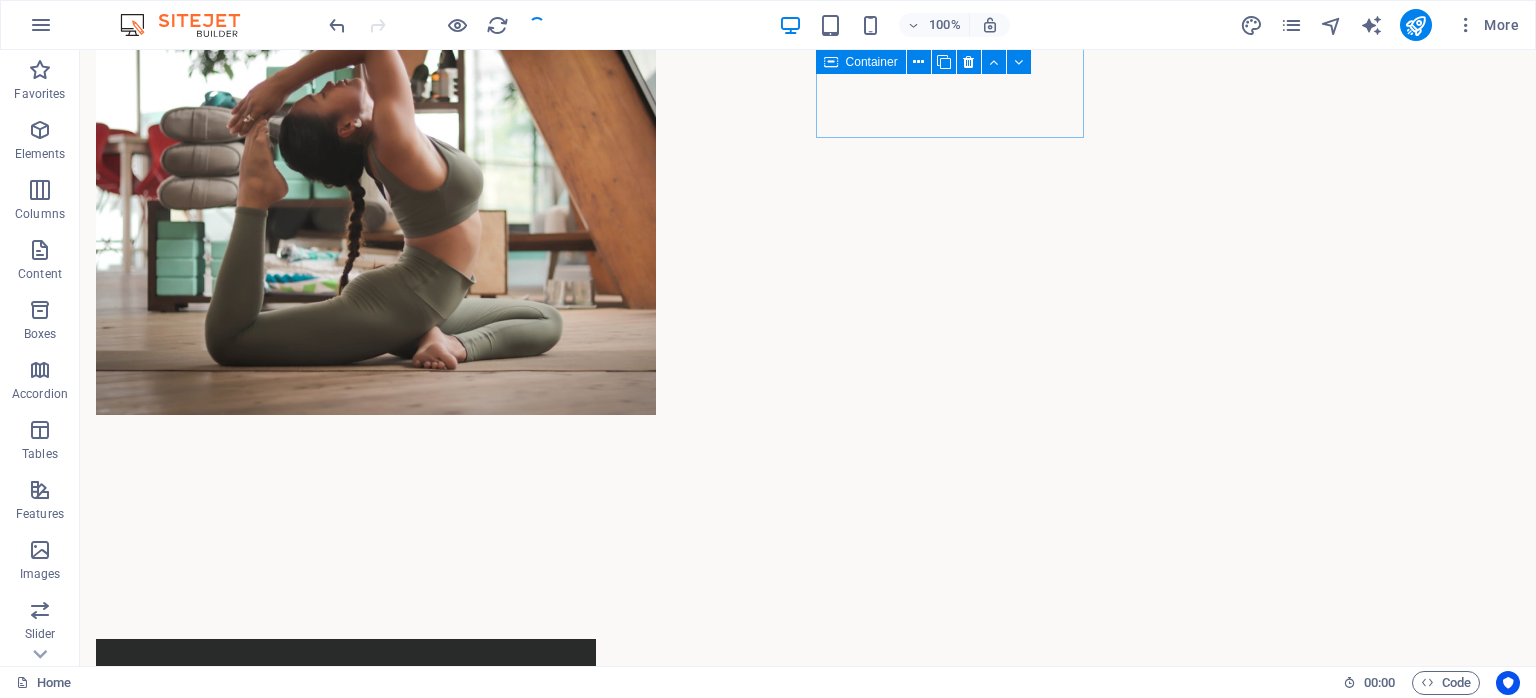 scroll, scrollTop: 1340, scrollLeft: 0, axis: vertical 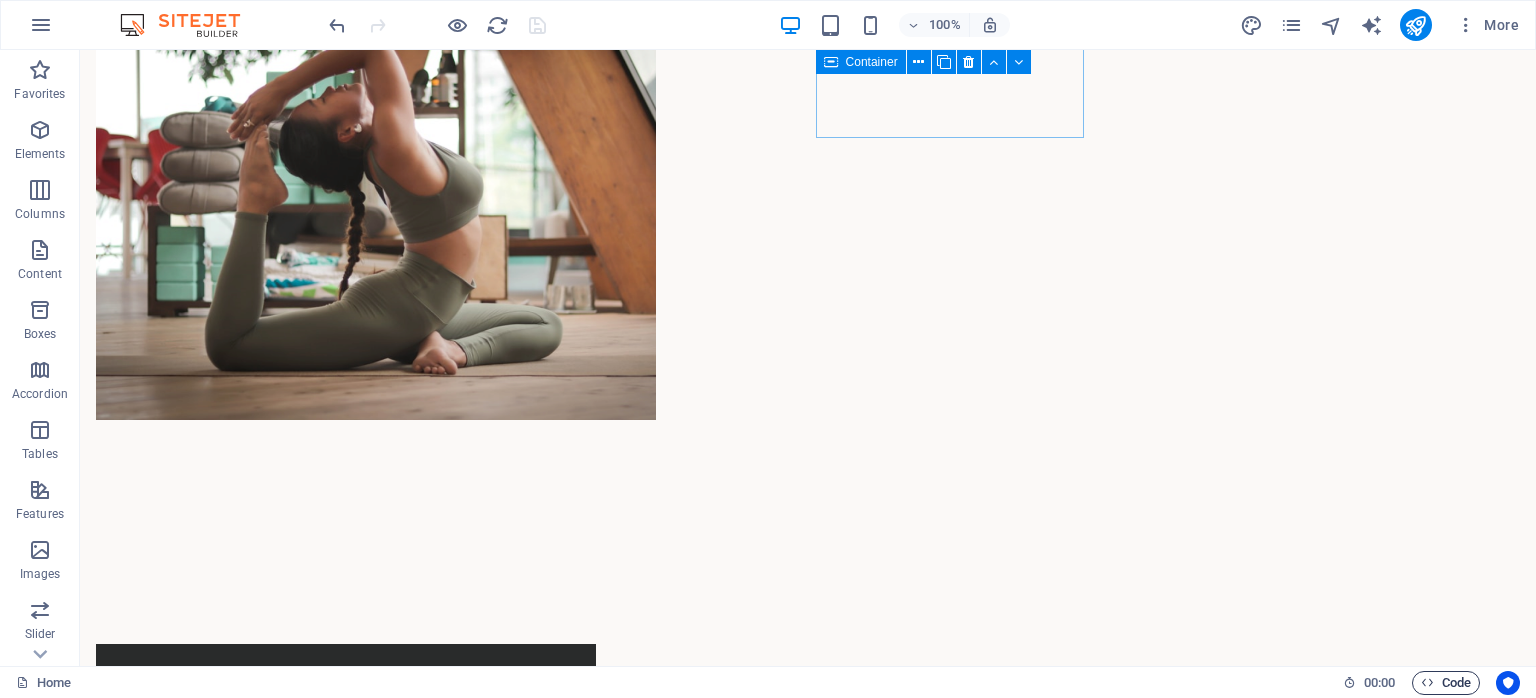 click on "Code" at bounding box center [1446, 683] 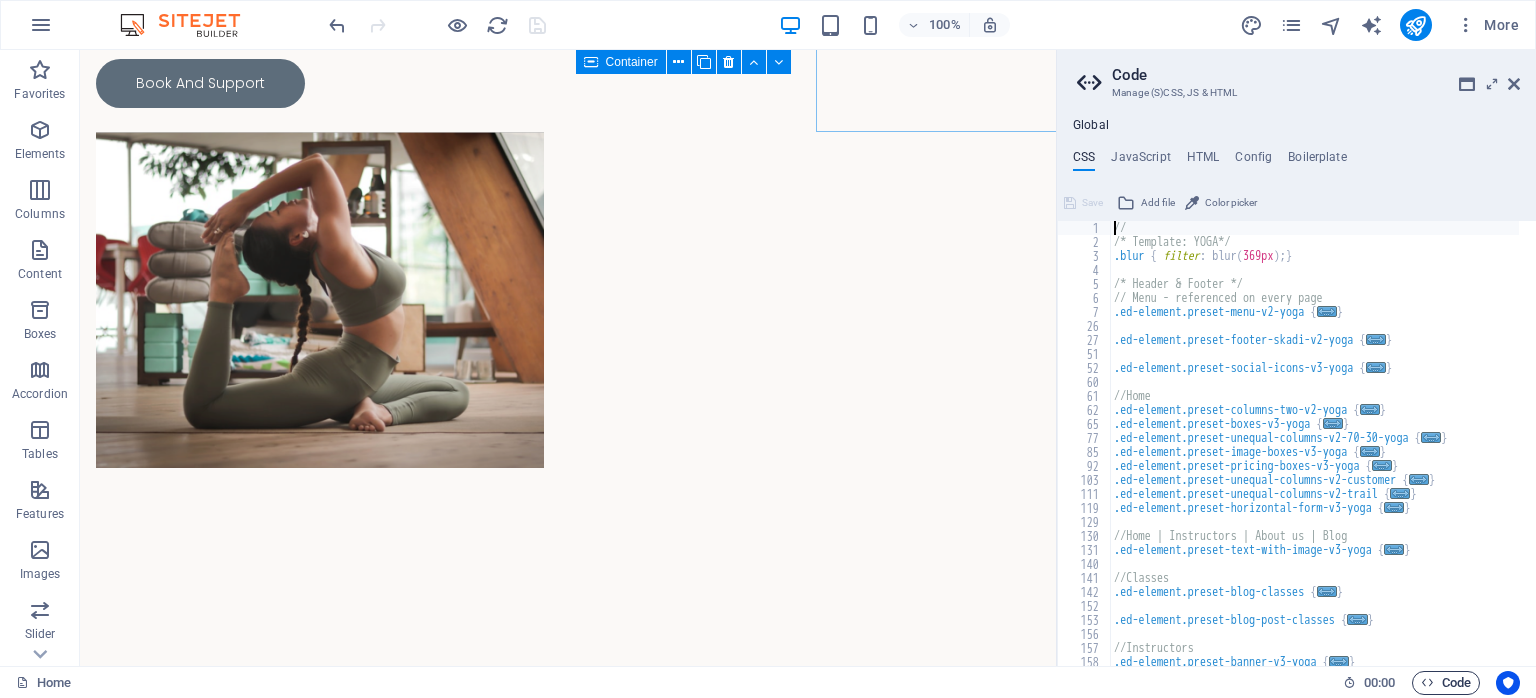 scroll, scrollTop: 1345, scrollLeft: 0, axis: vertical 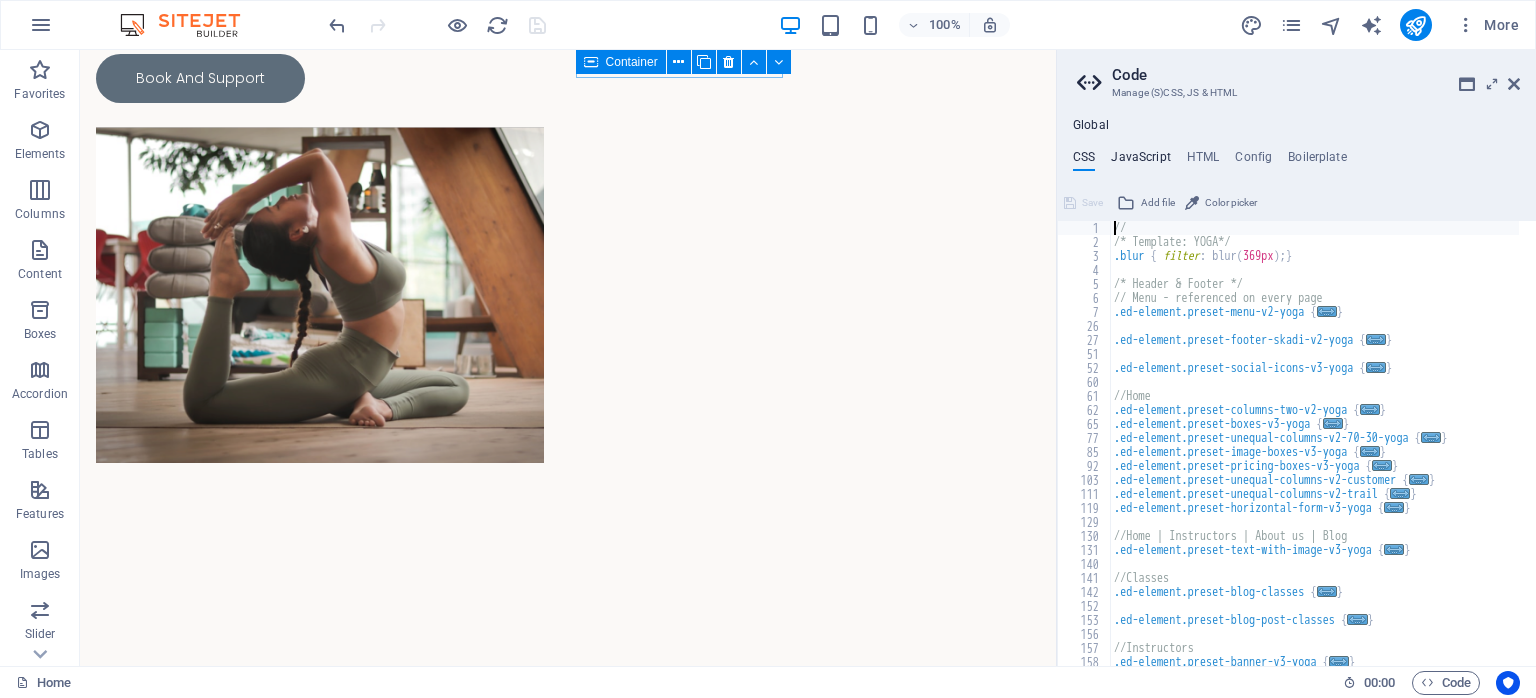 click on "JavaScript" at bounding box center (1140, 161) 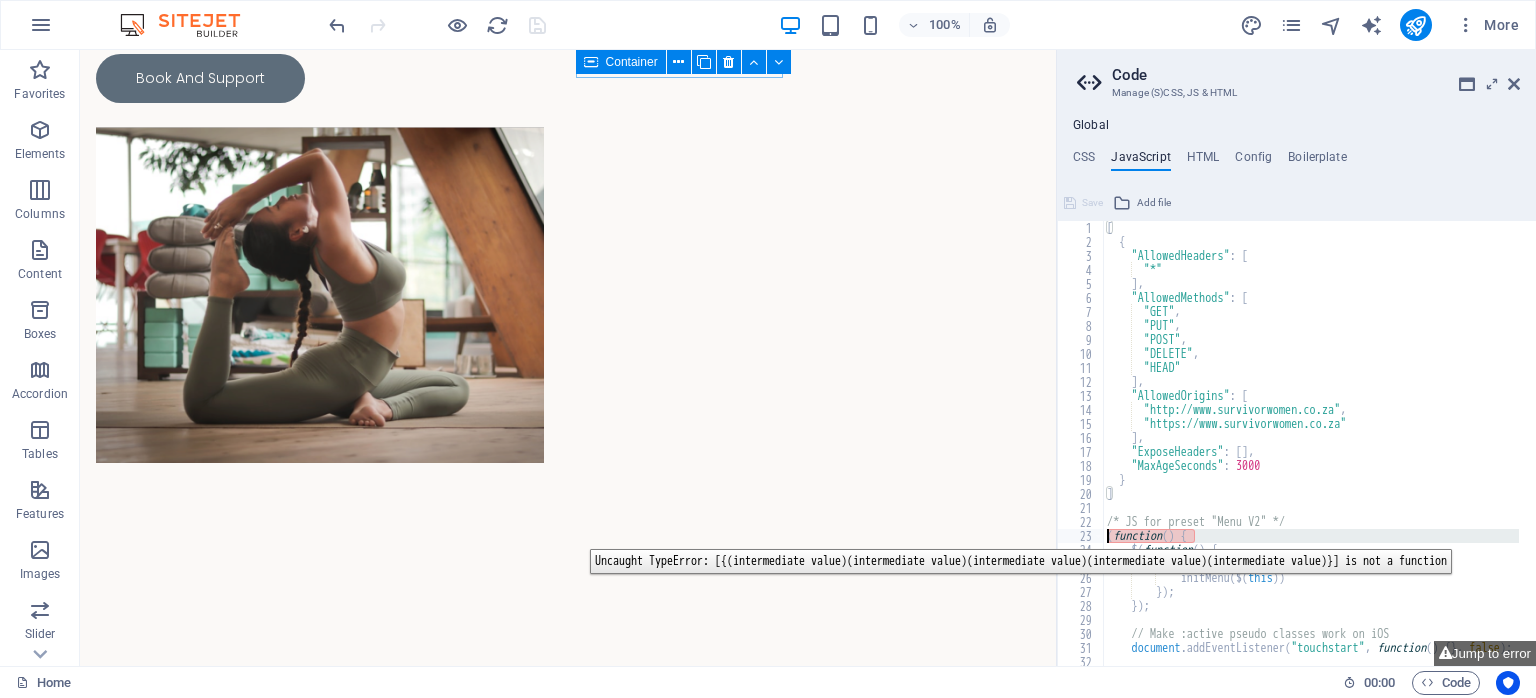 click on "23" at bounding box center [1081, 536] 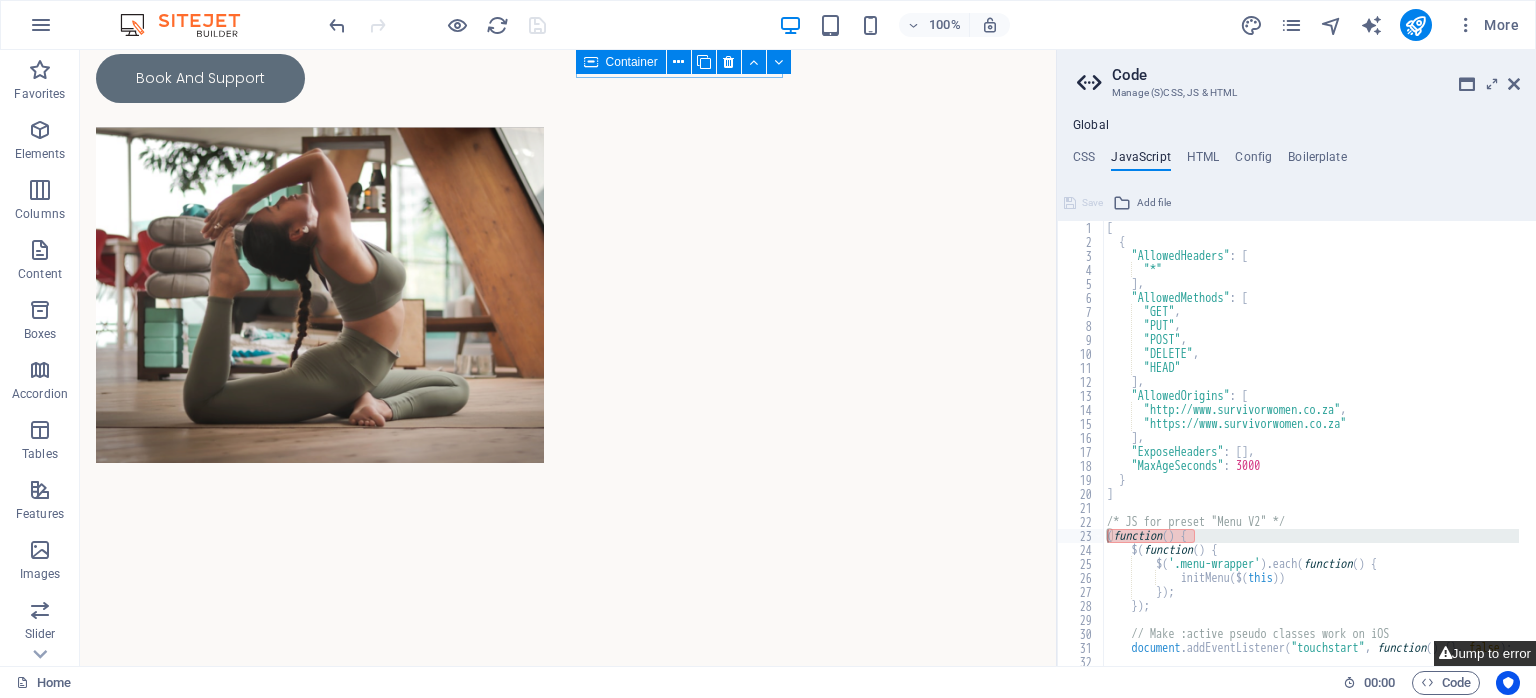 click at bounding box center [1445, 653] 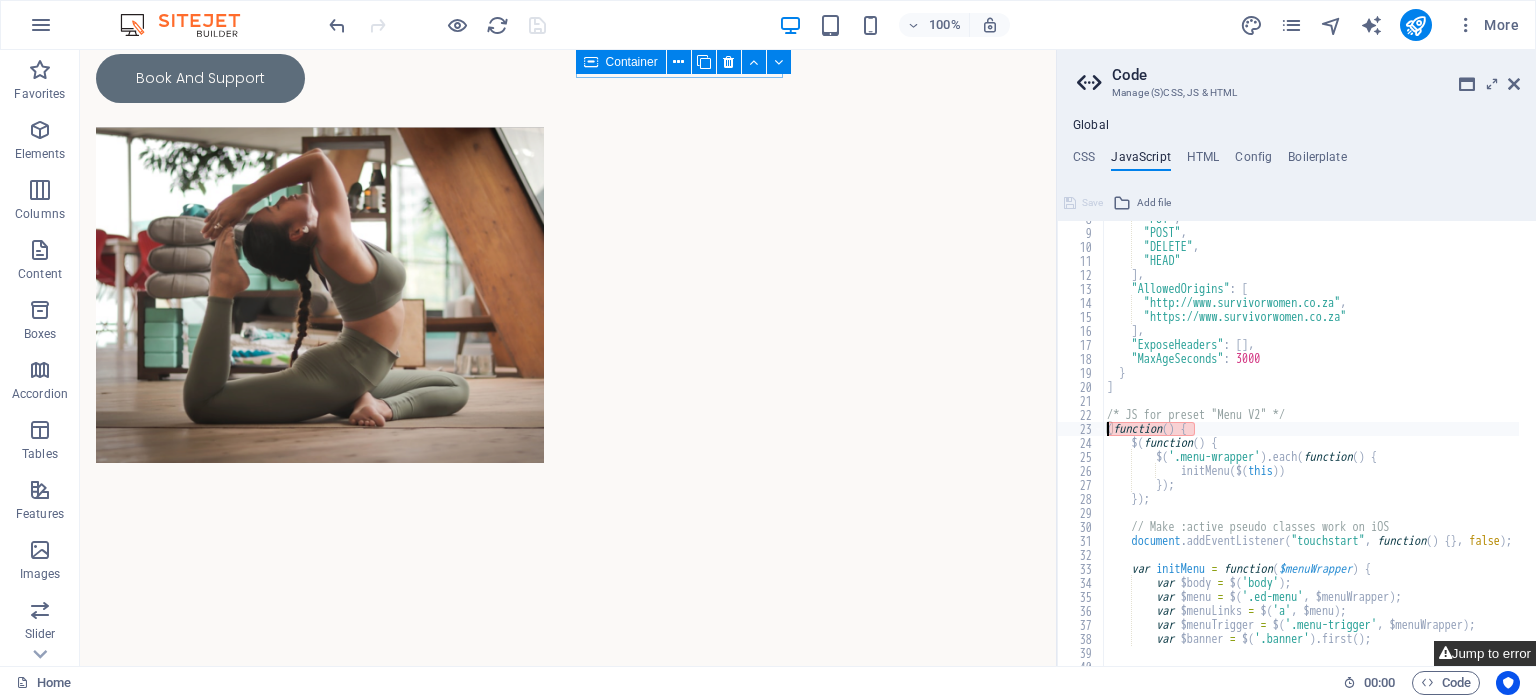 scroll, scrollTop: 107, scrollLeft: 0, axis: vertical 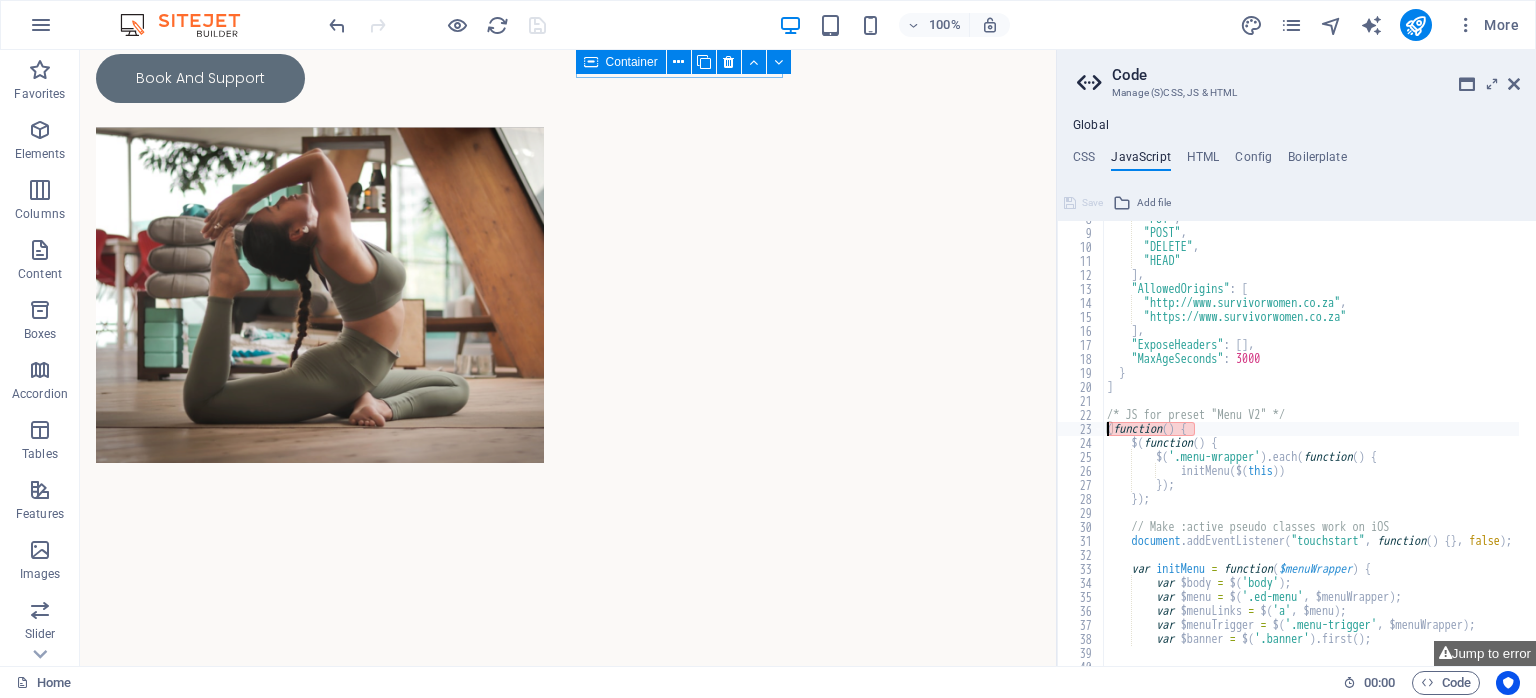 click on ""PUT" ,         "POST" ,         "DELETE" ,         "HEAD"      ] ,      "AllowedOrigins" :   [         "http://www.survivorwomen.co.za" ,         "https://www.survivorwomen.co.za"      ] ,      "ExposeHeaders" :   [ ] ,      "MaxAgeSeconds" :   3000    } ] /* JS for preset "Menu V2" */ ( function ( )   {      $ ( function ( )   {           $ ( '.menu-wrapper' ) . each ( function ( )   {                initMenu ( $ ( this ))           }) ;      }) ;      // Make :active pseudo classes work on iOS      document . addEventListener ( "touchstart" ,   function ( )   { } ,   false ) ;      var   initMenu   =   function ( $menuWrapper )   {           var   $body   =   $ ( 'body' ) ;           var   $menu   =   $ ( '.ed-menu' ,   $menuWrapper ) ;           var   $menuLinks   =   $ ( 'a' ,   $menu ) ;           var   $menuTrigger   =   $ ( '.menu-trigger' ,   $menuWrapper ) ;           var   $banner   =   $ ( '.banner' ) . first ( ) ;" at bounding box center [1562, 440] 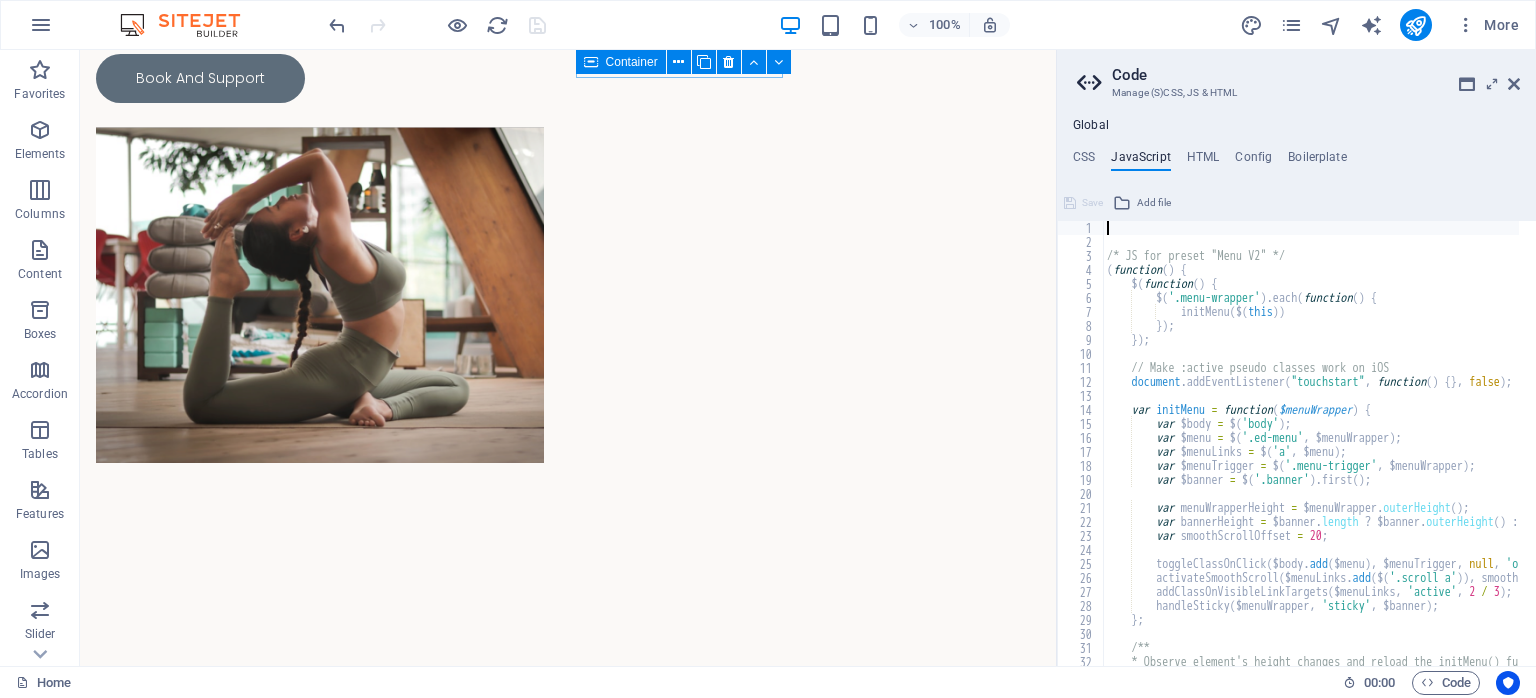 scroll, scrollTop: 0, scrollLeft: 0, axis: both 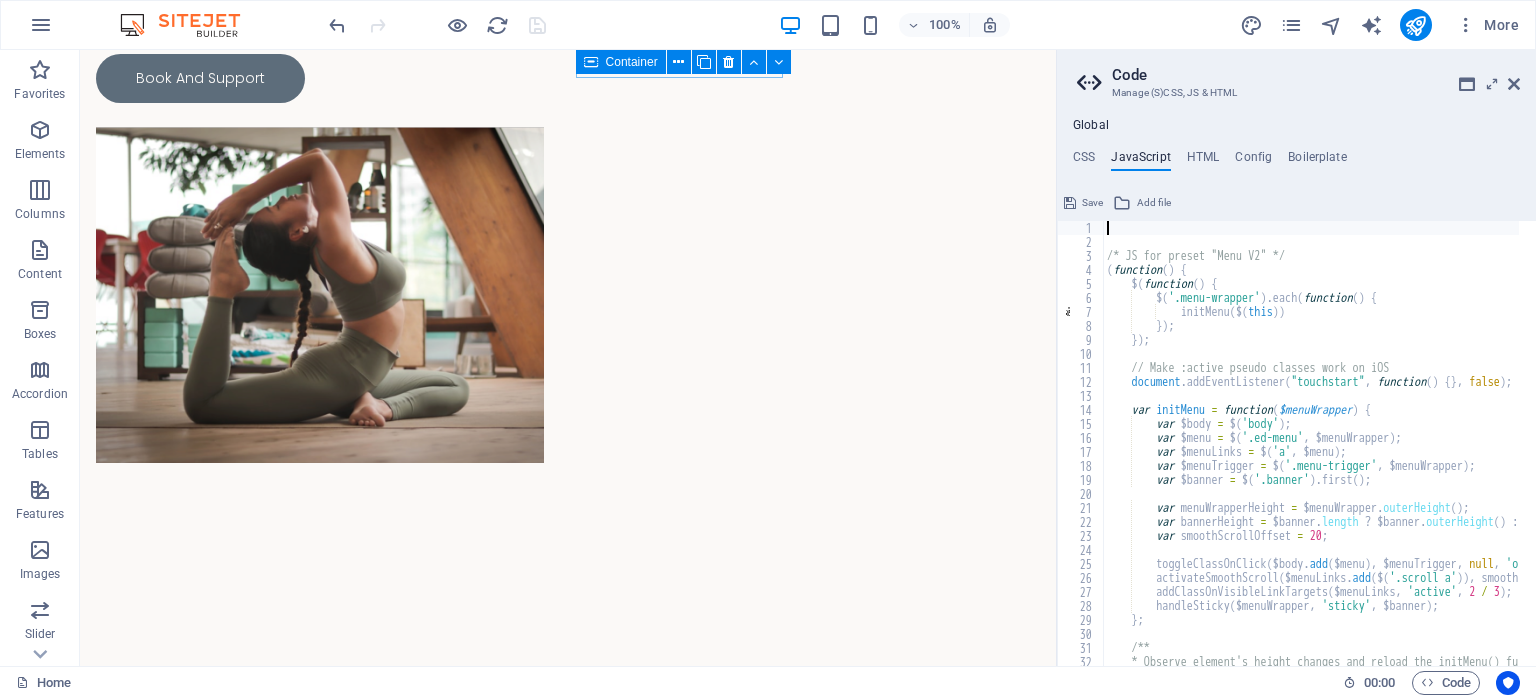 click on "/* JS for preset "Menu V2" */ ( function ( )   {      $ ( function ( )   {           $ ( '.menu-wrapper' ) . each ( function ( )   {                initMenu ( $ ( this ))           }) ;      }) ;      // Make :active pseudo classes work on iOS      document . addEventListener ( "touchstart" ,   function ( )   { } ,   false ) ;      var   initMenu   =   function ( $menuWrapper )   {           var   $body   =   $ ( 'body' ) ;           var   $menu   =   $ ( '.ed-menu' ,   $menuWrapper ) ;           var   $menuLinks   =   $ ( 'a' ,   $menu ) ;           var   $menuTrigger   =   $ ( '.menu-trigger' ,   $menuWrapper ) ;           var   $banner   =   $ ( '.banner' ) . first ( ) ;           var   menuWrapperHeight   =   $menuWrapper . outerHeight ( ) ;           var   bannerHeight   =   $banner . length   ?   $banner . outerHeight ( )   :   0 ;           var   smoothScrollOffset   =   20 ;                     toggleClassOnClick ( $body . add ( $menu ) ,   $menuTrigger ,   null ,   'open open-menu' ) ;             (" at bounding box center (1562, 449) 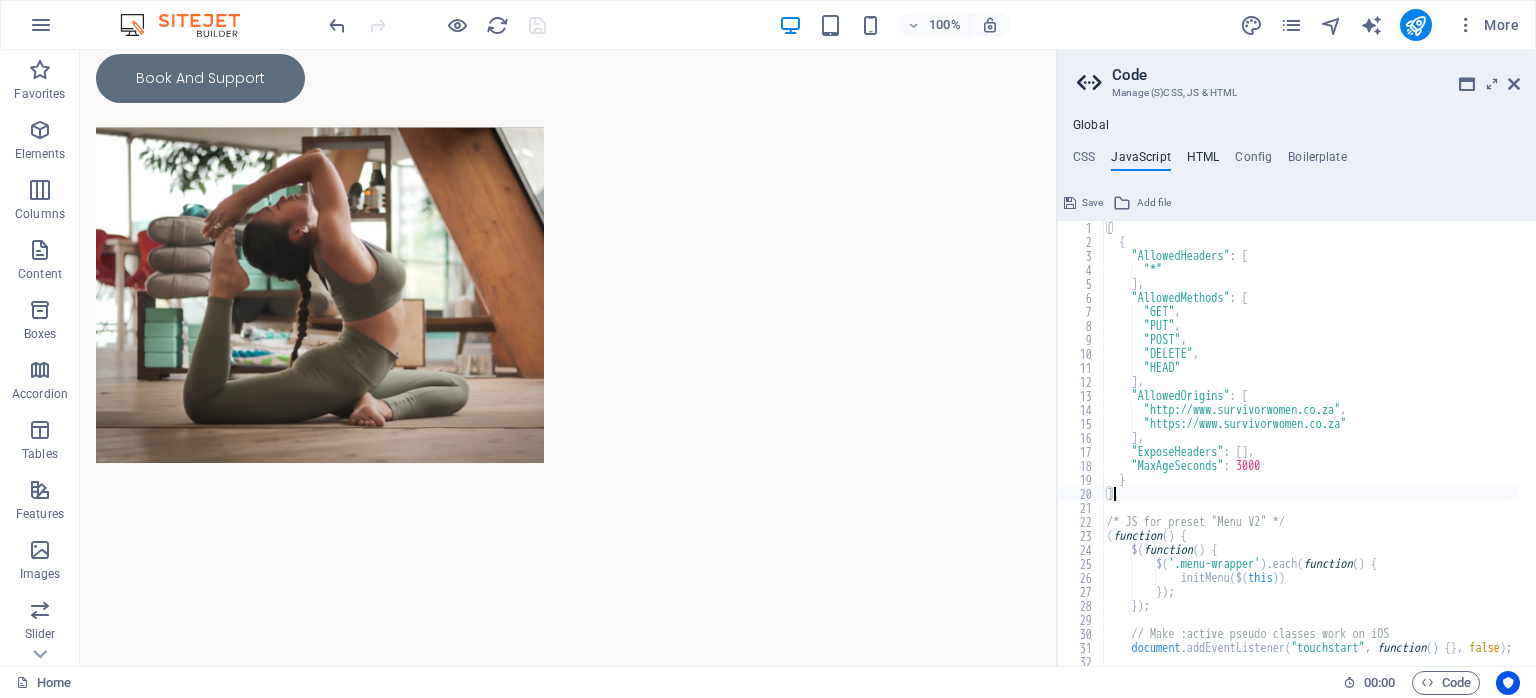 click on "HTML" at bounding box center [1203, 161] 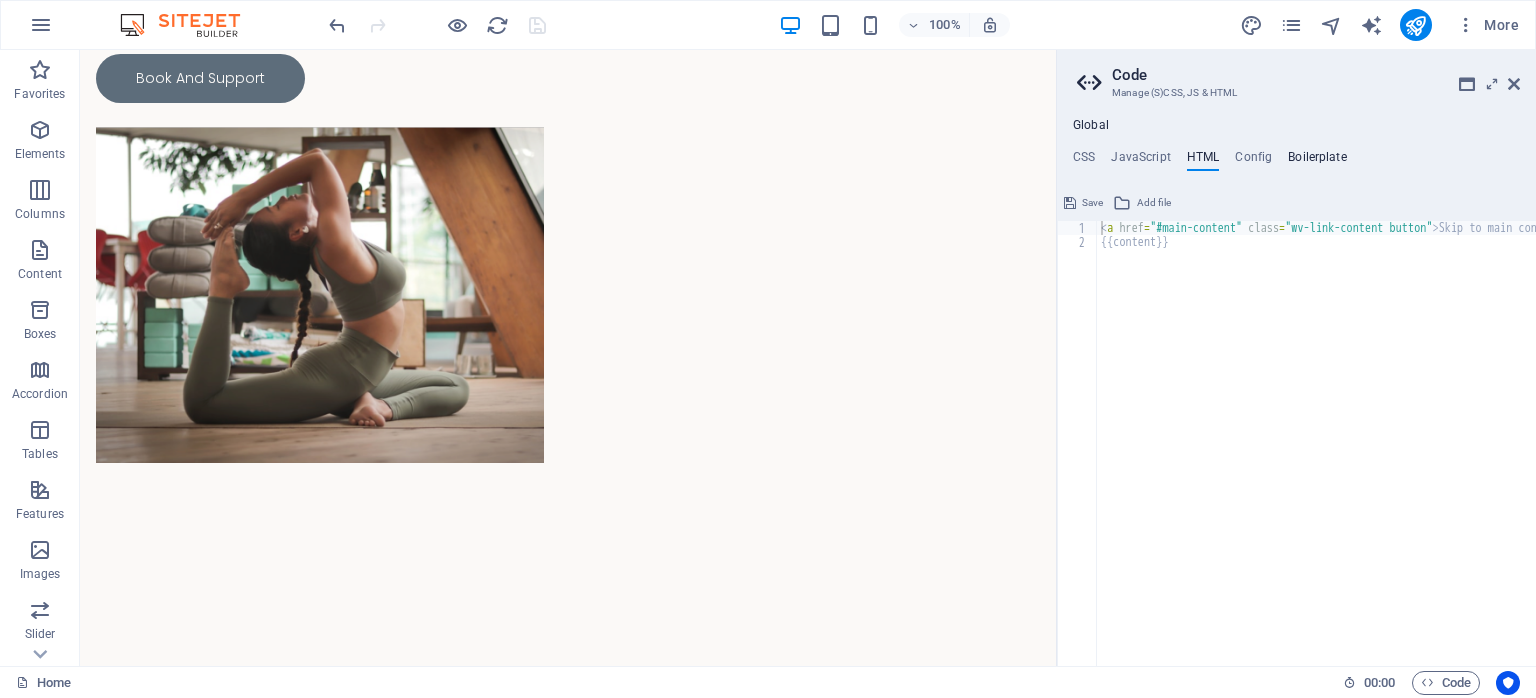 click on "Boilerplate" at bounding box center [1317, 161] 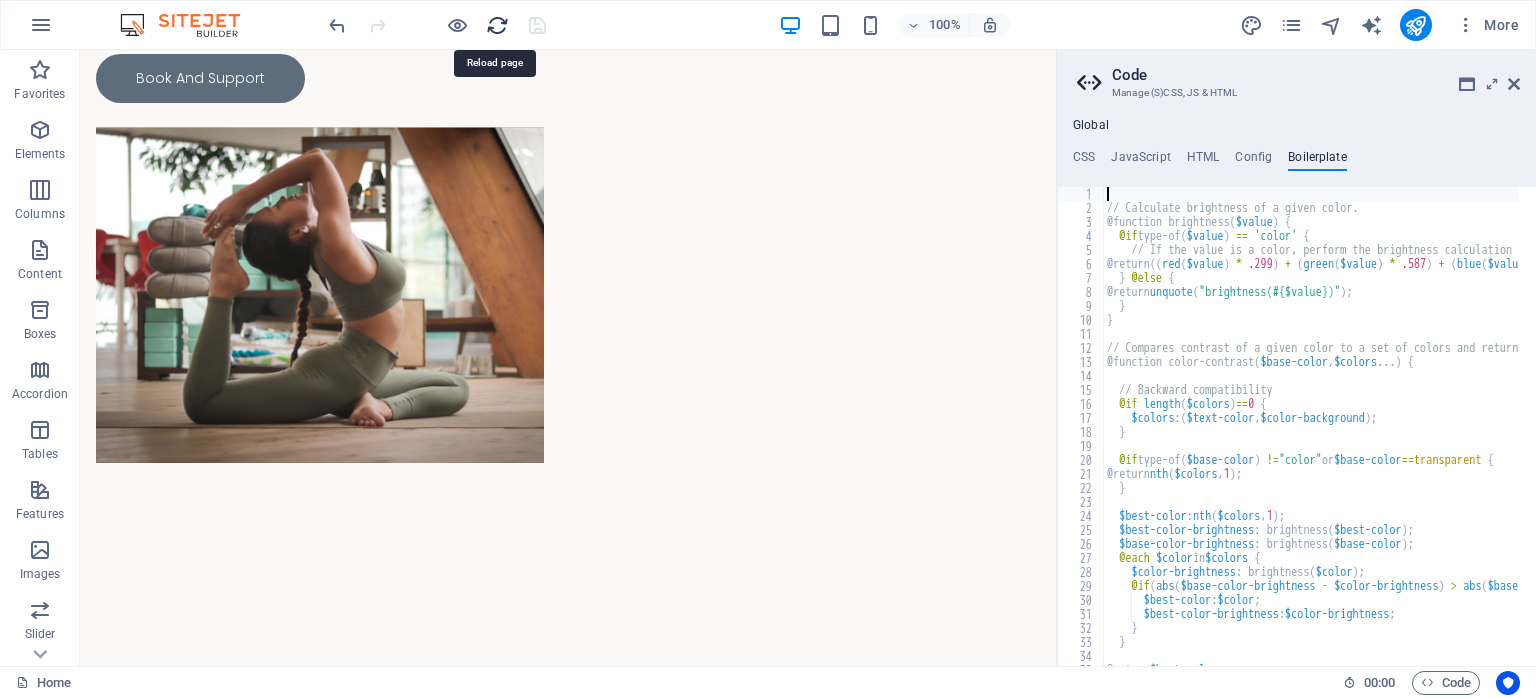 click at bounding box center [497, 25] 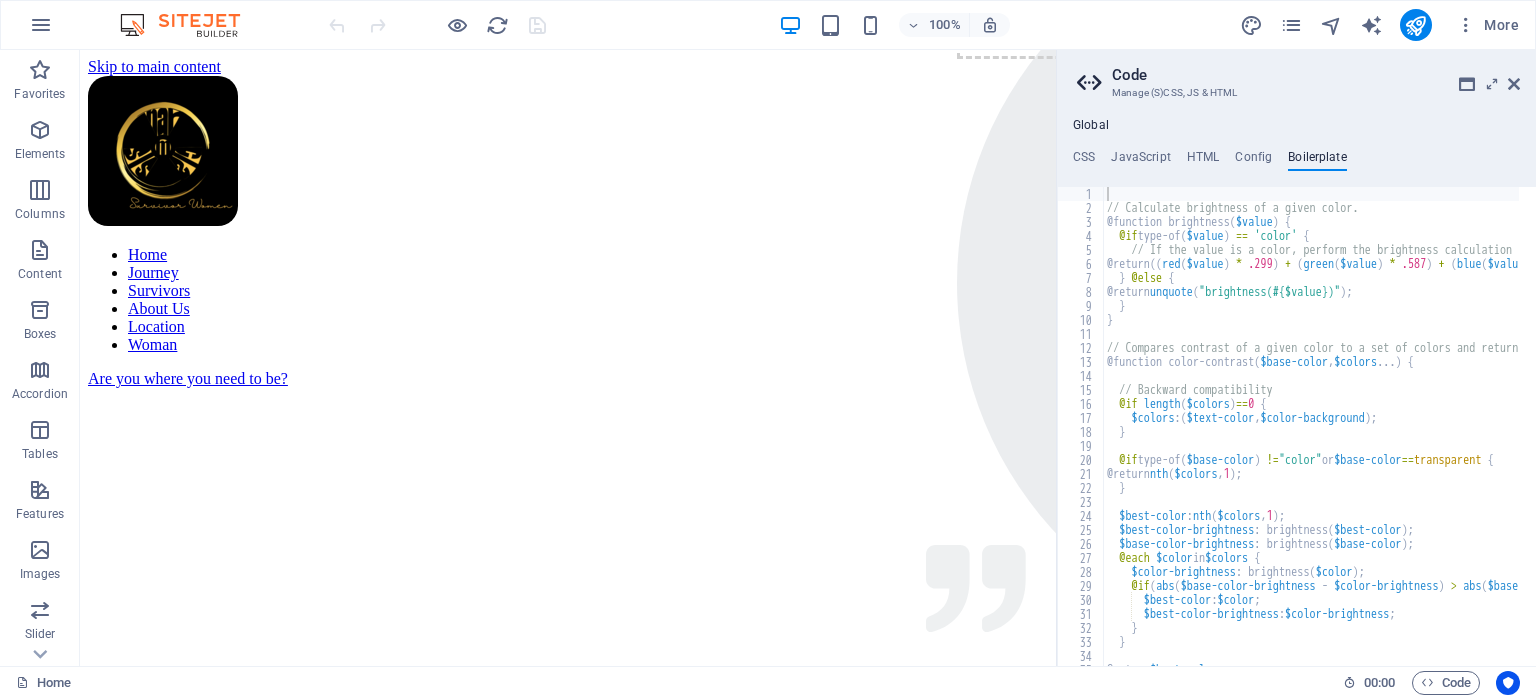 scroll, scrollTop: 0, scrollLeft: 0, axis: both 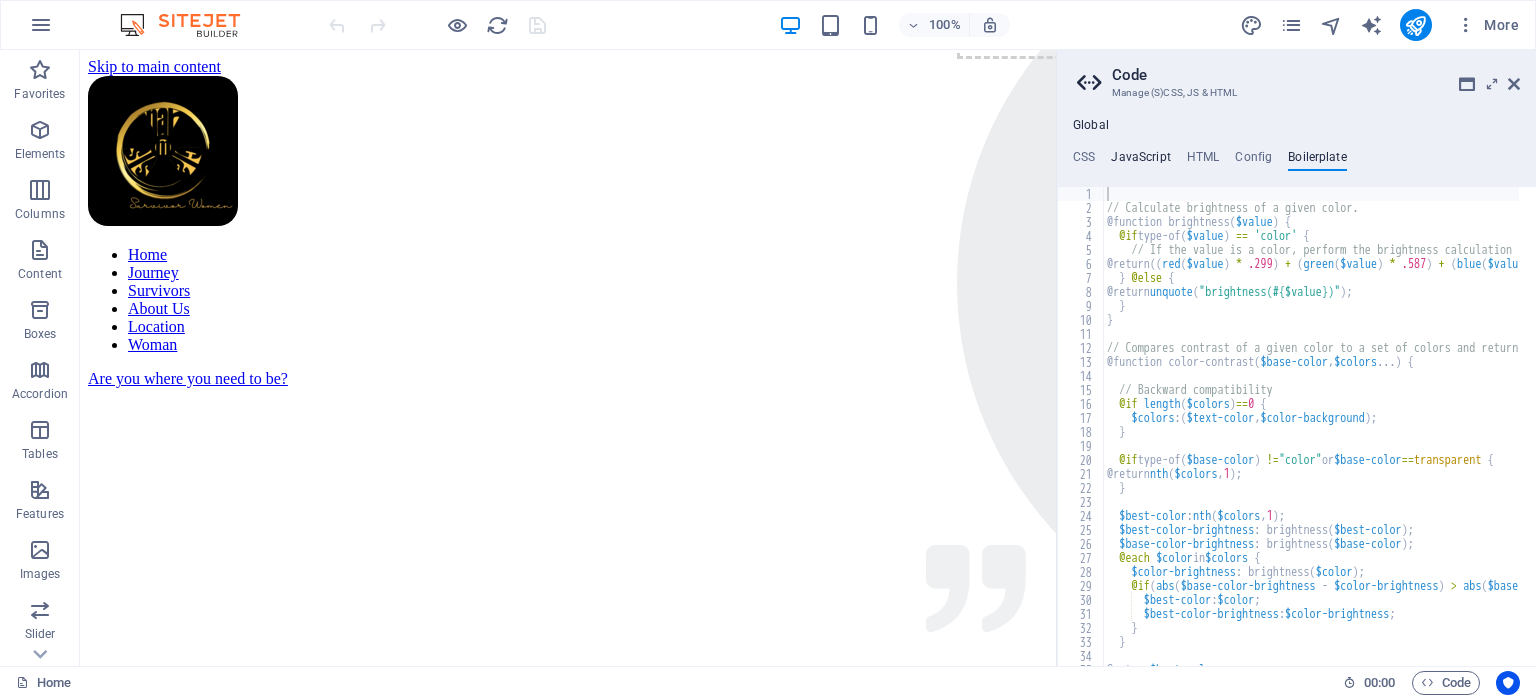 click on "JavaScript" at bounding box center (1140, 161) 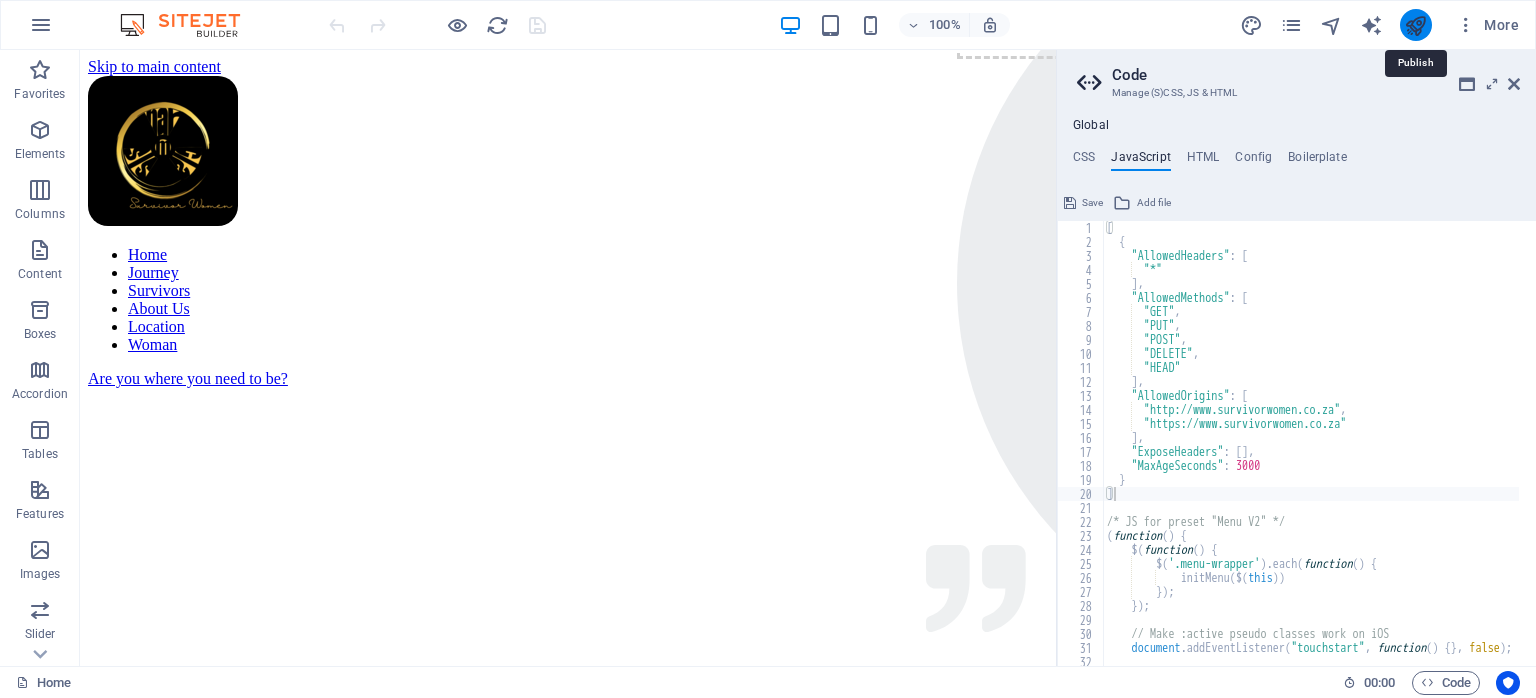 click at bounding box center (1415, 25) 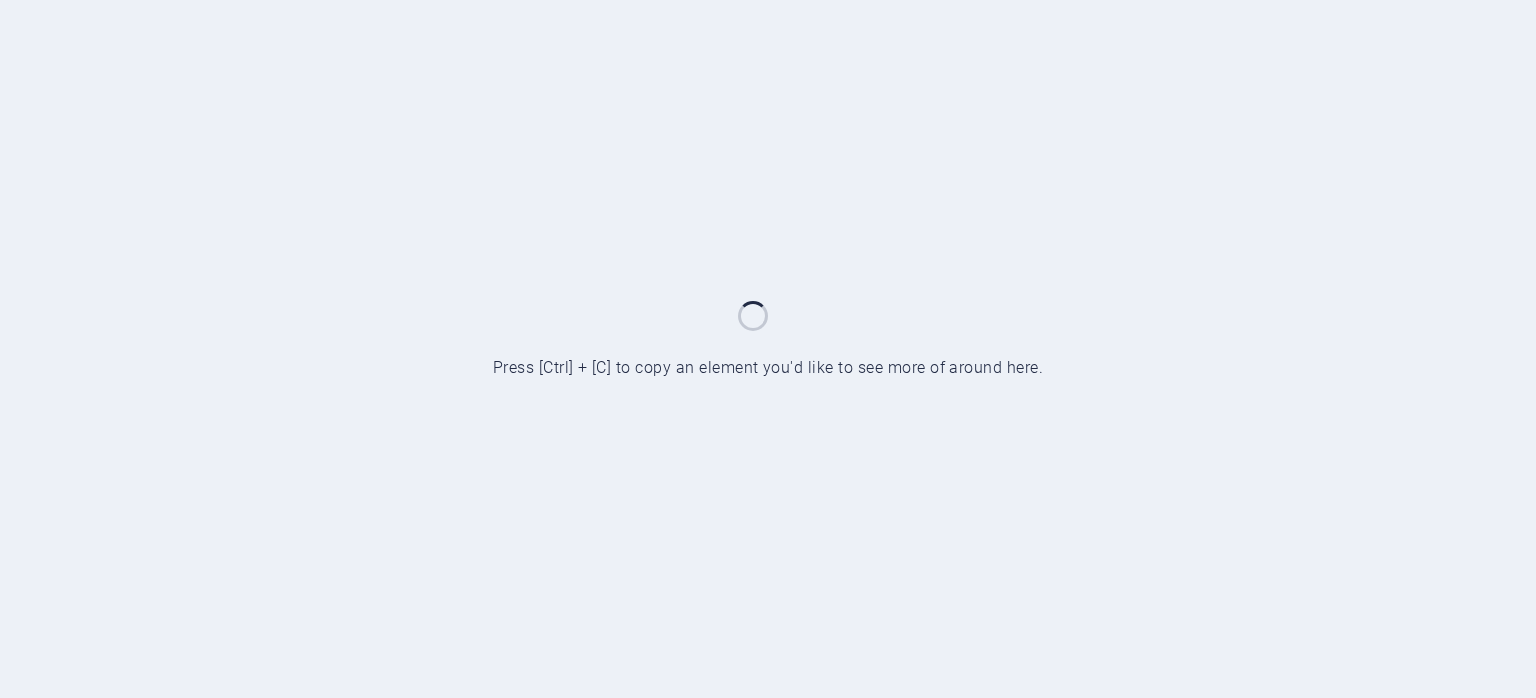 scroll, scrollTop: 0, scrollLeft: 0, axis: both 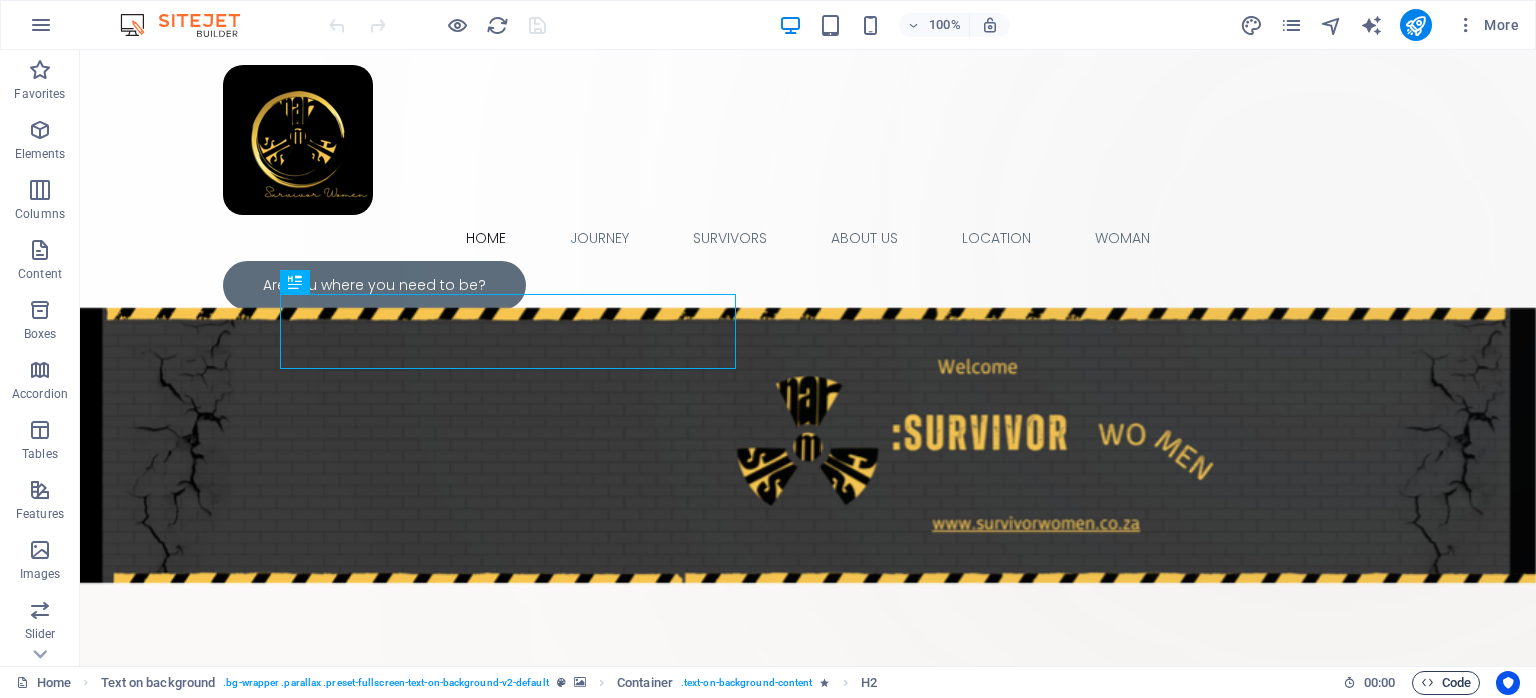 click on "Code" at bounding box center [1446, 683] 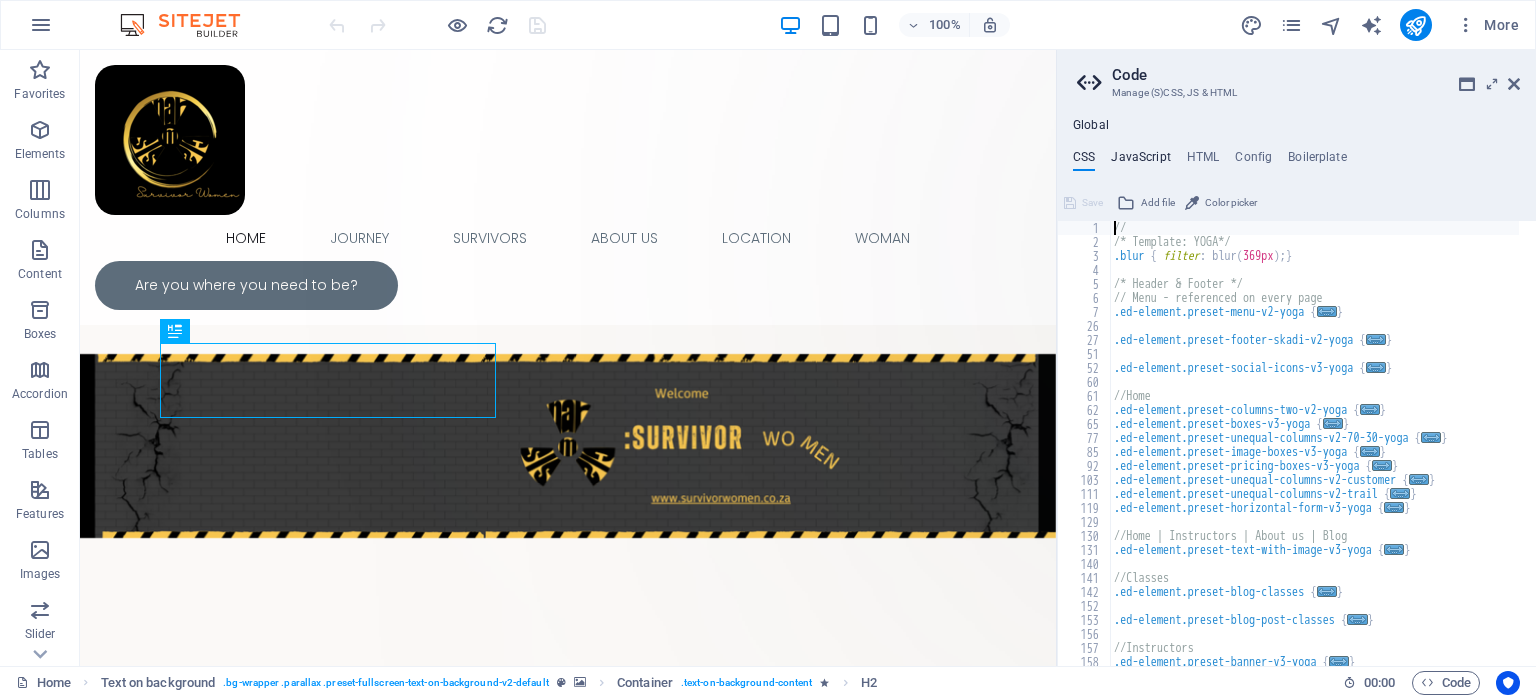 click on "JavaScript" at bounding box center [1140, 161] 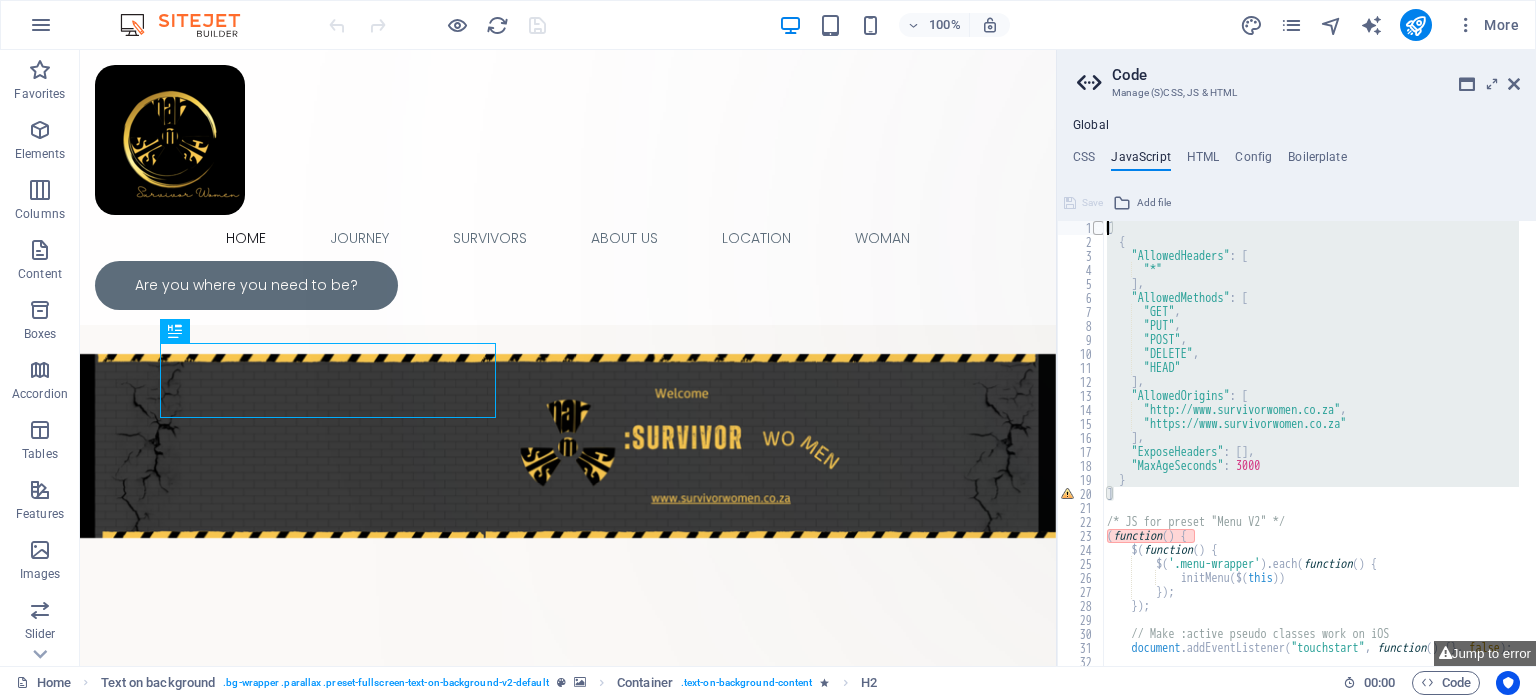 drag, startPoint x: 1120, startPoint y: 497, endPoint x: 1092, endPoint y: 226, distance: 272.44266 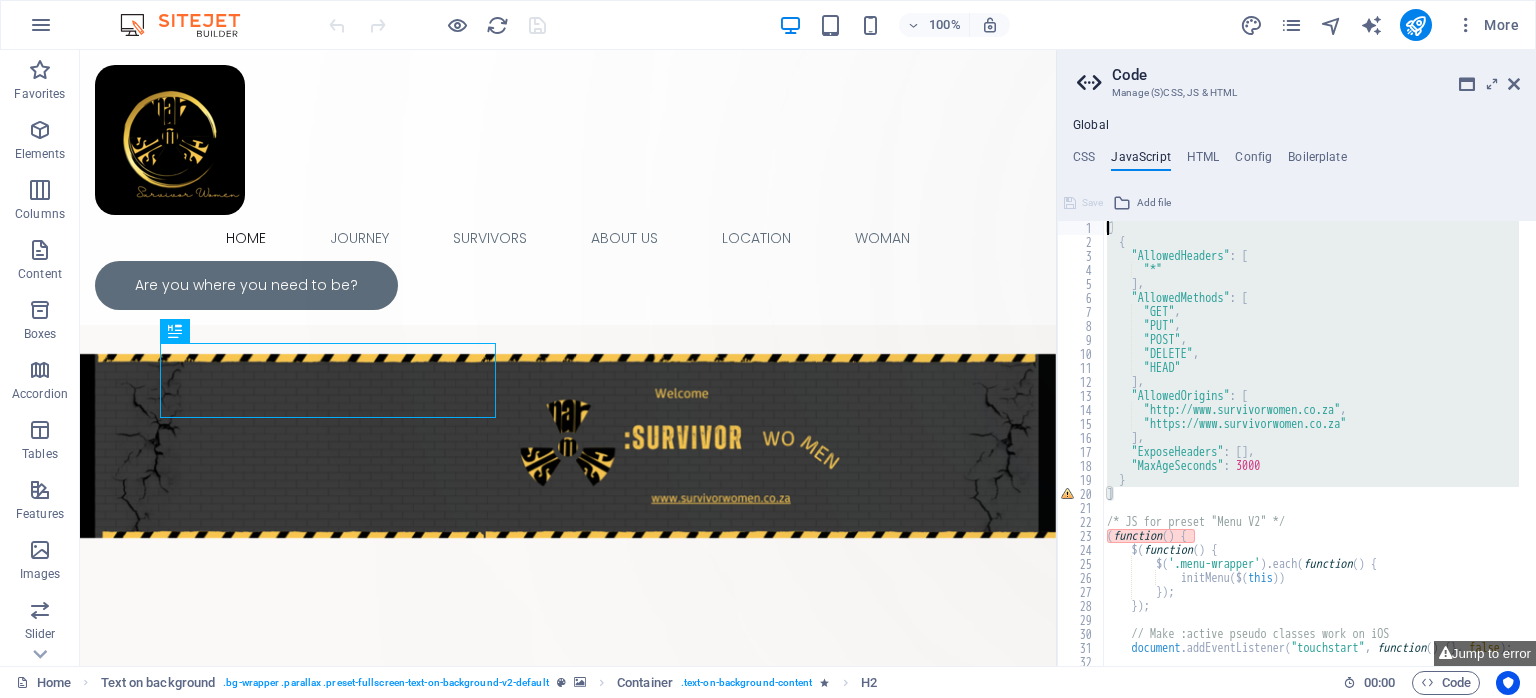 type 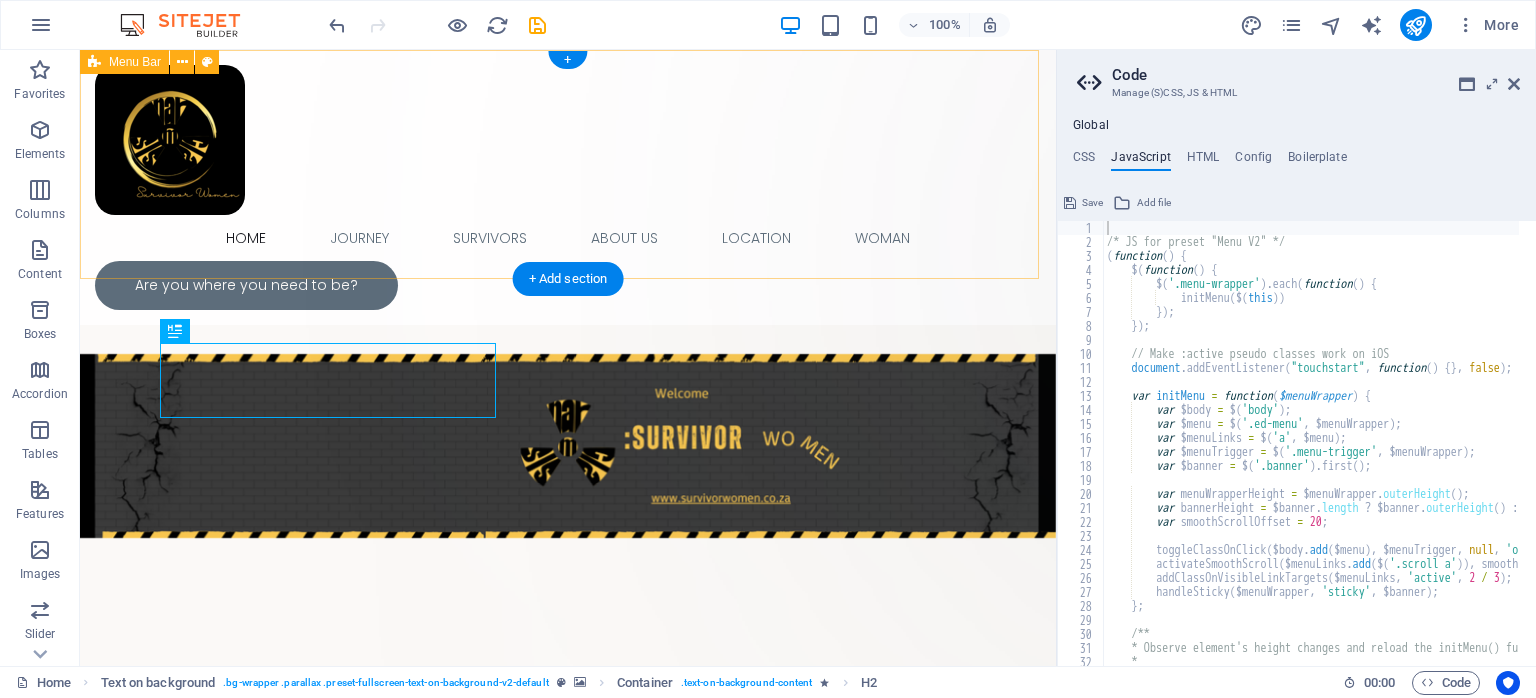 click on "Home Journey Survivors About Us Location     Woman Are you where you need to be?" at bounding box center [568, 187] 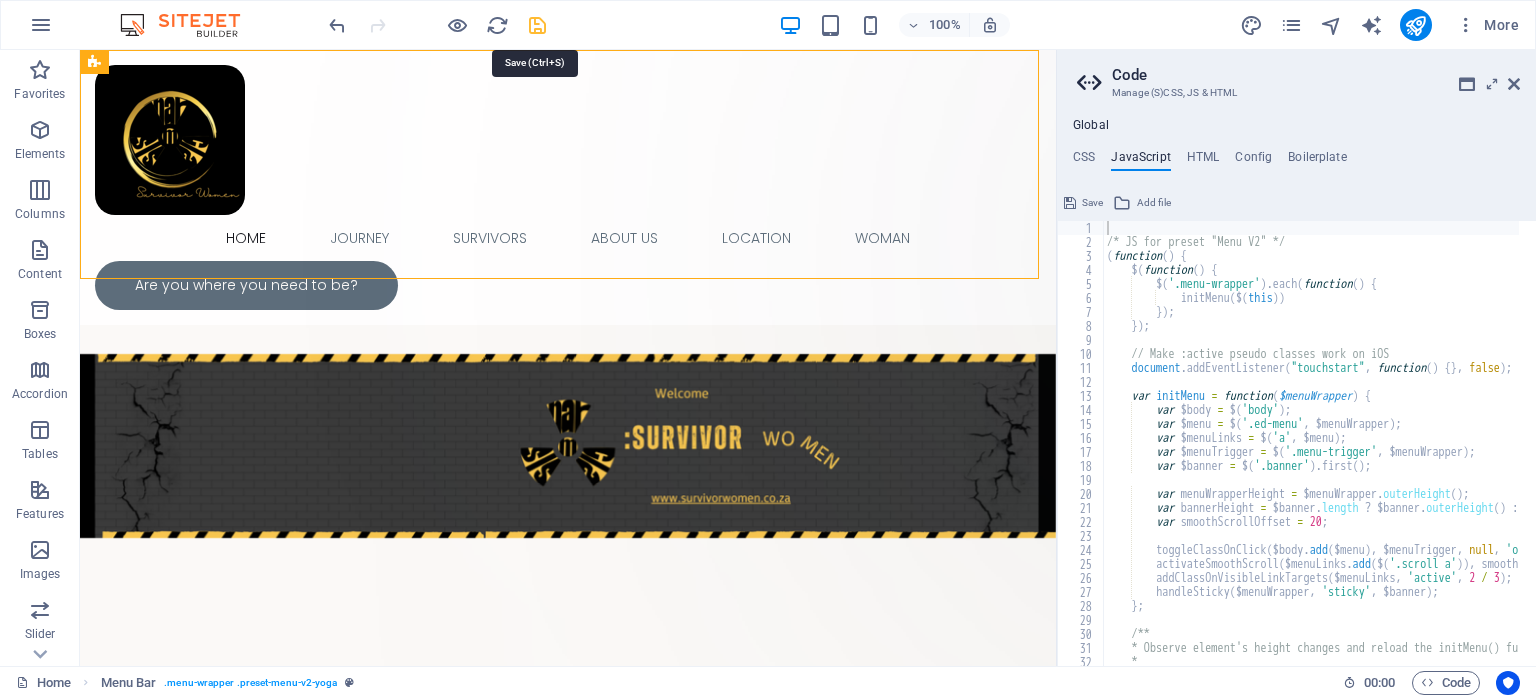click at bounding box center [537, 25] 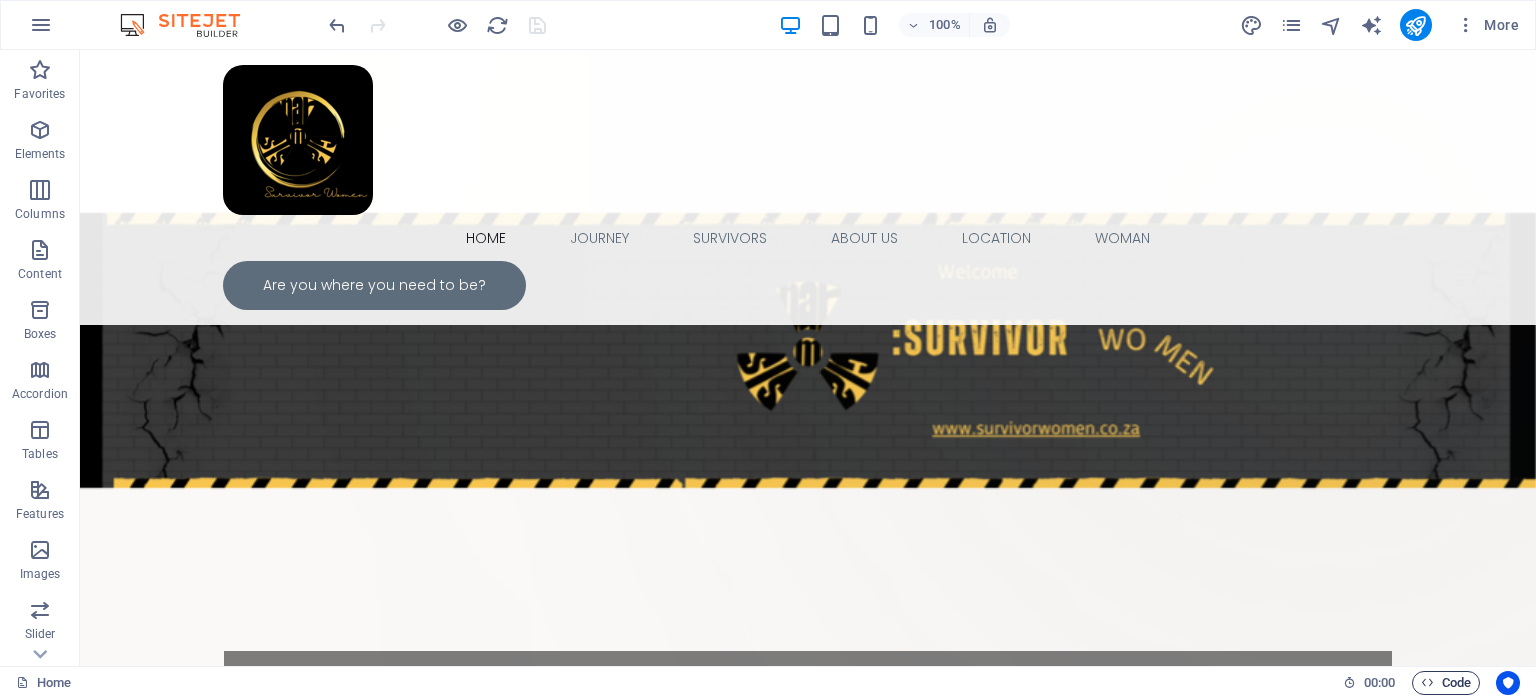 click on "Code" at bounding box center (1446, 683) 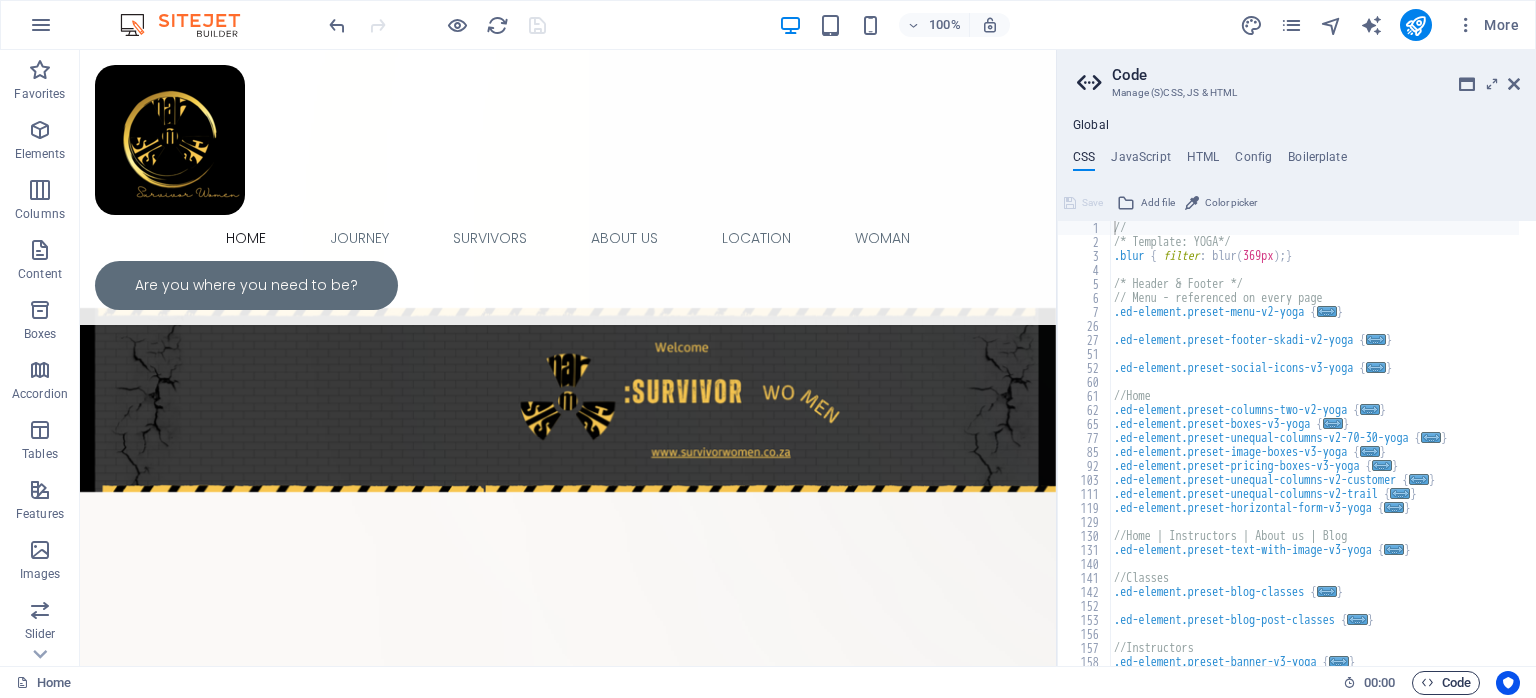 click on "Code" at bounding box center [1446, 683] 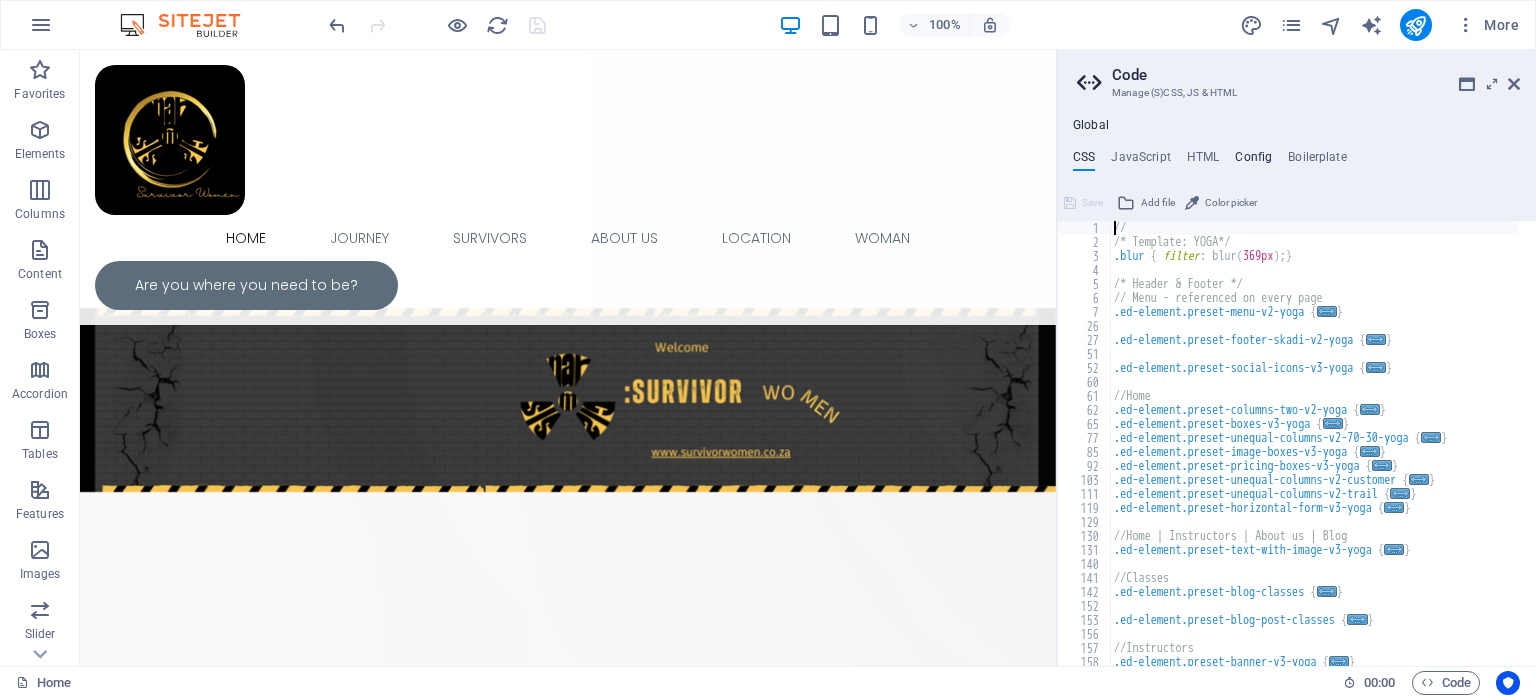 click on "Config" at bounding box center [1253, 161] 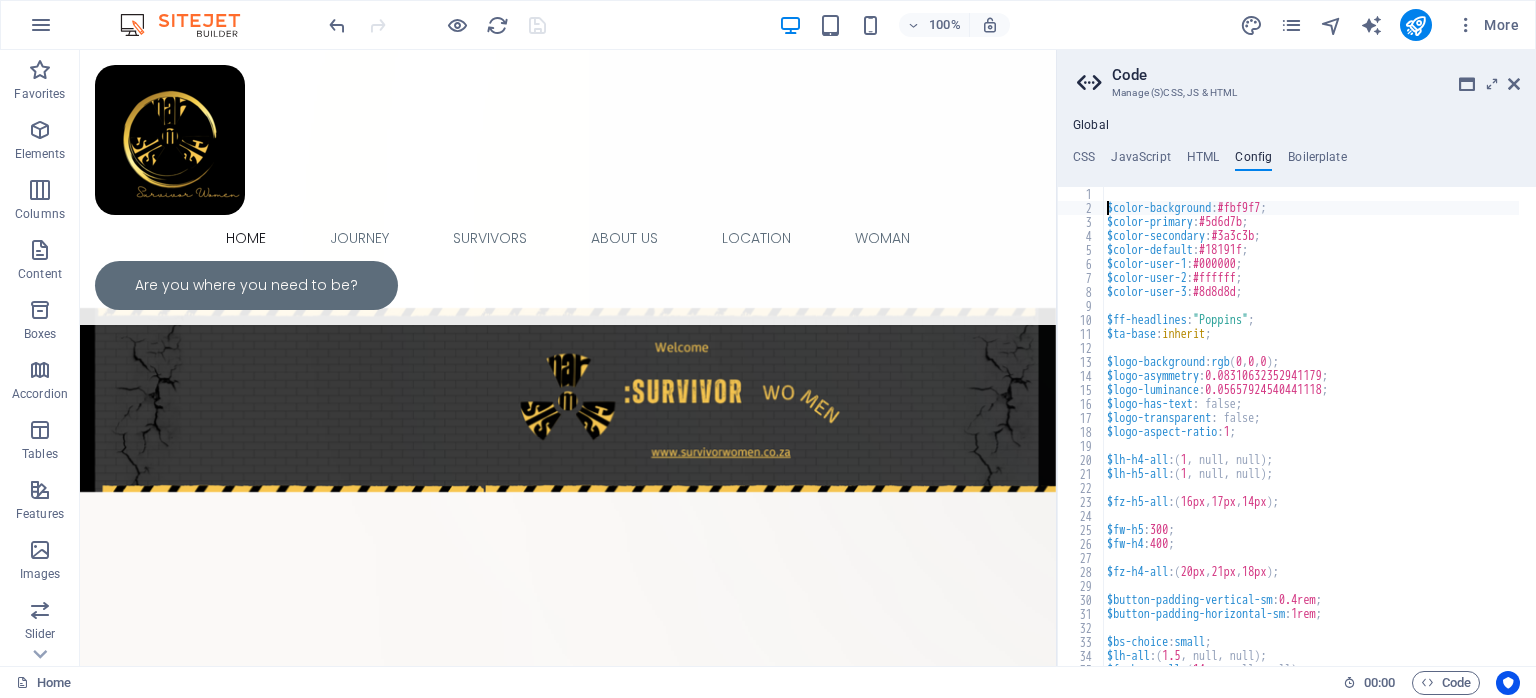 type on "$color-background: #fbf9f7;" 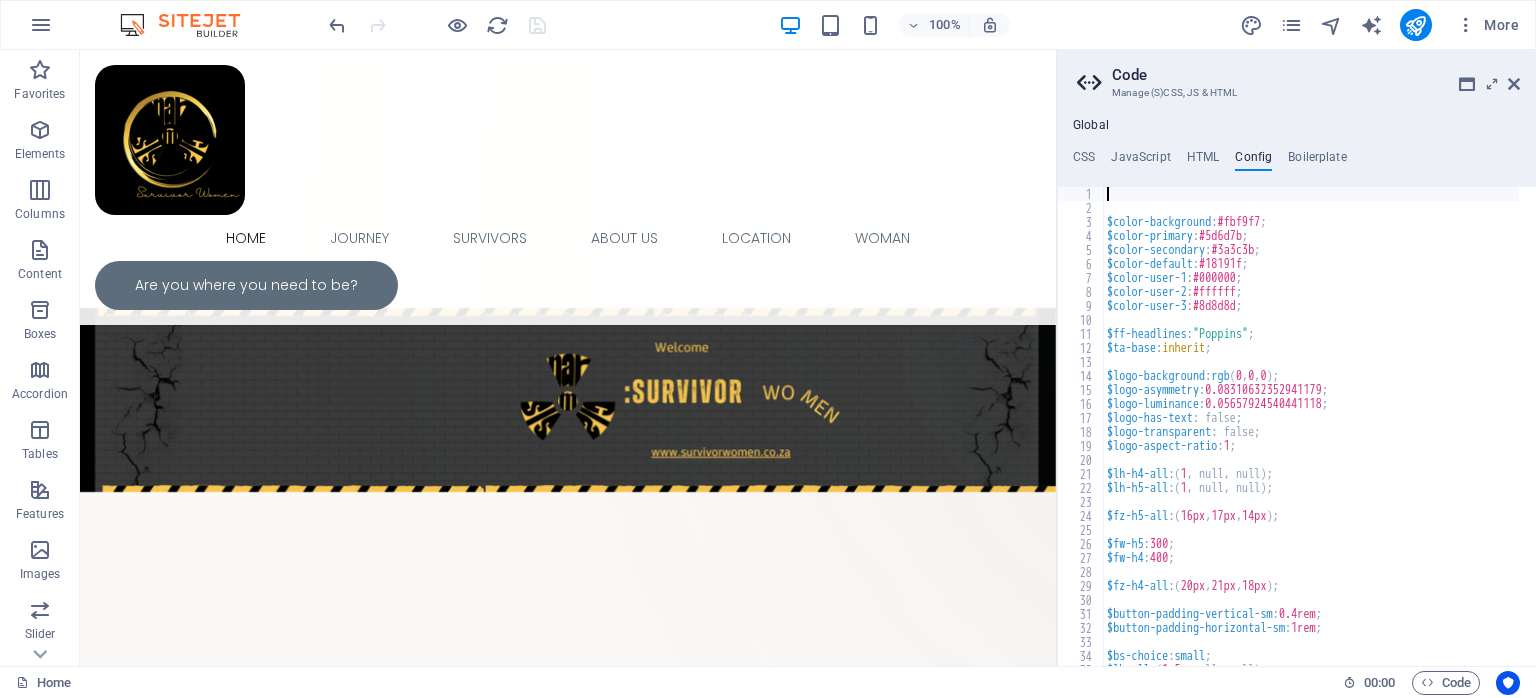 paste on "]" 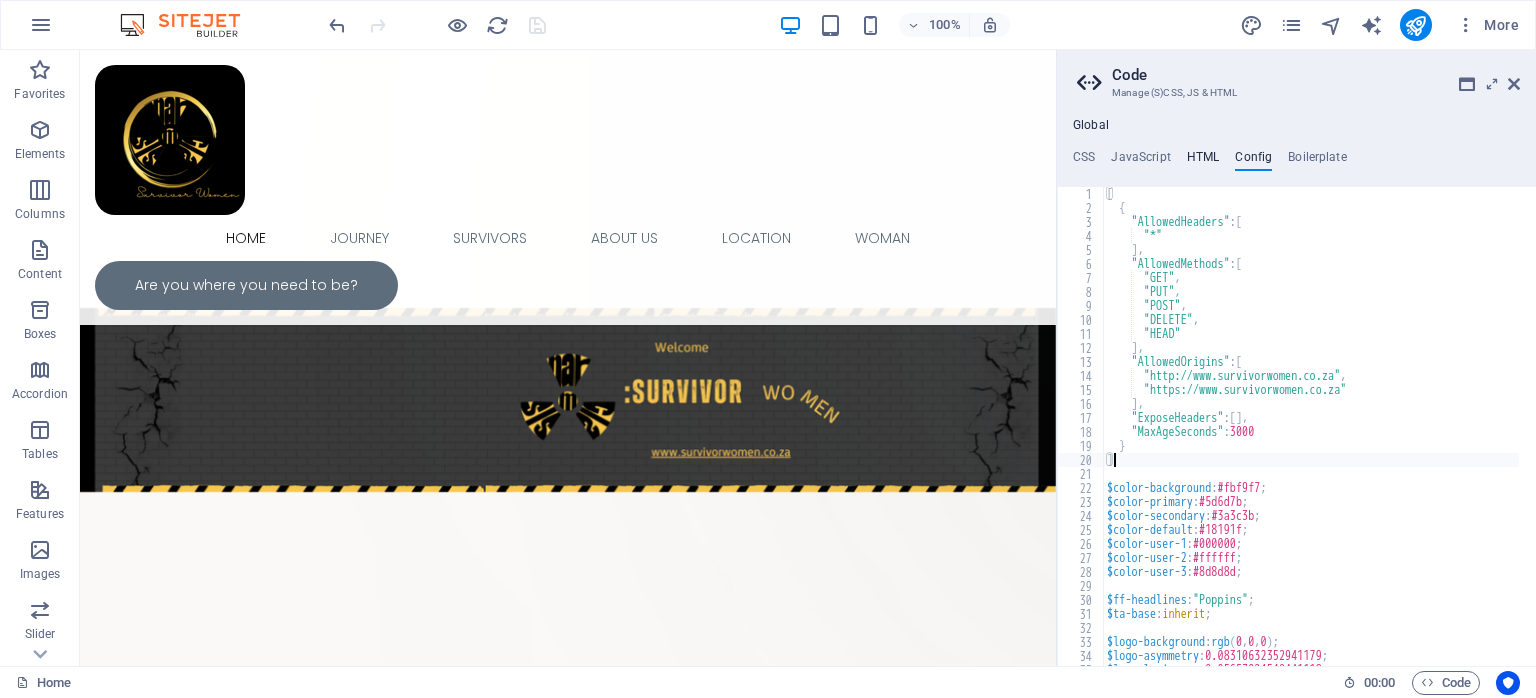 type on "]" 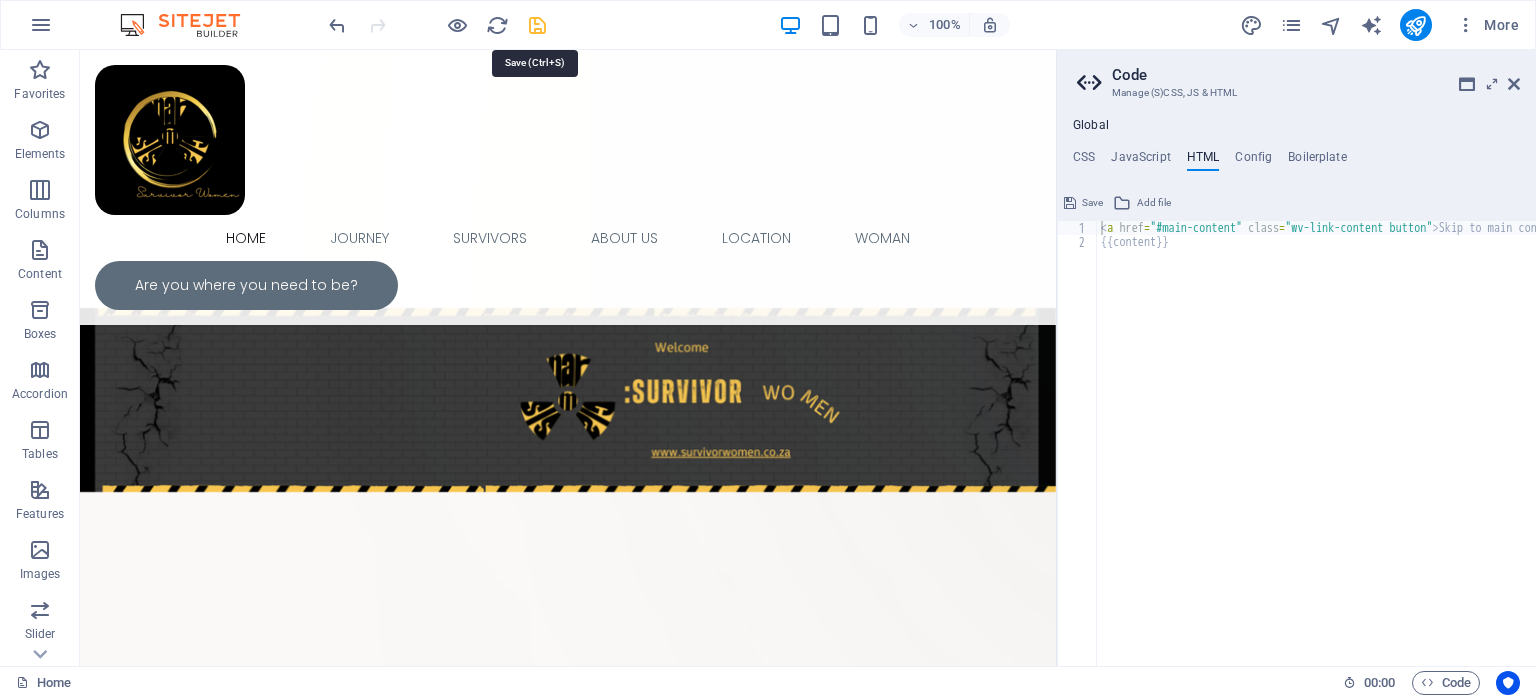 click at bounding box center (537, 25) 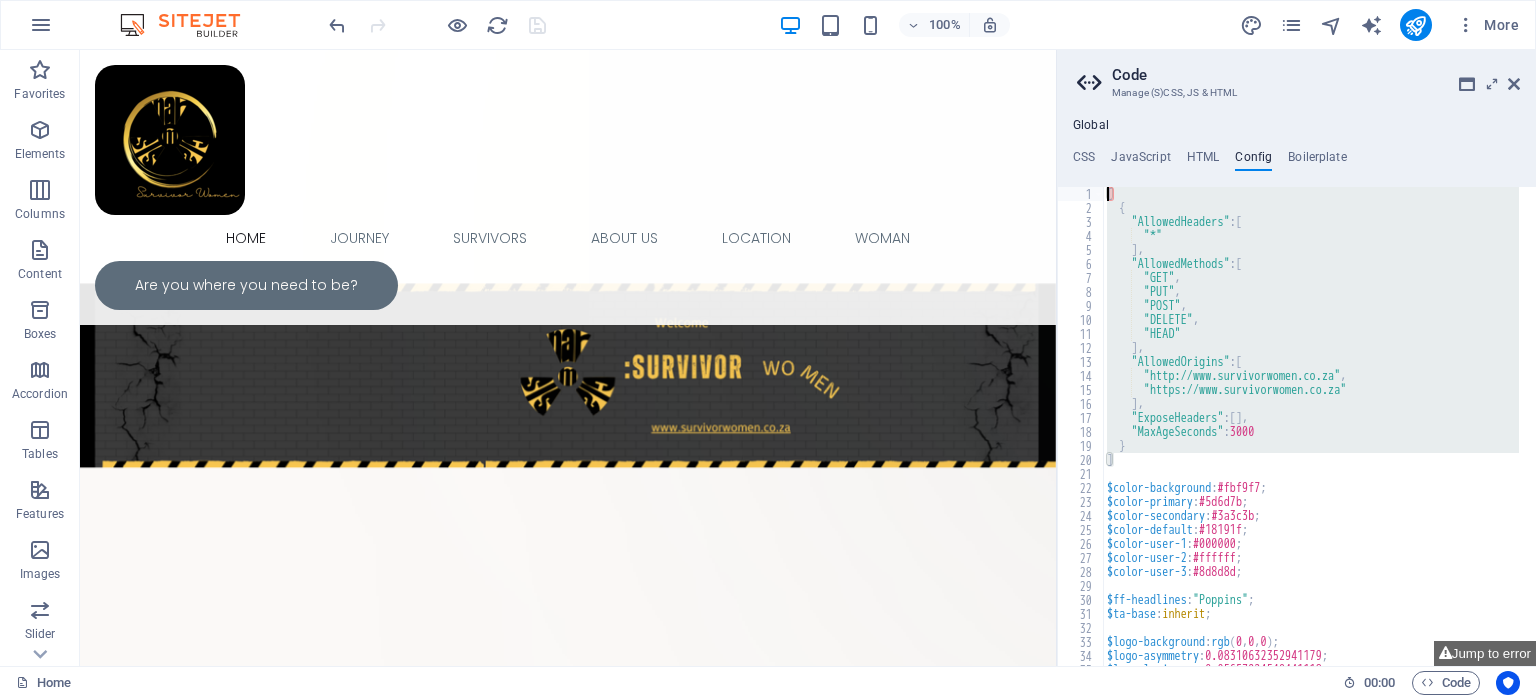 drag, startPoint x: 1120, startPoint y: 464, endPoint x: 1093, endPoint y: 176, distance: 289.26285 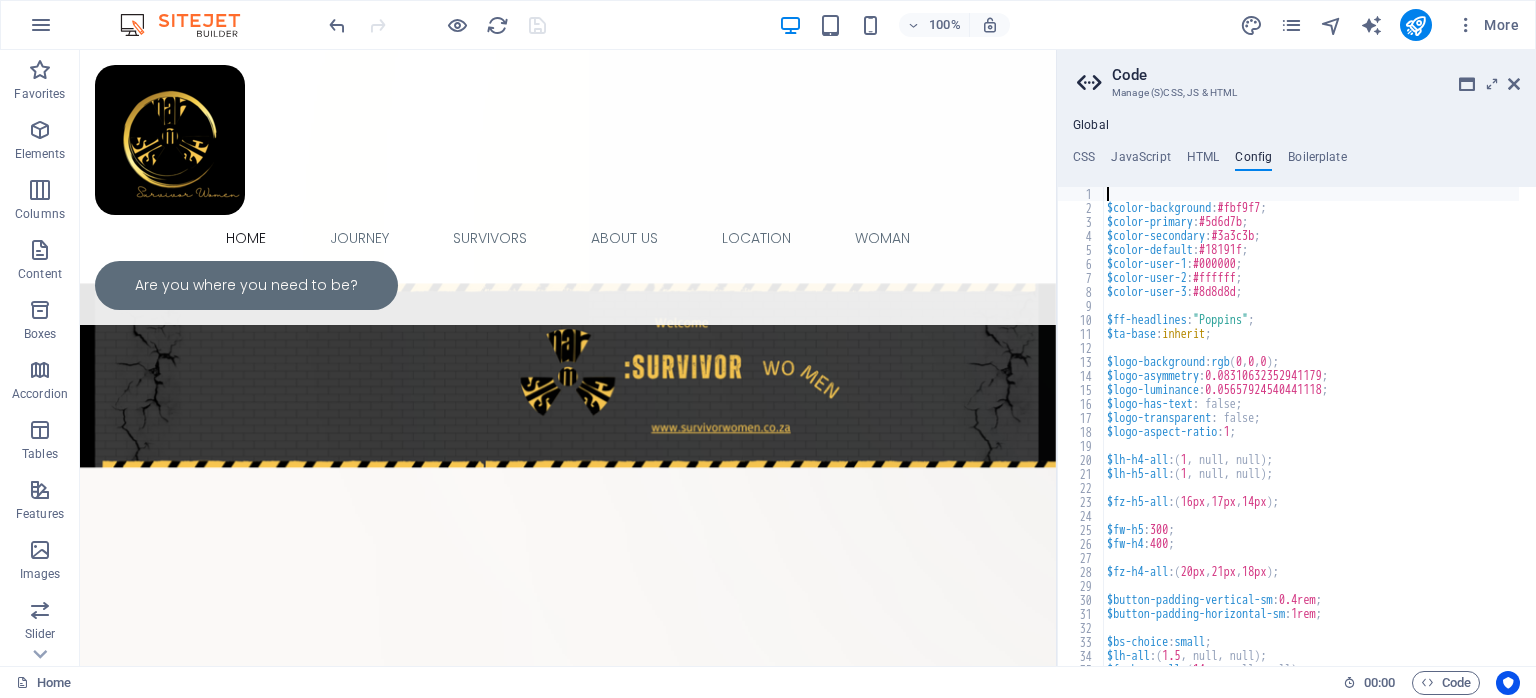 type on "$color-background: #fbf9f7;" 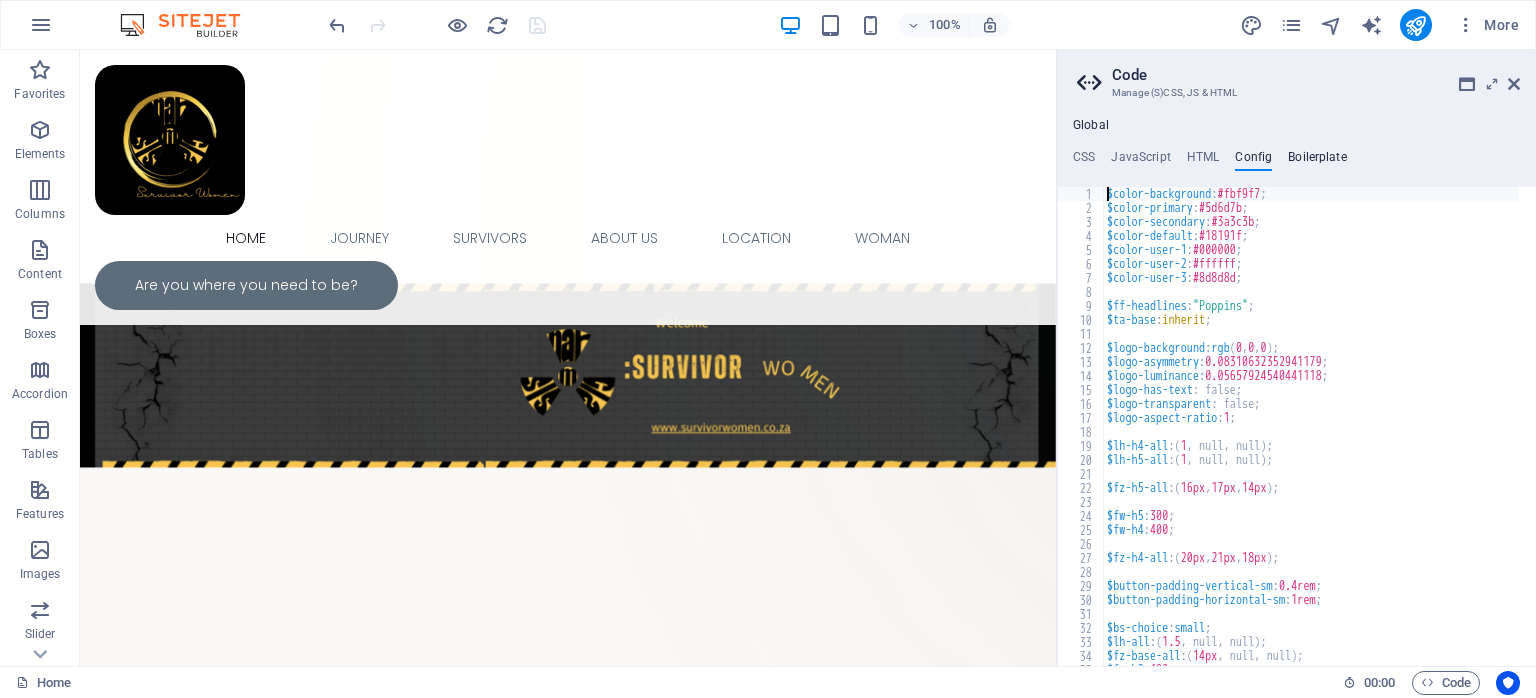 click on "Boilerplate" at bounding box center [1317, 161] 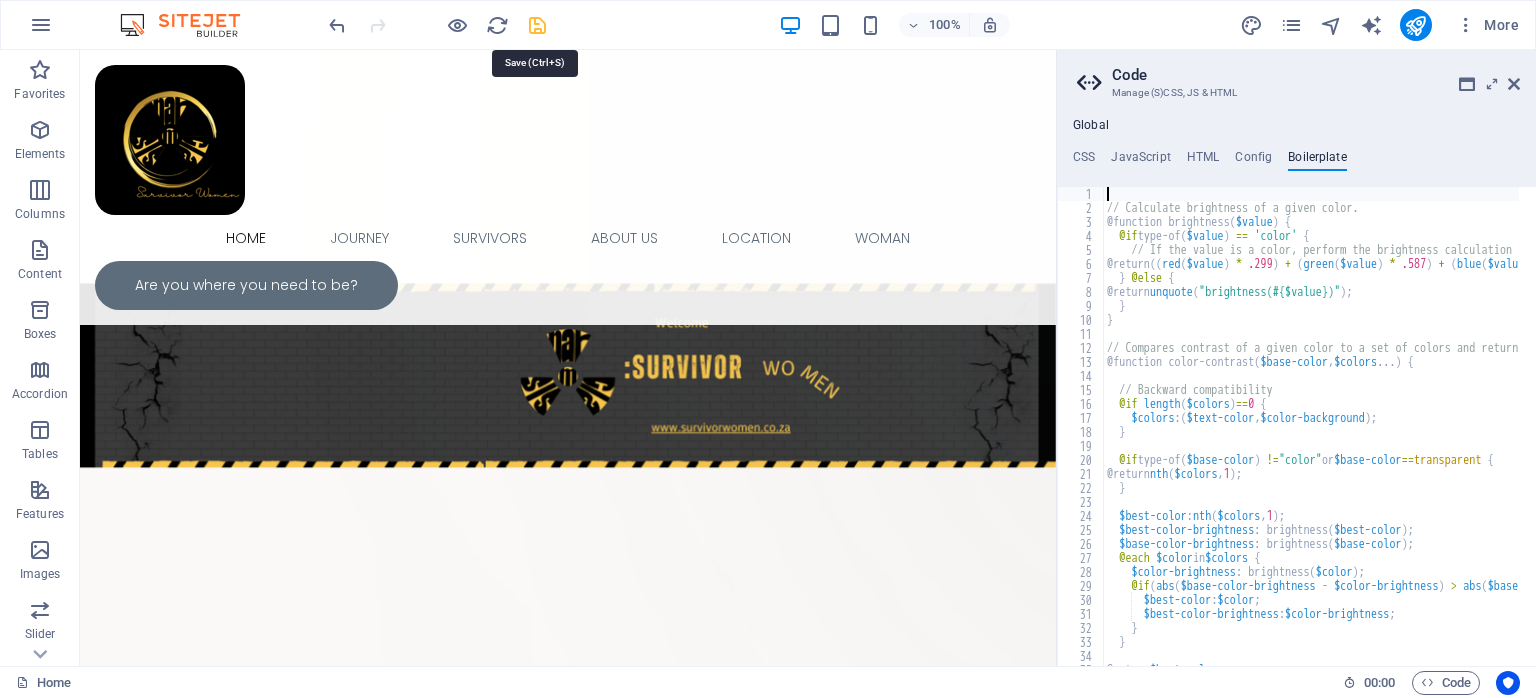 click at bounding box center [537, 25] 